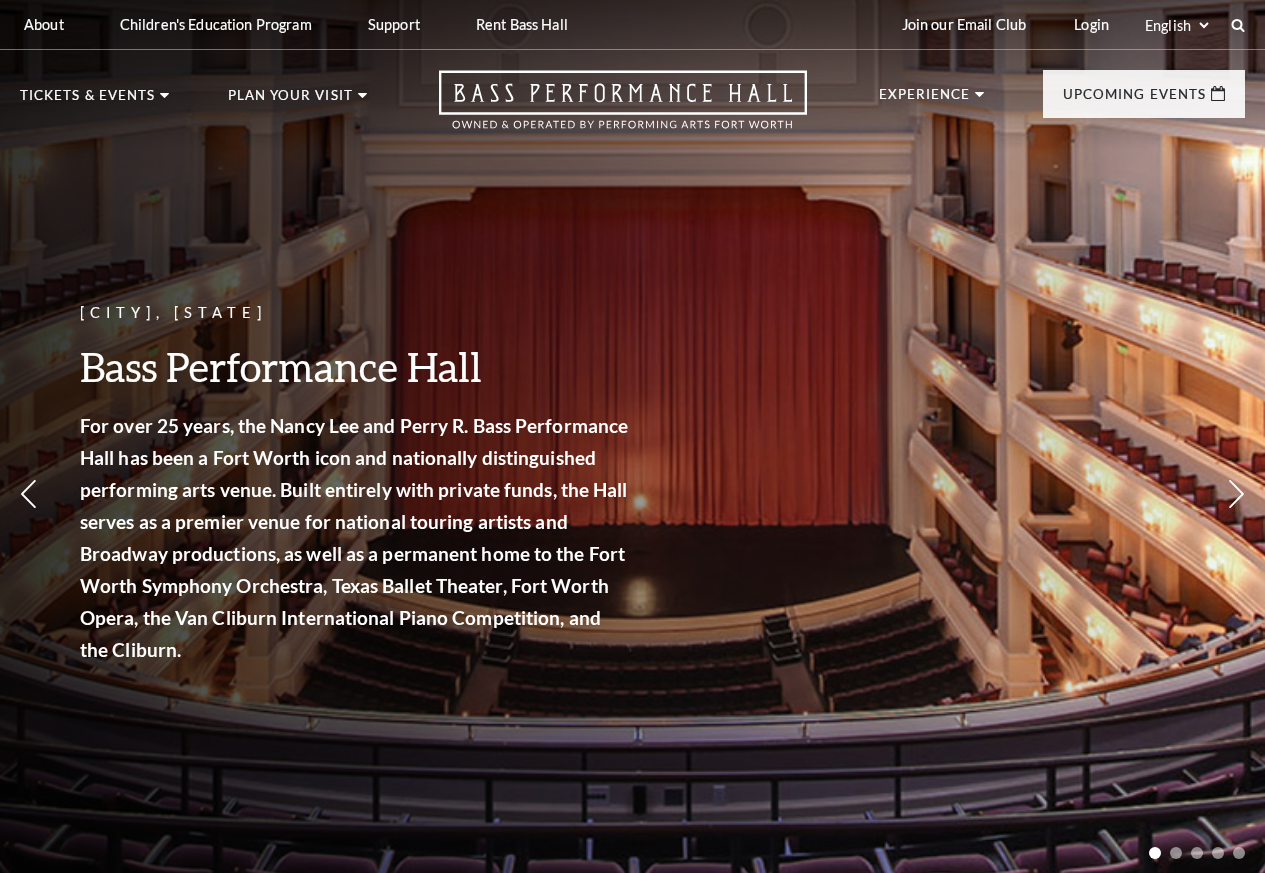 scroll, scrollTop: 0, scrollLeft: 0, axis: both 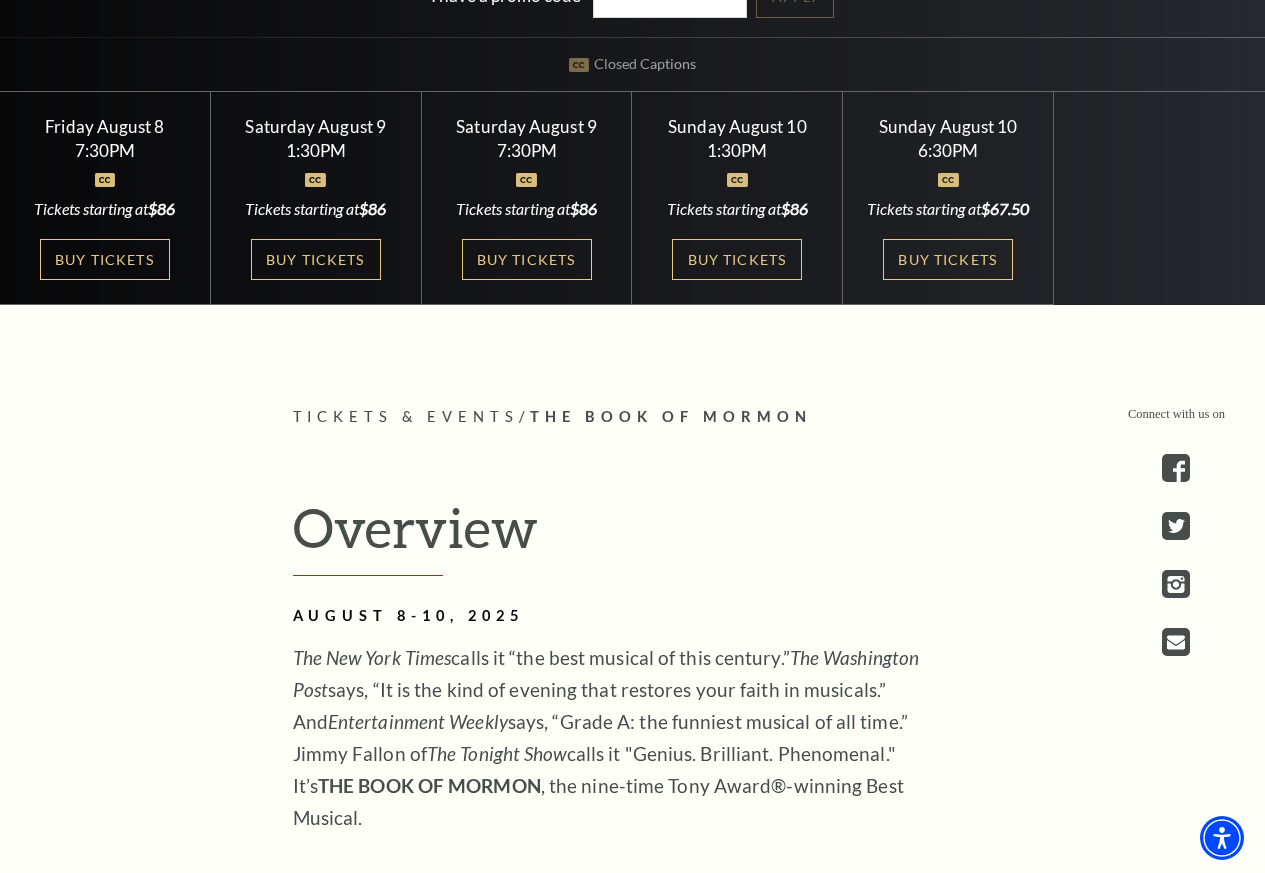 click on "Friday August 8
7:30PM
Tickets starting at  $86
Buy Tickets" at bounding box center (105, 198) 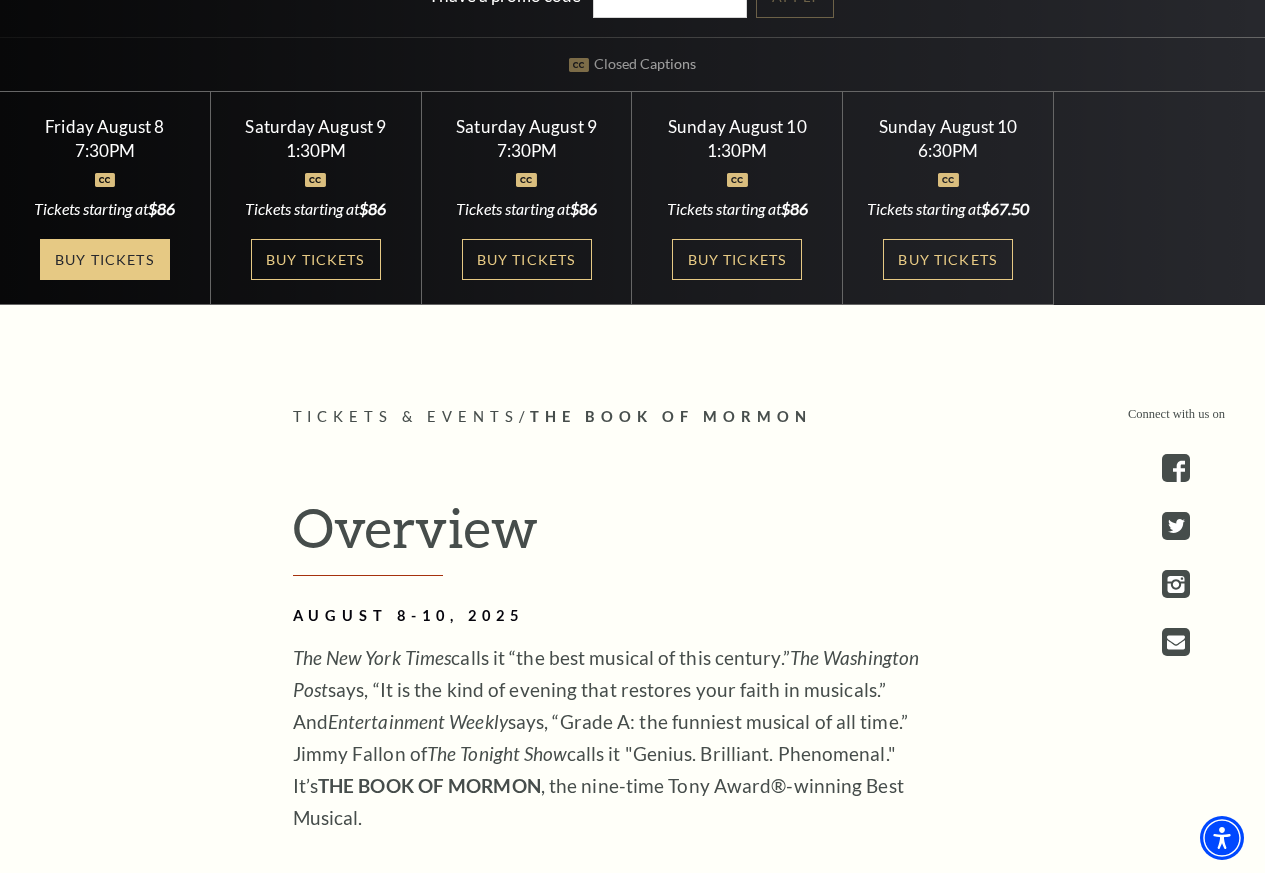 click on "Buy Tickets" at bounding box center [105, 259] 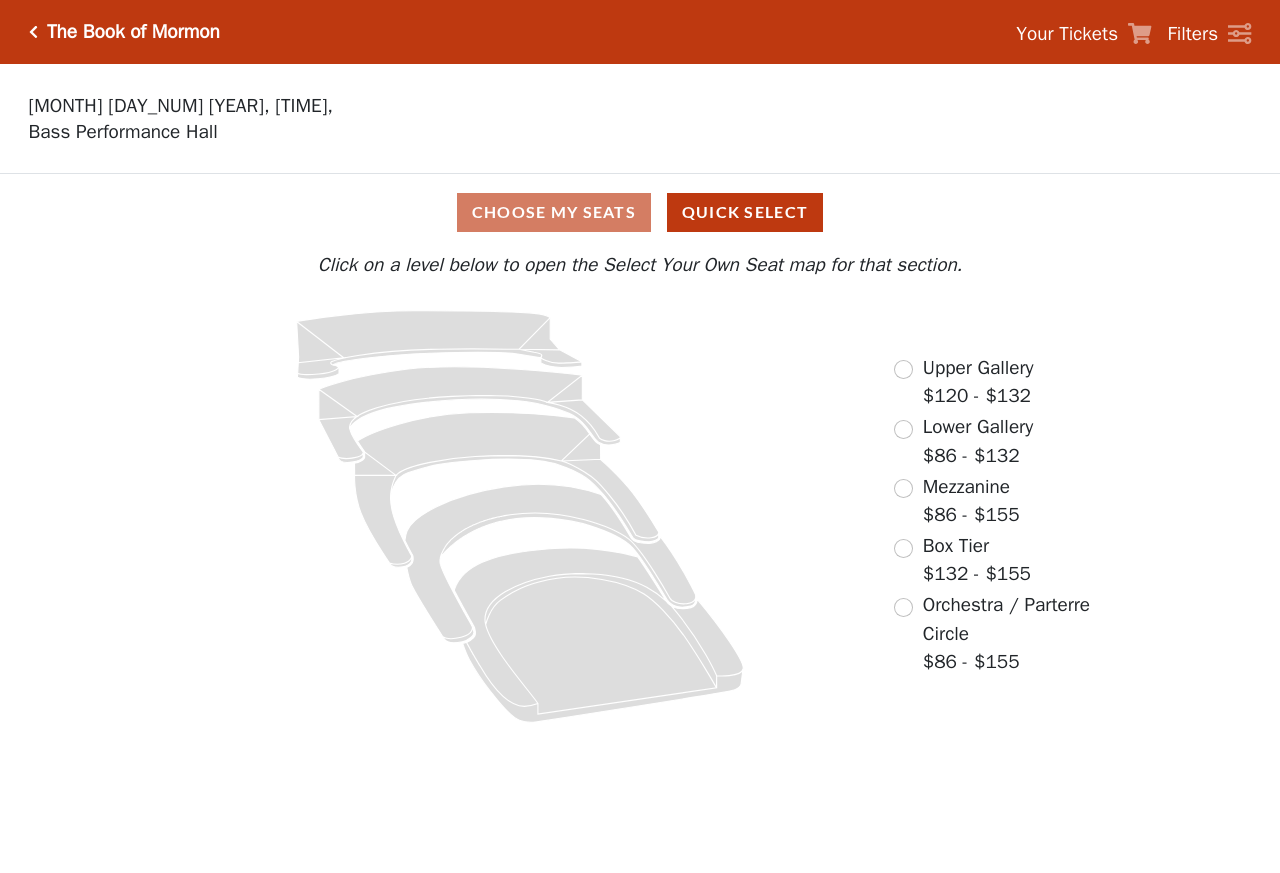 scroll, scrollTop: 0, scrollLeft: 0, axis: both 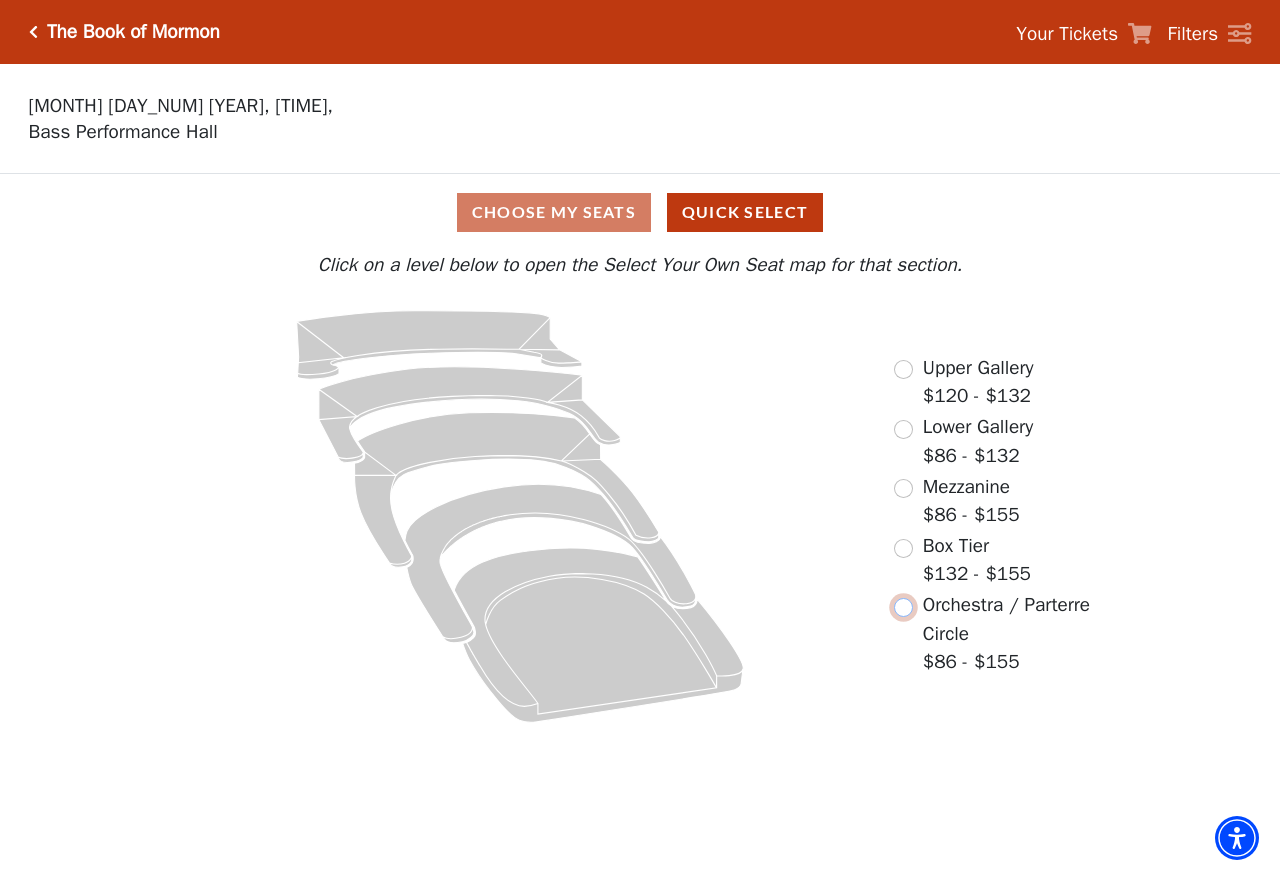 click at bounding box center (903, 607) 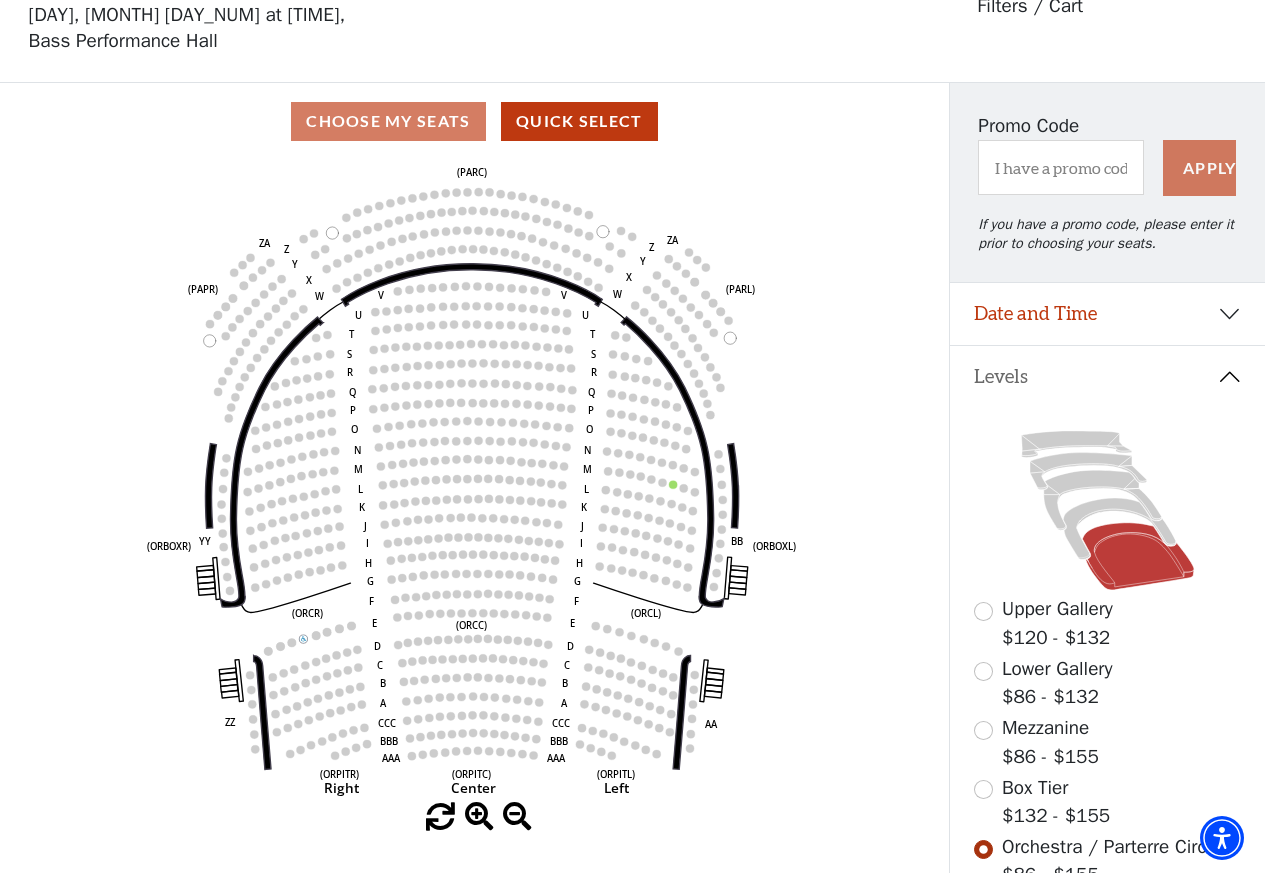 scroll, scrollTop: 92, scrollLeft: 0, axis: vertical 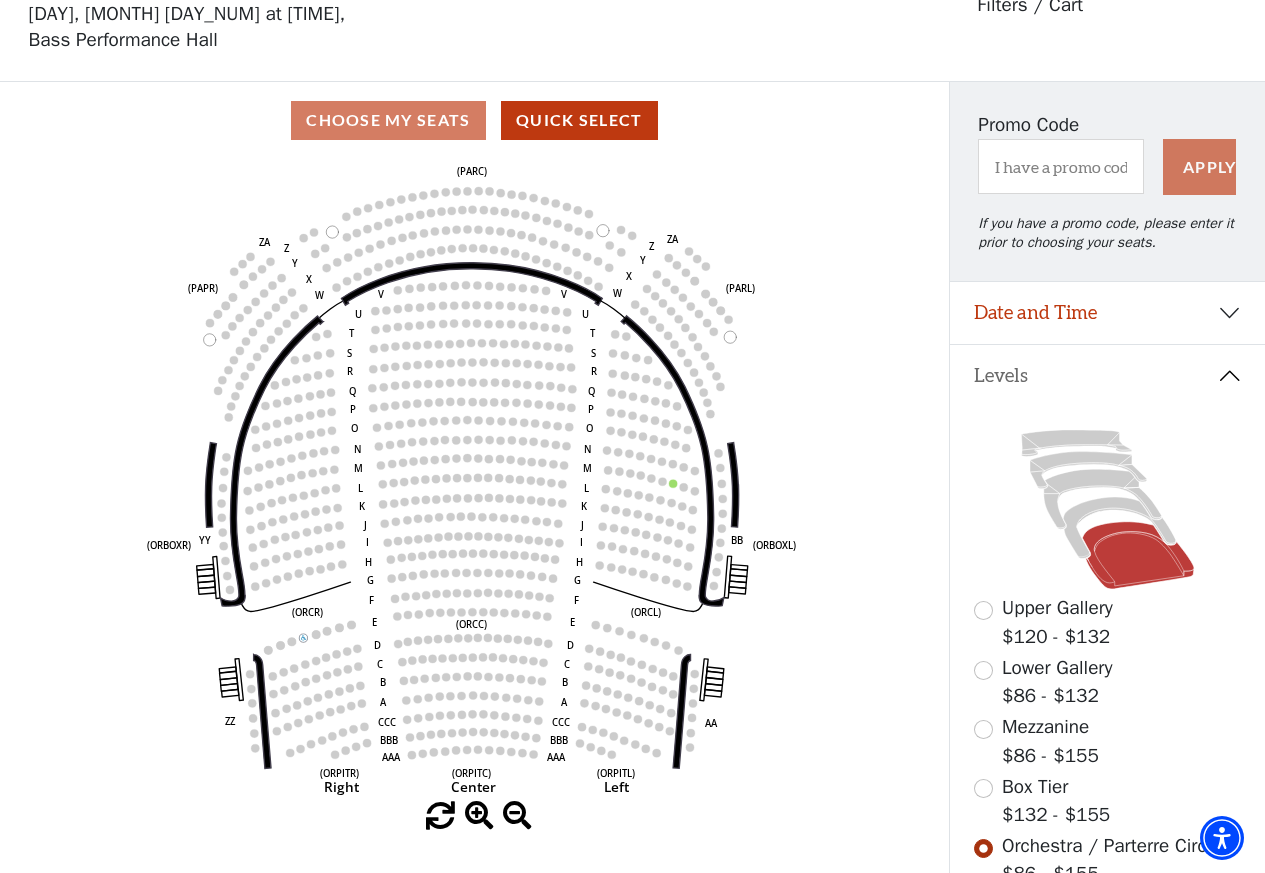 click on "Choose My Seats
Quick Select
Current Level   Orchestra / Parterre Circle   Click on a level below to open the Select Your Own Seat map for that section.                                                                                           Left   (ORPITL)   Right   (ORPITR)   Center   (ORPITC)   ZZ   AA   YY   BB   ZA   ZA   (ORCL)   (ORCR)   (ORCC)   (ORBOXL)   (ORBOXR)   (PARL)   (PAPR)   (PARC)   Z   Y   X   W   Z   Y   X   W   V   U   T   S   R   Q   P   O   N   M   L   K   J   I   H   G   F   E   D   C   B   A   CCC   BBB   AAA   V   U   T   S   R   Q   P   O   N   M   L   K   J   I   H   G   F   E   D   C   B   A   CCC   BBB   AAA" at bounding box center (474, 518) 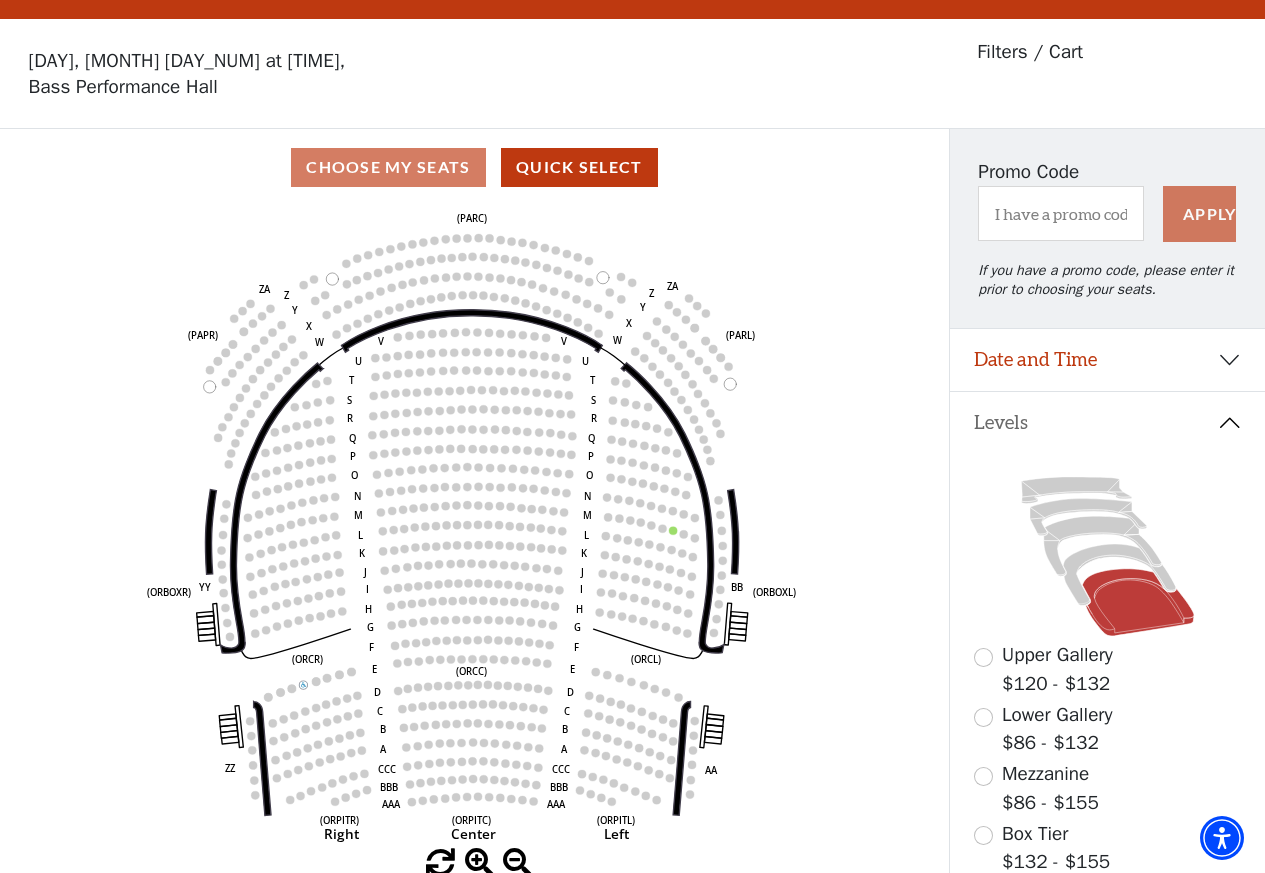 scroll, scrollTop: 0, scrollLeft: 0, axis: both 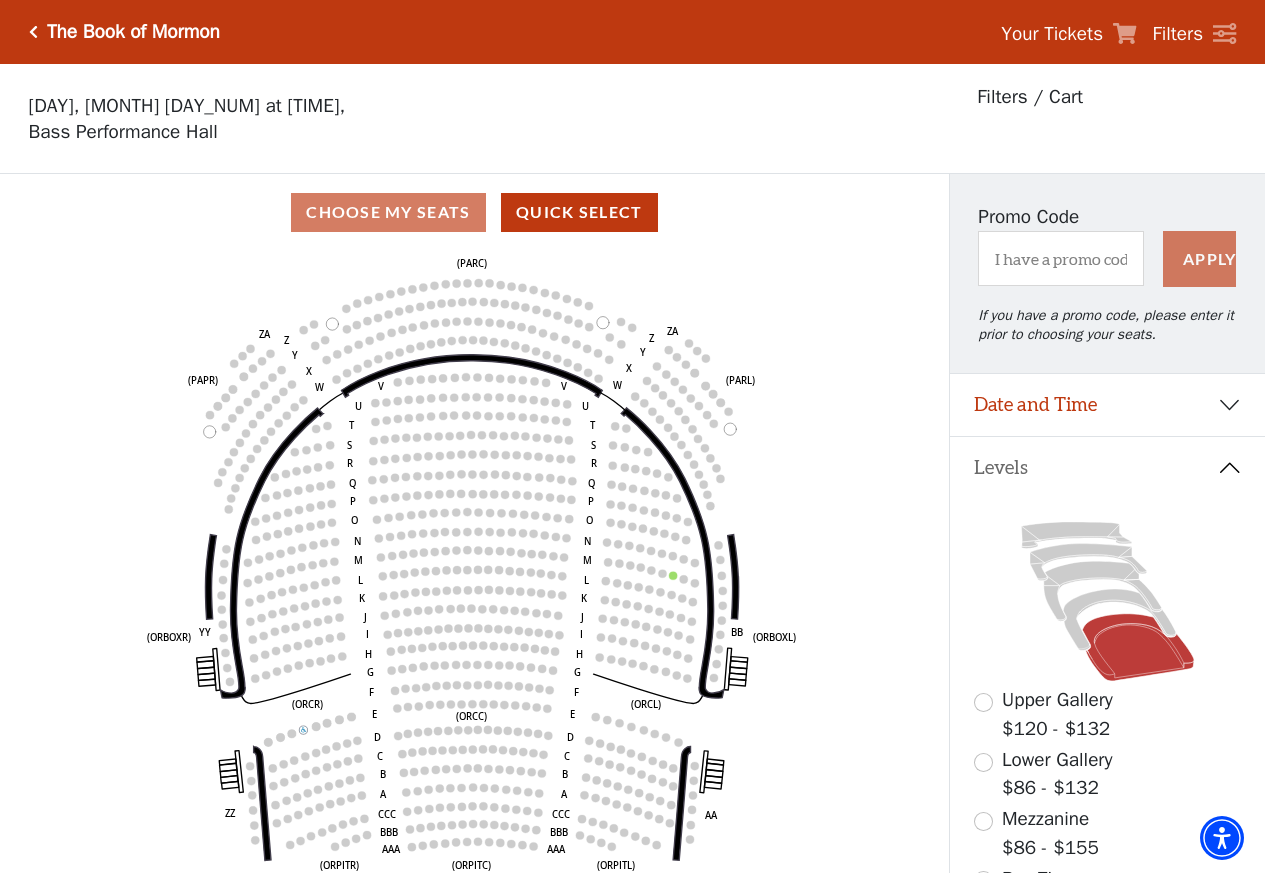 click on "Left   (ORPITL)   Right   (ORPITR)   Center   (ORPITC)   ZZ   AA   YY   BB   ZA   ZA   (ORCL)   (ORCR)   (ORCC)   (ORBOXL)   (ORBOXR)   (PARL)   (PAPR)   (PARC)   Z   Y   X   W   Z   Y   X   W   V   U   T   S   R   Q   P   O   N   M   L   K   J   I   H   G   F   E   D   C   B   A   CCC   BBB   AAA   V   U   T   S   R   Q   P   O   N   M   L   K   J   I   H   G   F   E   D   C   B   A   CCC   BBB   AAA" 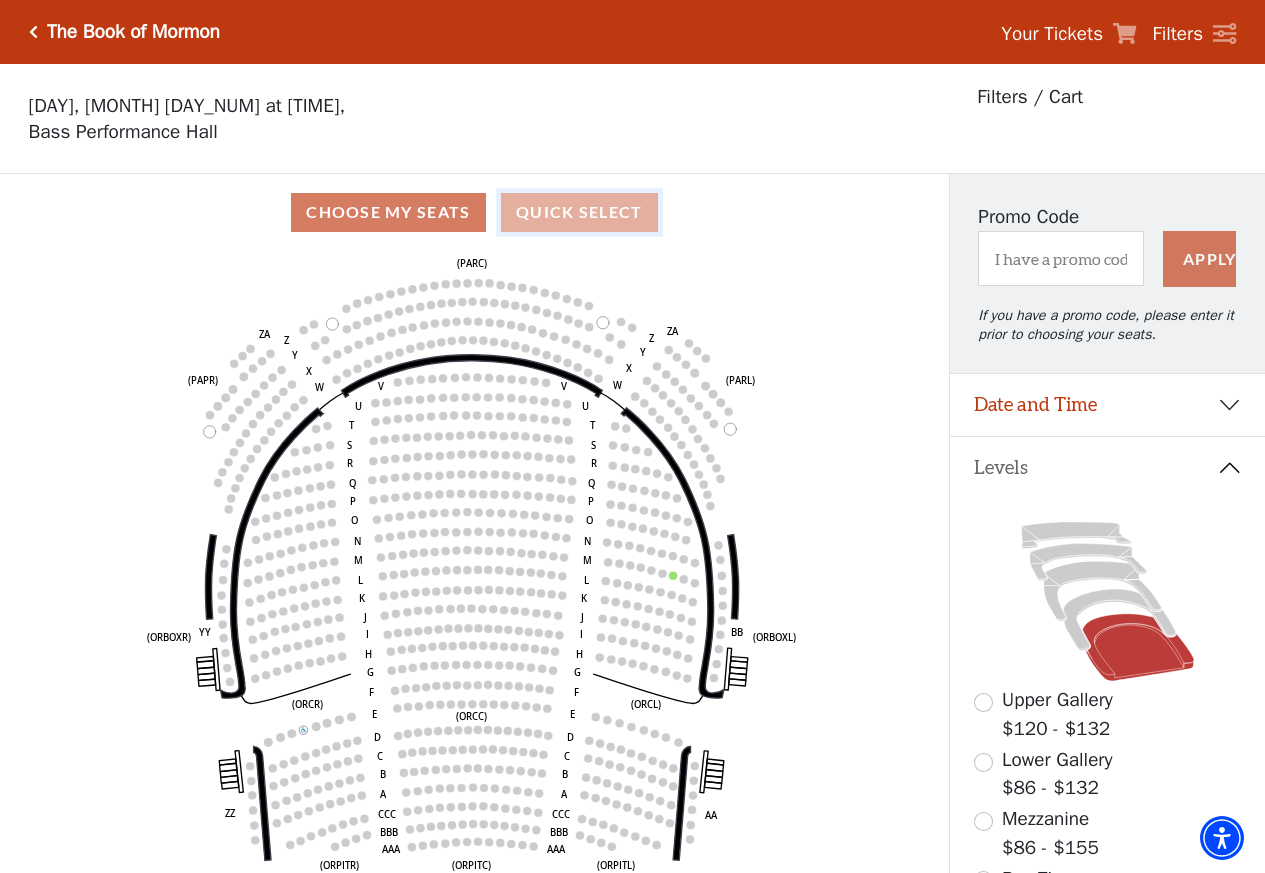 click on "Quick Select" at bounding box center (579, 212) 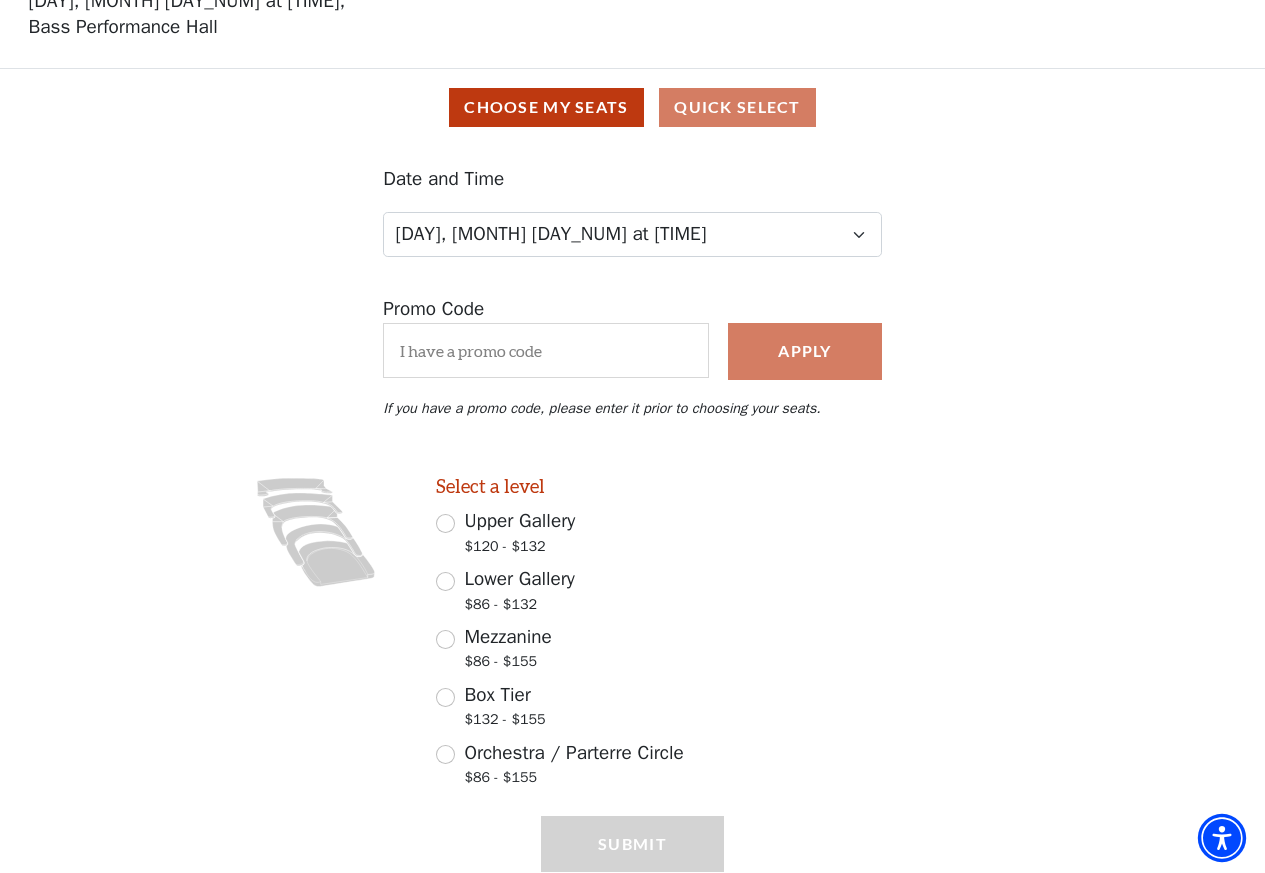 scroll, scrollTop: 180, scrollLeft: 0, axis: vertical 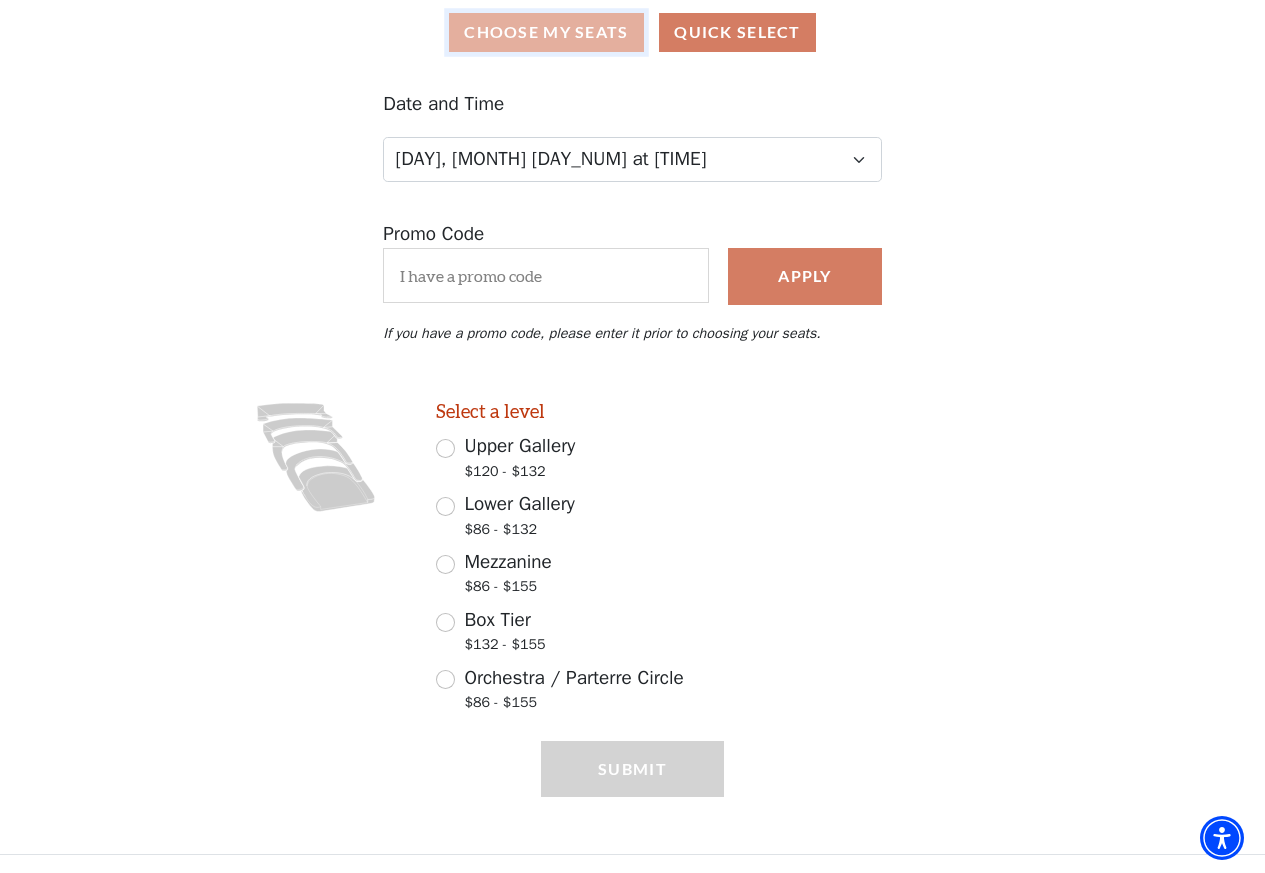 click on "Choose My Seats" at bounding box center [546, 32] 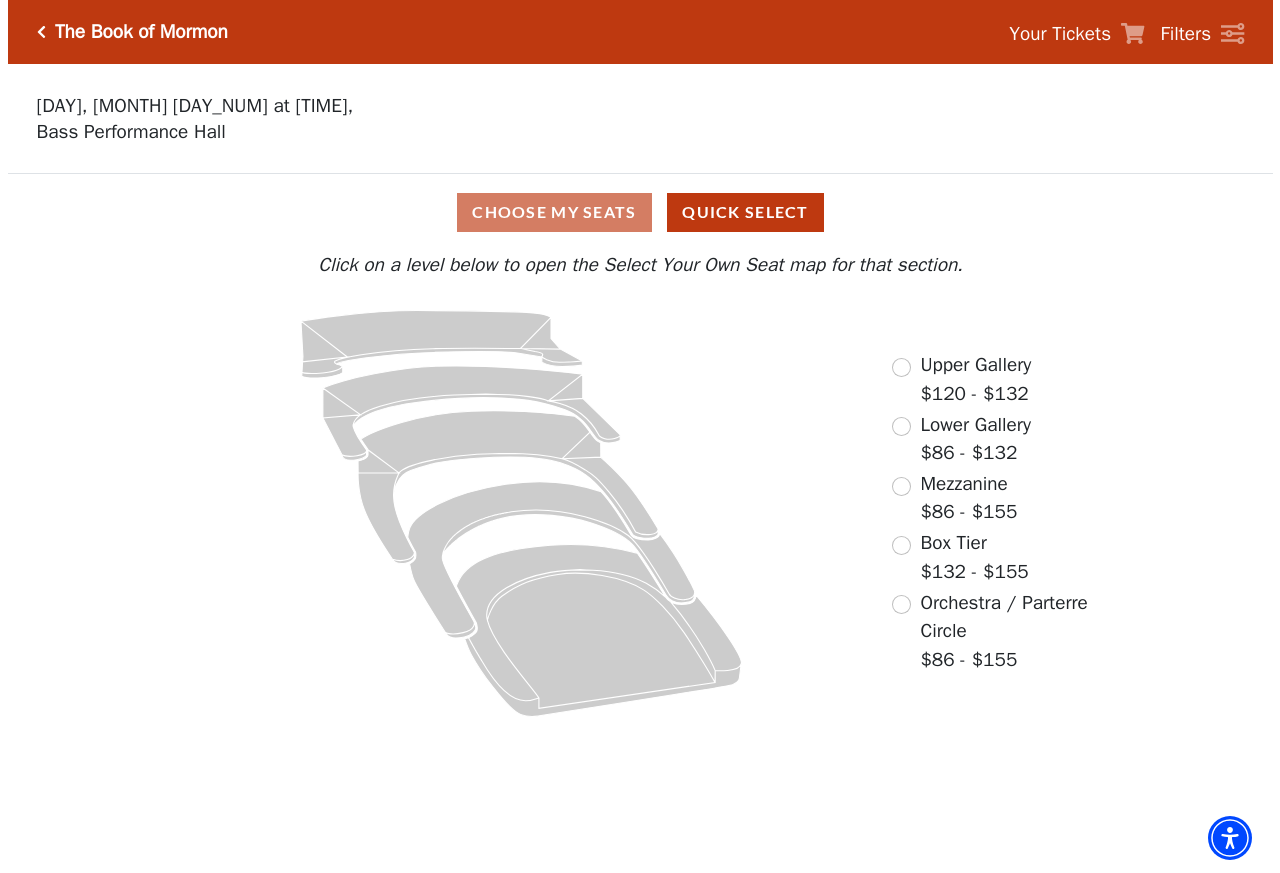 scroll, scrollTop: 0, scrollLeft: 0, axis: both 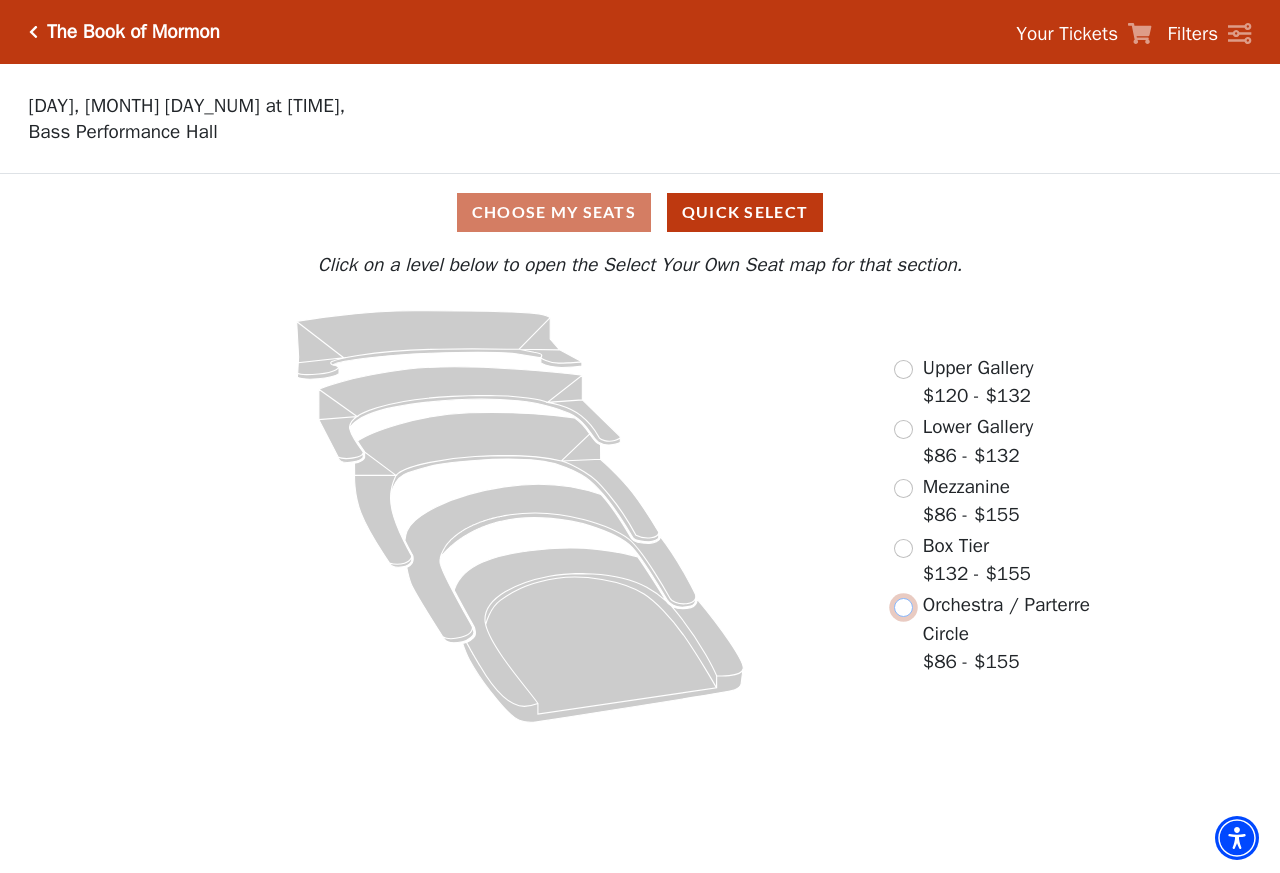 click at bounding box center (903, 607) 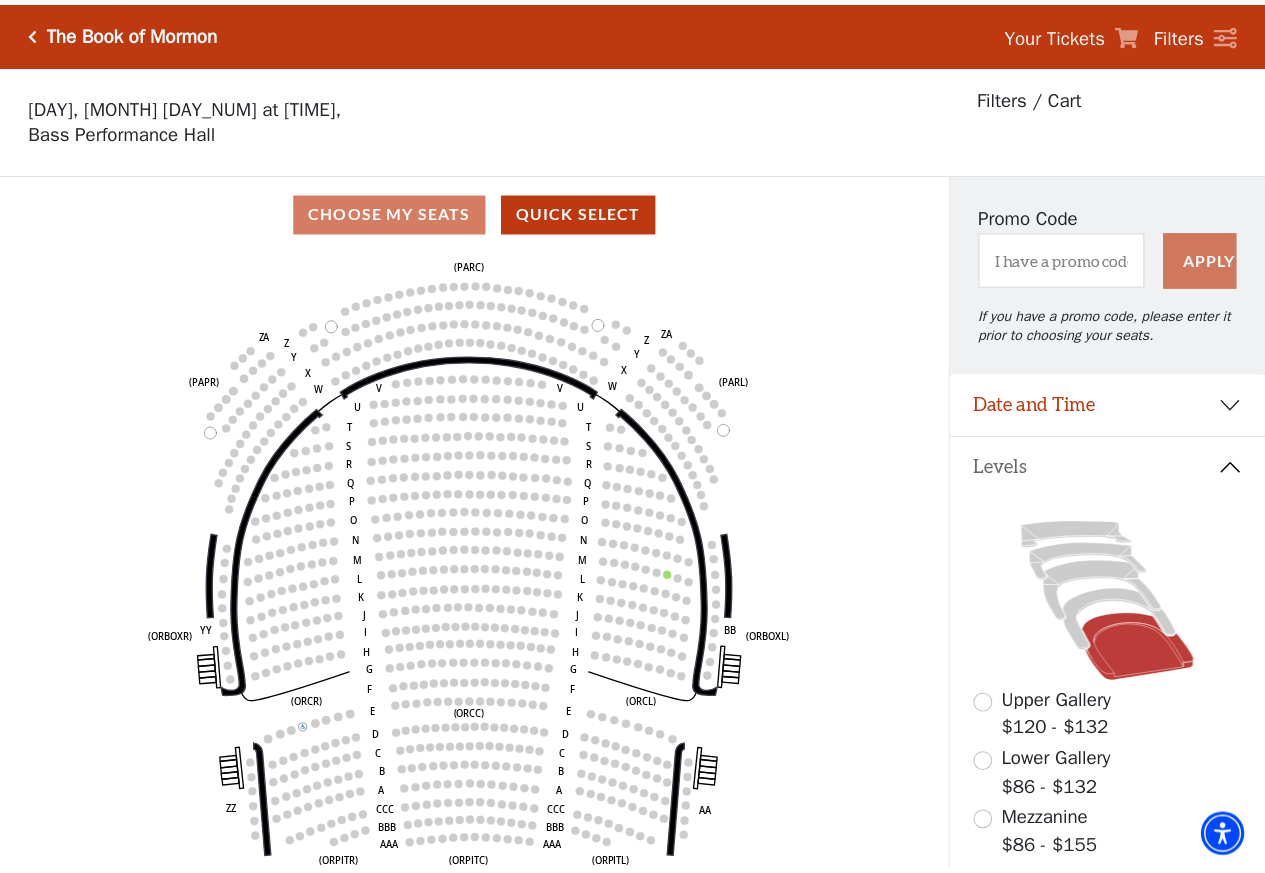 scroll, scrollTop: 92, scrollLeft: 0, axis: vertical 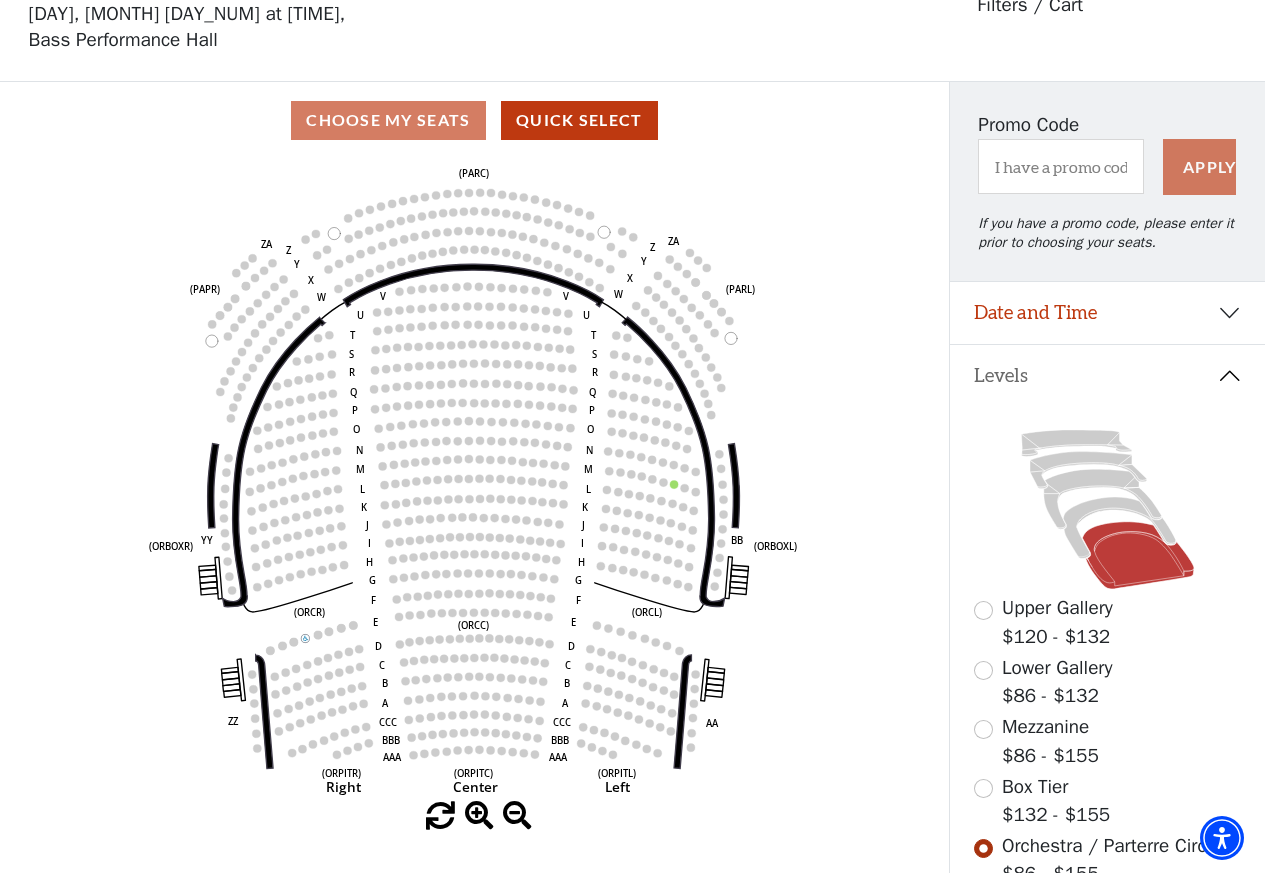 click on "Left   (ORPITL)   Right   (ORPITR)   Center   (ORPITC)   ZZ   AA   YY   BB   ZA   ZA   (ORCL)   (ORCR)   (ORCC)   (ORBOXL)   (ORBOXR)   (PARL)   (PAPR)   (PARC)   Z   Y   X   W   Z   Y   X   W   V   U   T   S   R   Q   P   O   N   M   L   K   J   I   H   G   F   E   D   C   B   A   CCC   BBB   AAA   V   U   T   S   R   Q   P   O   N   M   L   K   J   I   H   G   F   E   D   C   B   A   CCC   BBB   AAA" 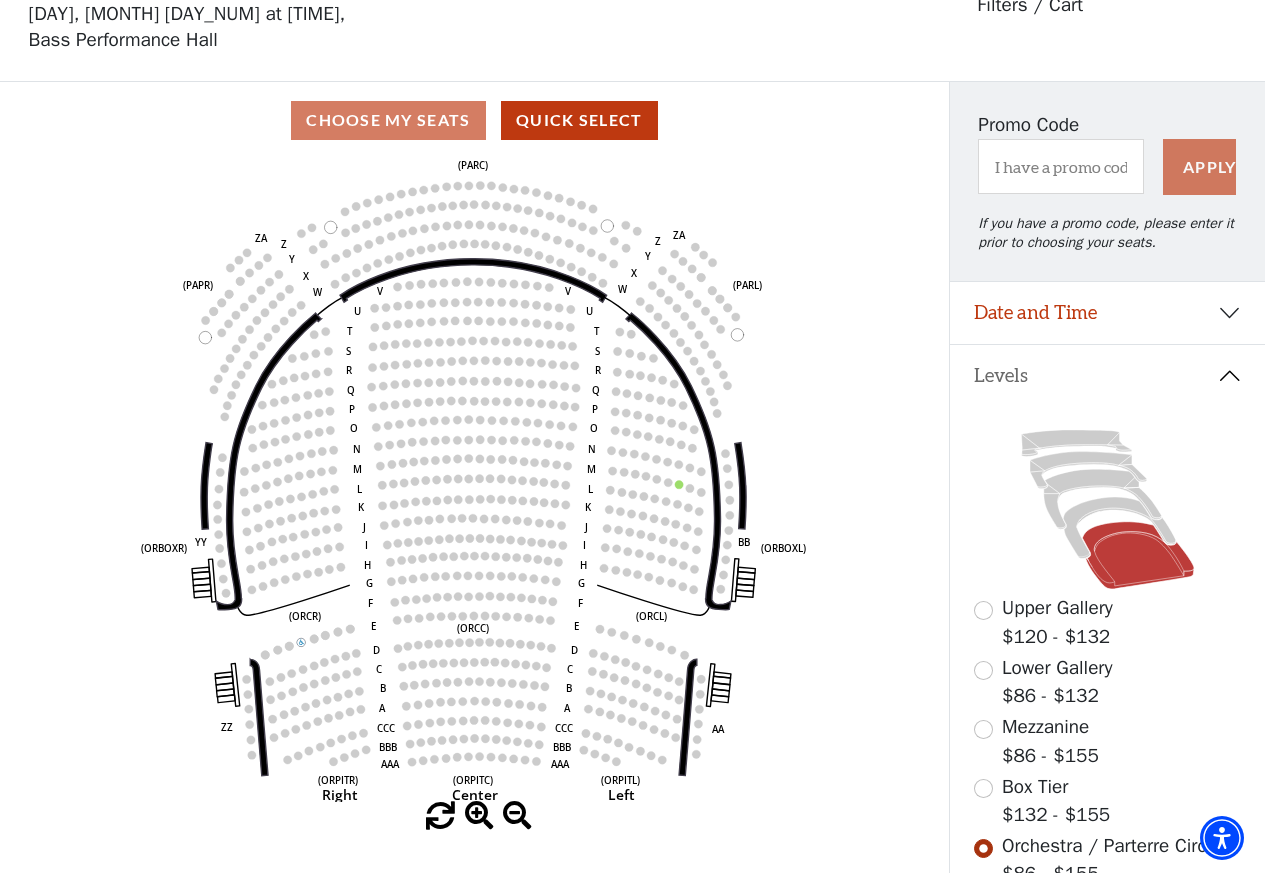 click on "Choose My Seats
Quick Select
Current Level   Orchestra / Parterre Circle   Click on a level below to open the Select Your Own Seat map for that section.                                                                                           Left   (ORPITL)   Right   (ORPITR)   Center   (ORPITC)   ZZ   AA   YY   BB   ZA   ZA   (ORCL)   (ORCR)   (ORCC)   (ORBOXL)   (ORBOXR)   (PARL)   (PAPR)   (PARC)   Z   Y   X   W   Z   Y   X   W   V   U   T   S   R   Q   P   O   N   M   L   K   J   I   H   G   F   E   D   C   B   A   CCC   BBB   AAA   V   U   T   S   R   Q   P   O   N   M   L   K   J   I   H   G   F   E   D   C   B   A   CCC   BBB   AAA" at bounding box center (474, 518) 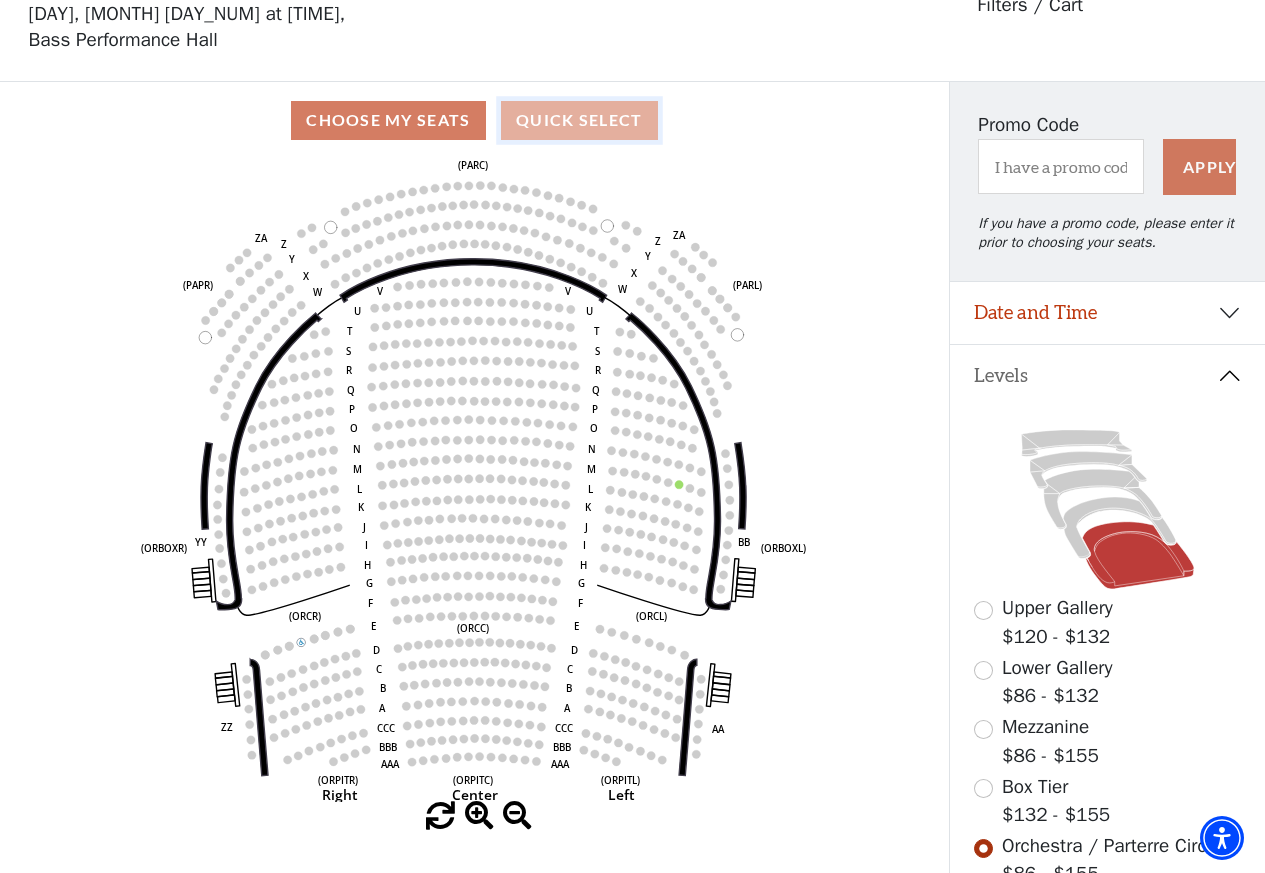 click on "Quick Select" at bounding box center (579, 120) 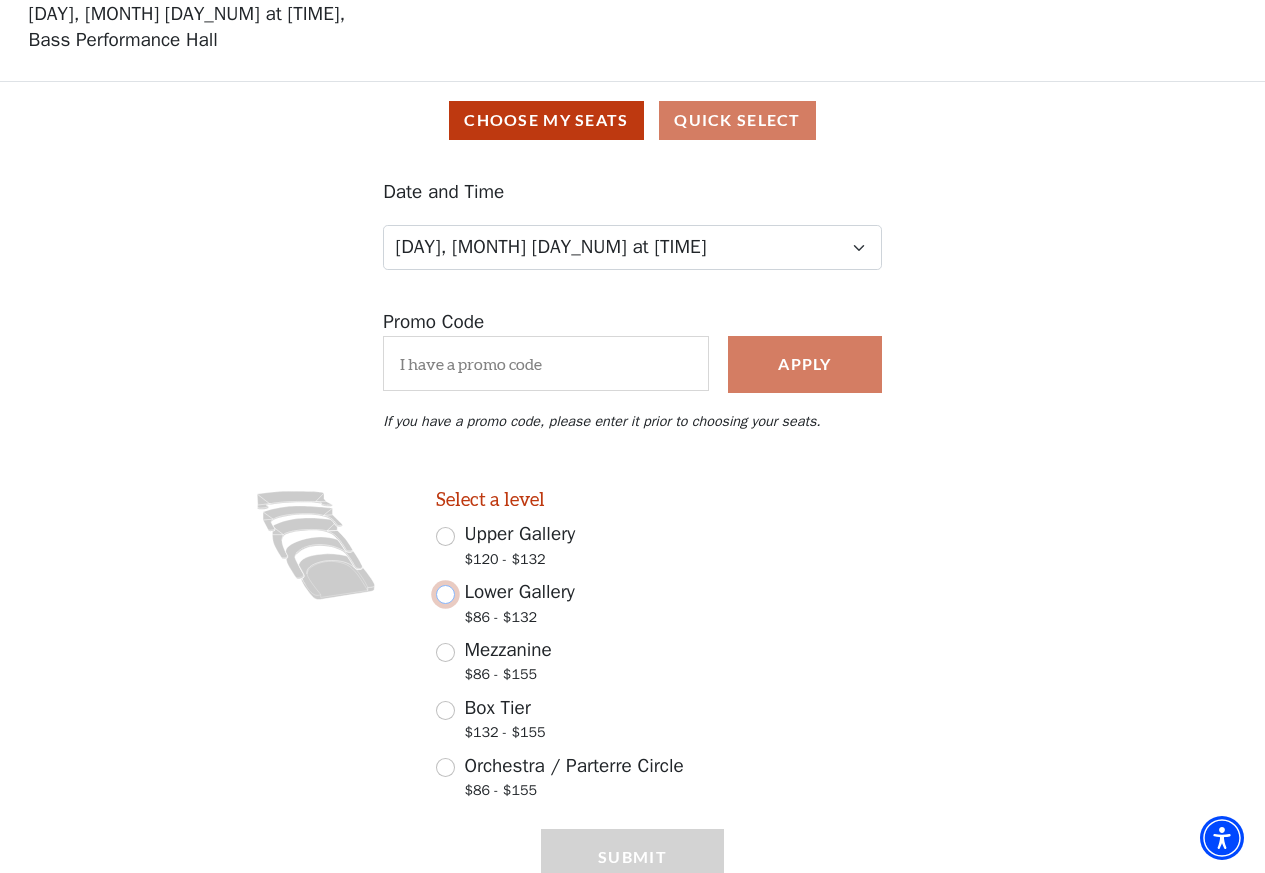 click on "Lower Gallery     $86 - $132" at bounding box center (445, 594) 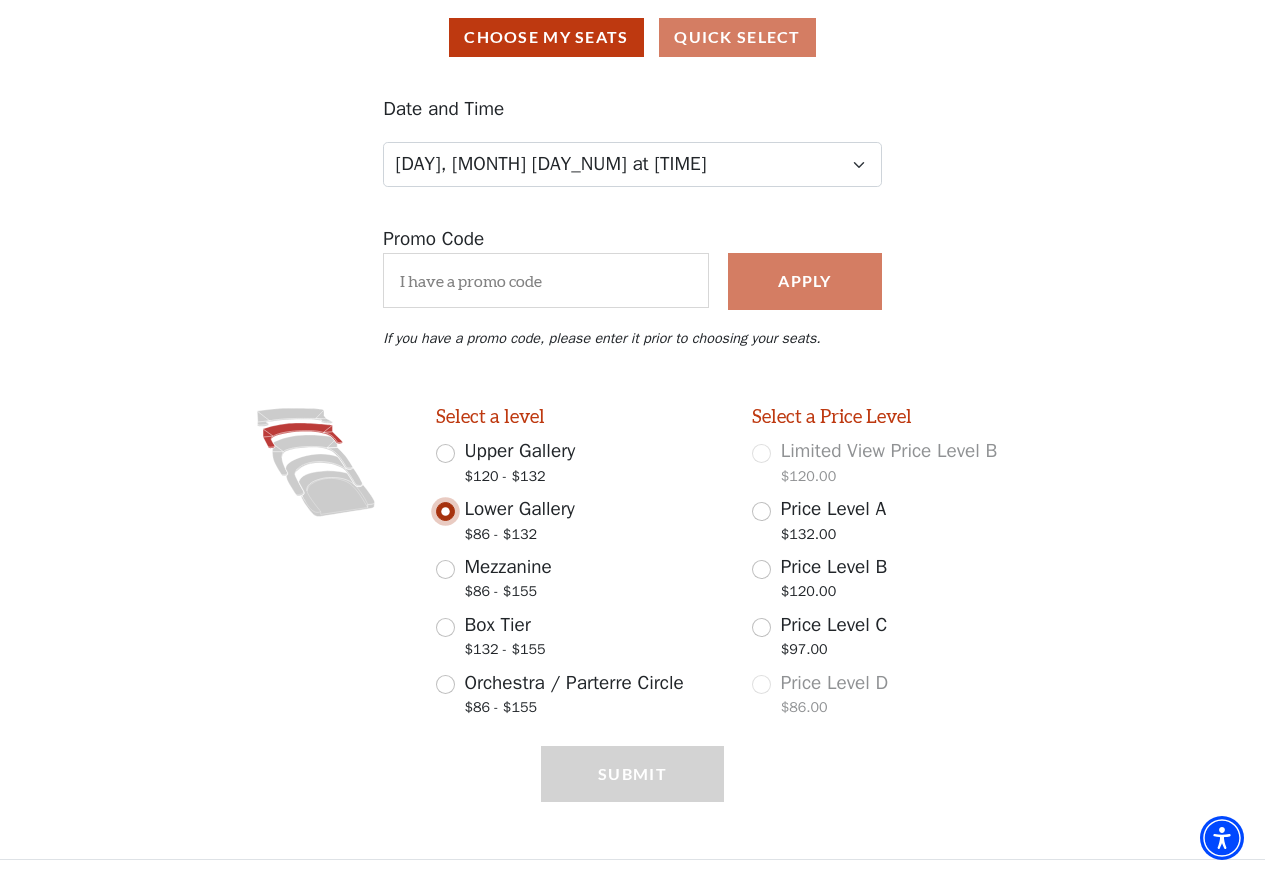scroll, scrollTop: 180, scrollLeft: 0, axis: vertical 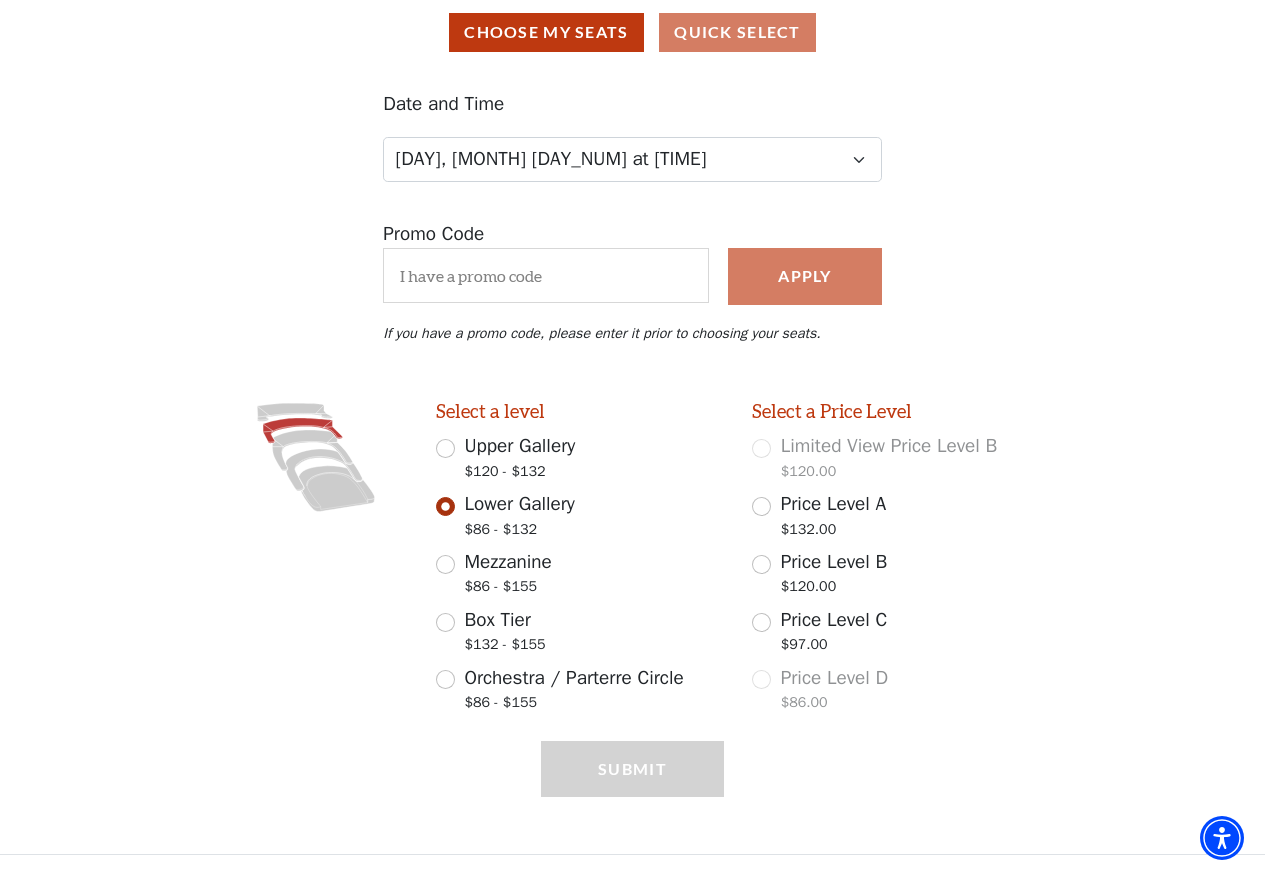 click on "Lower Gallery     $86 - $132" at bounding box center (580, 518) 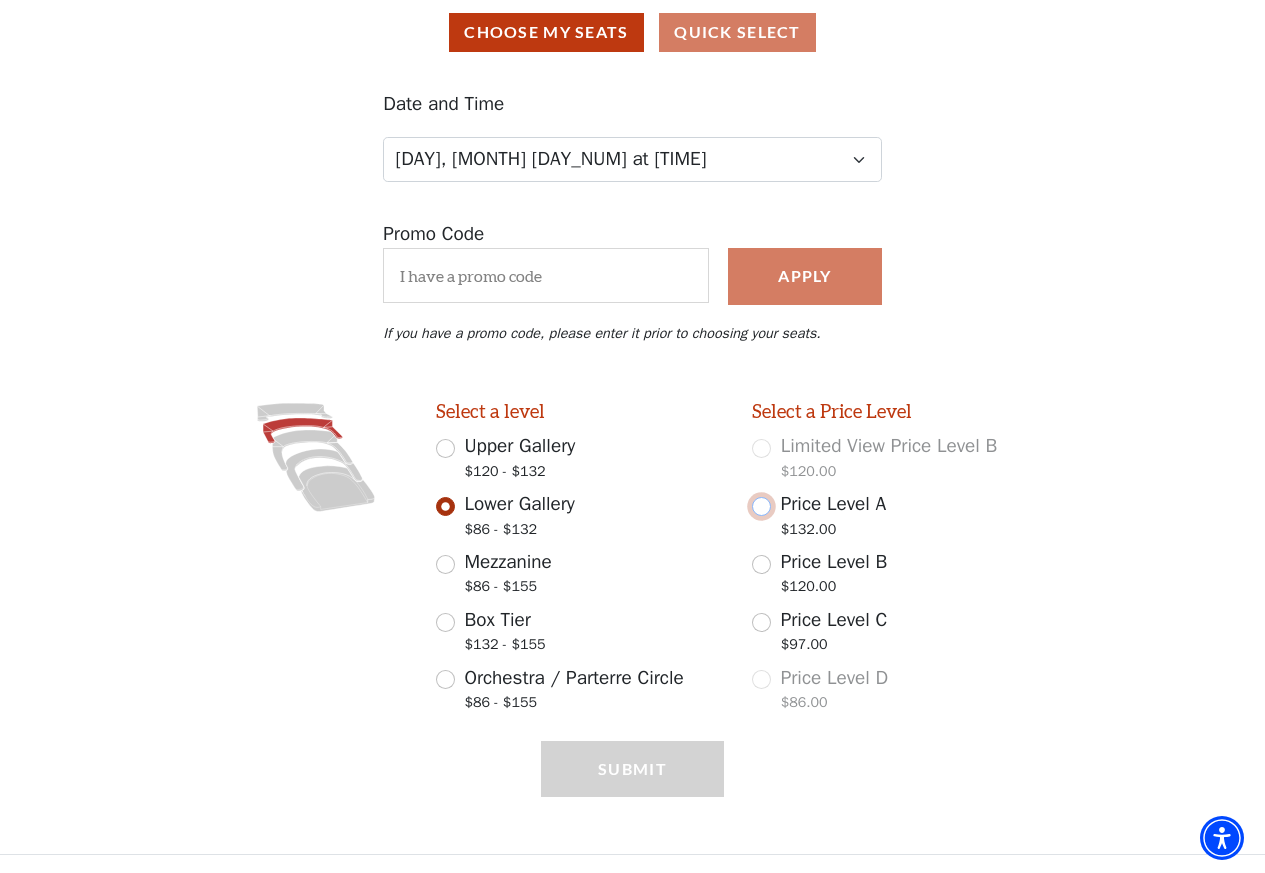 click on "Price Level A $132.00" at bounding box center (761, 506) 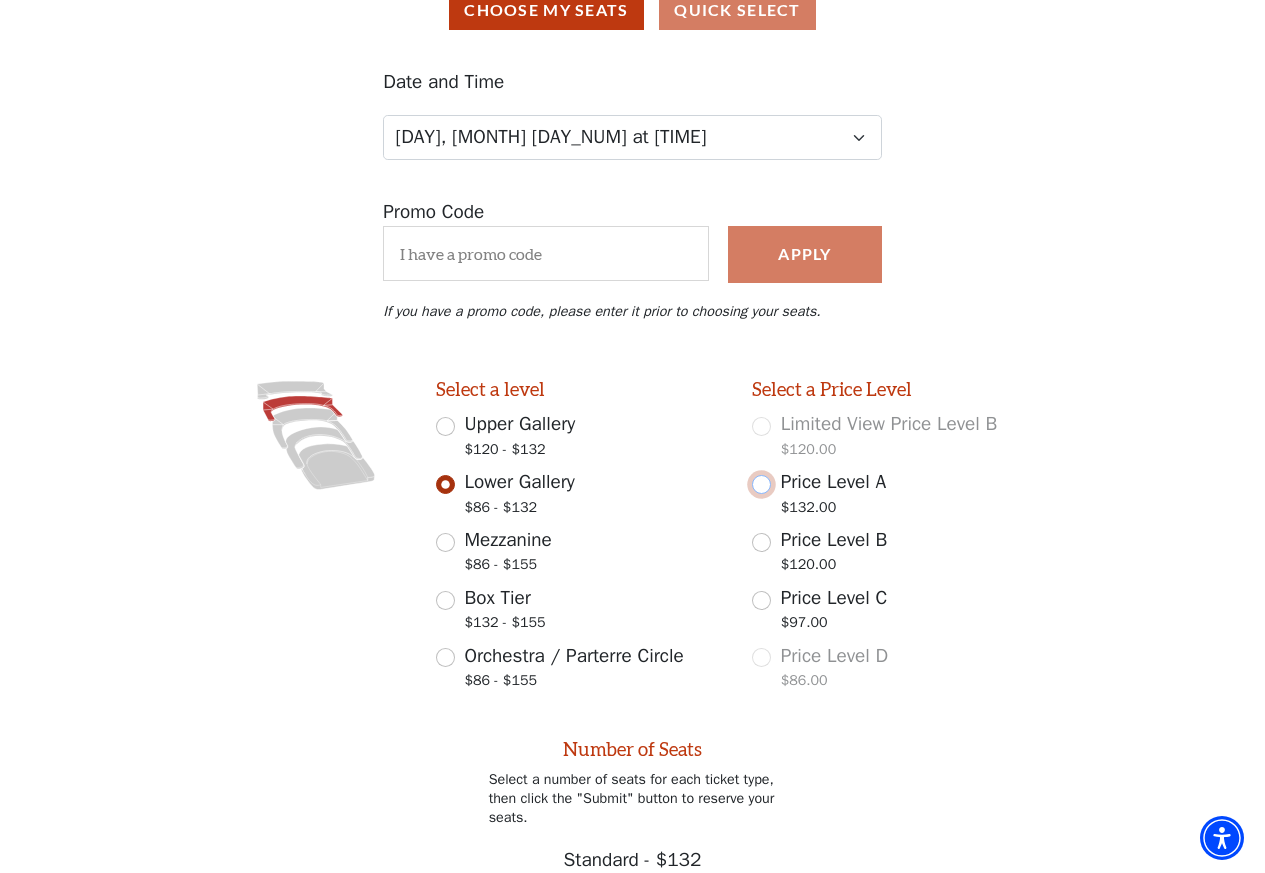 scroll, scrollTop: 400, scrollLeft: 0, axis: vertical 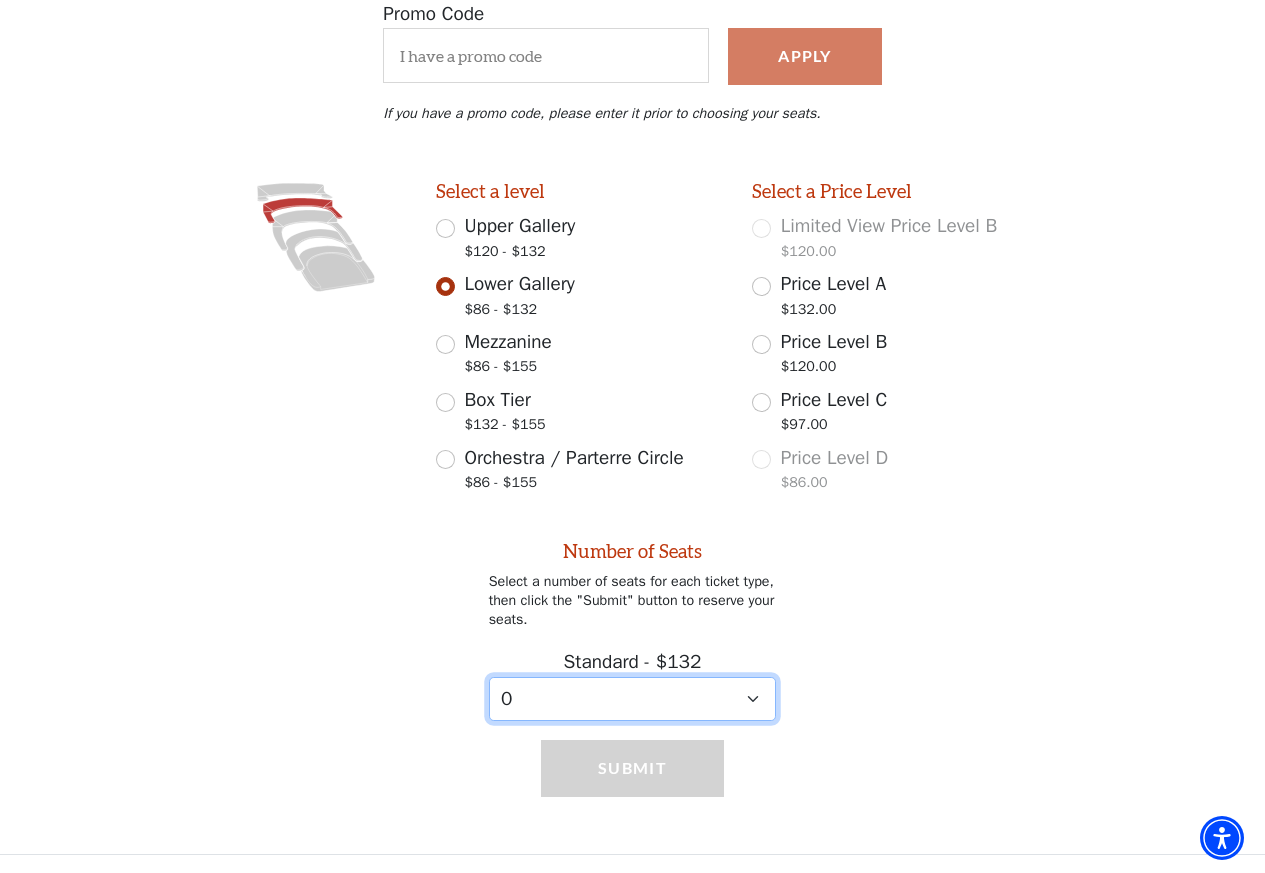 click on "0 1 2 3 4 5 6 7 8 9" at bounding box center (633, 699) 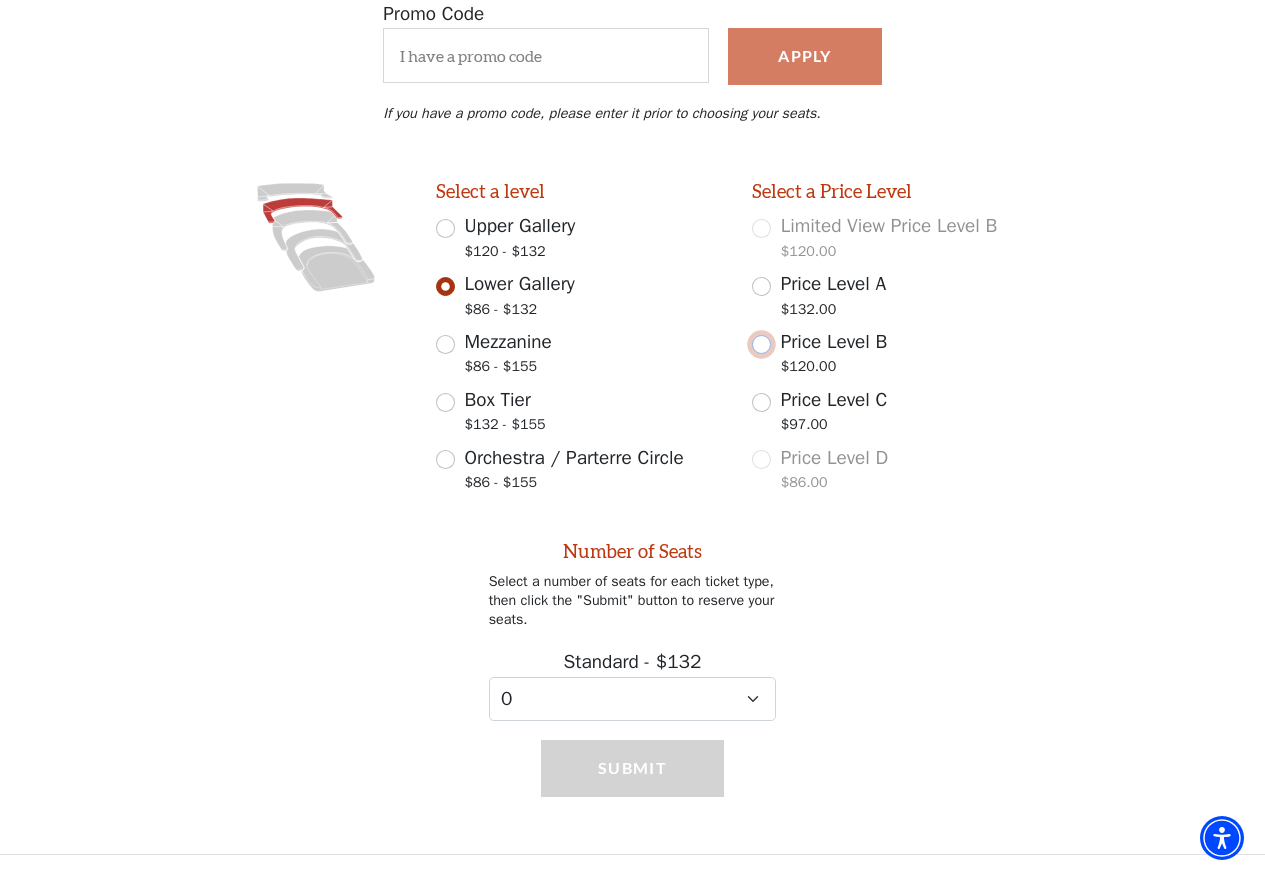 click on "Price Level B $120.00" at bounding box center (761, 344) 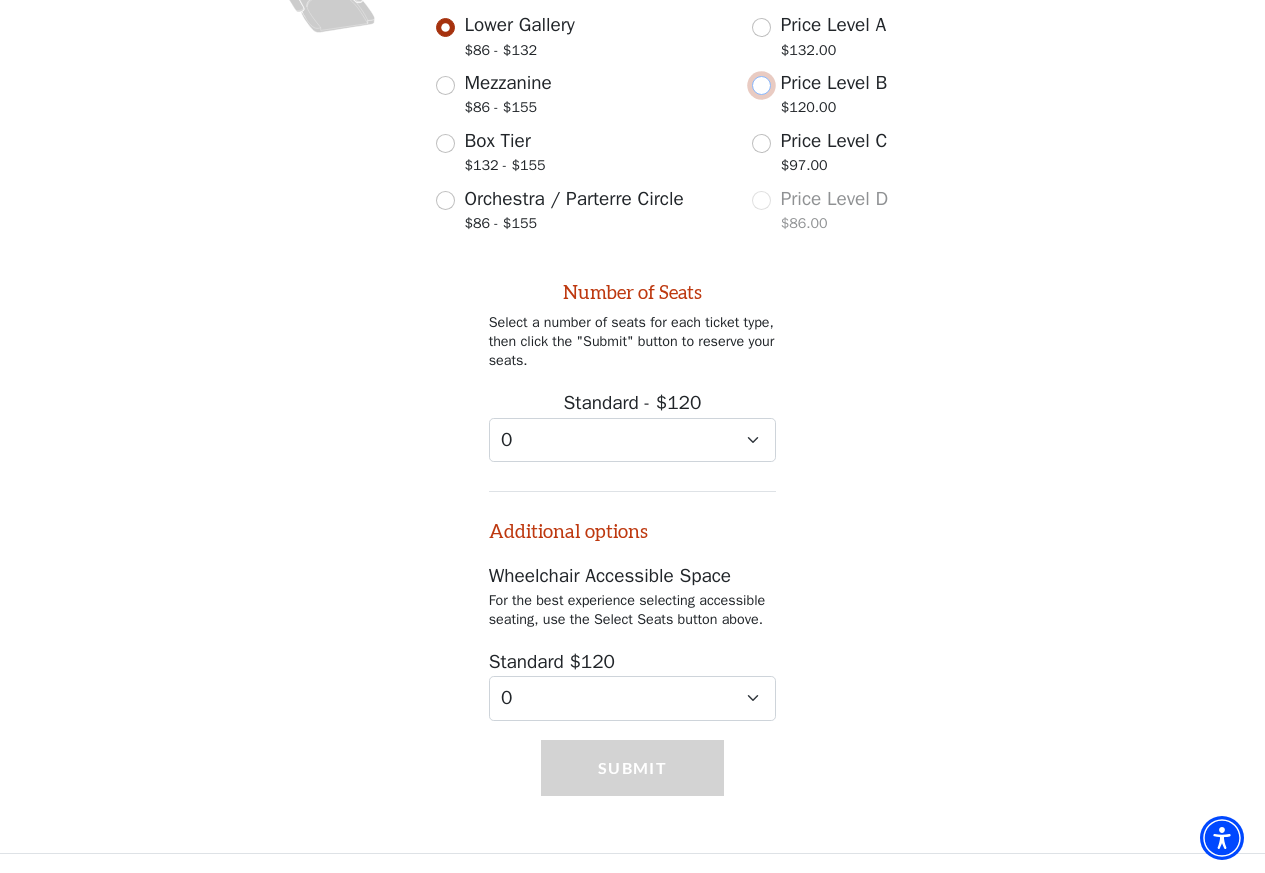 scroll, scrollTop: 677, scrollLeft: 0, axis: vertical 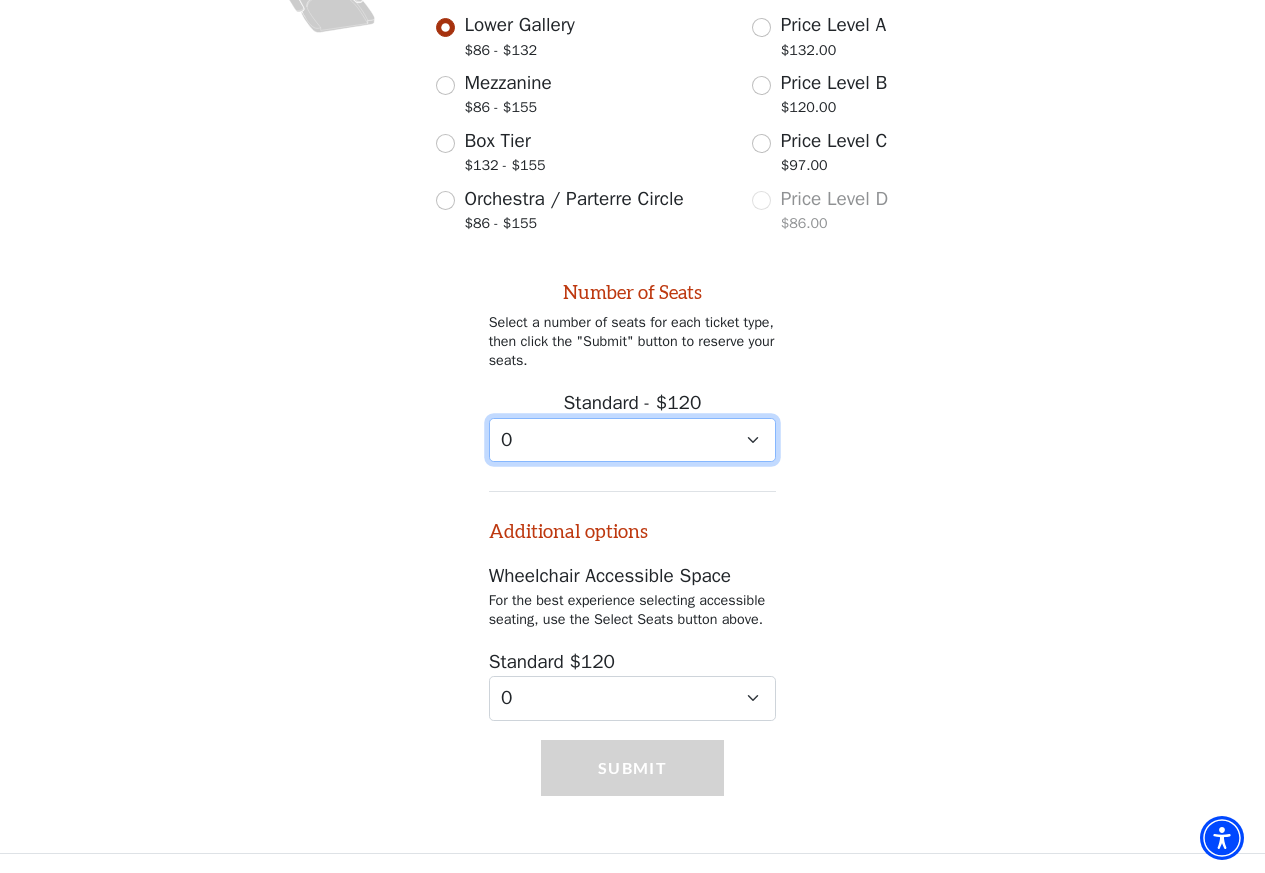 click on "0 1 2 3 4 5 6 7 8 9" at bounding box center [633, 440] 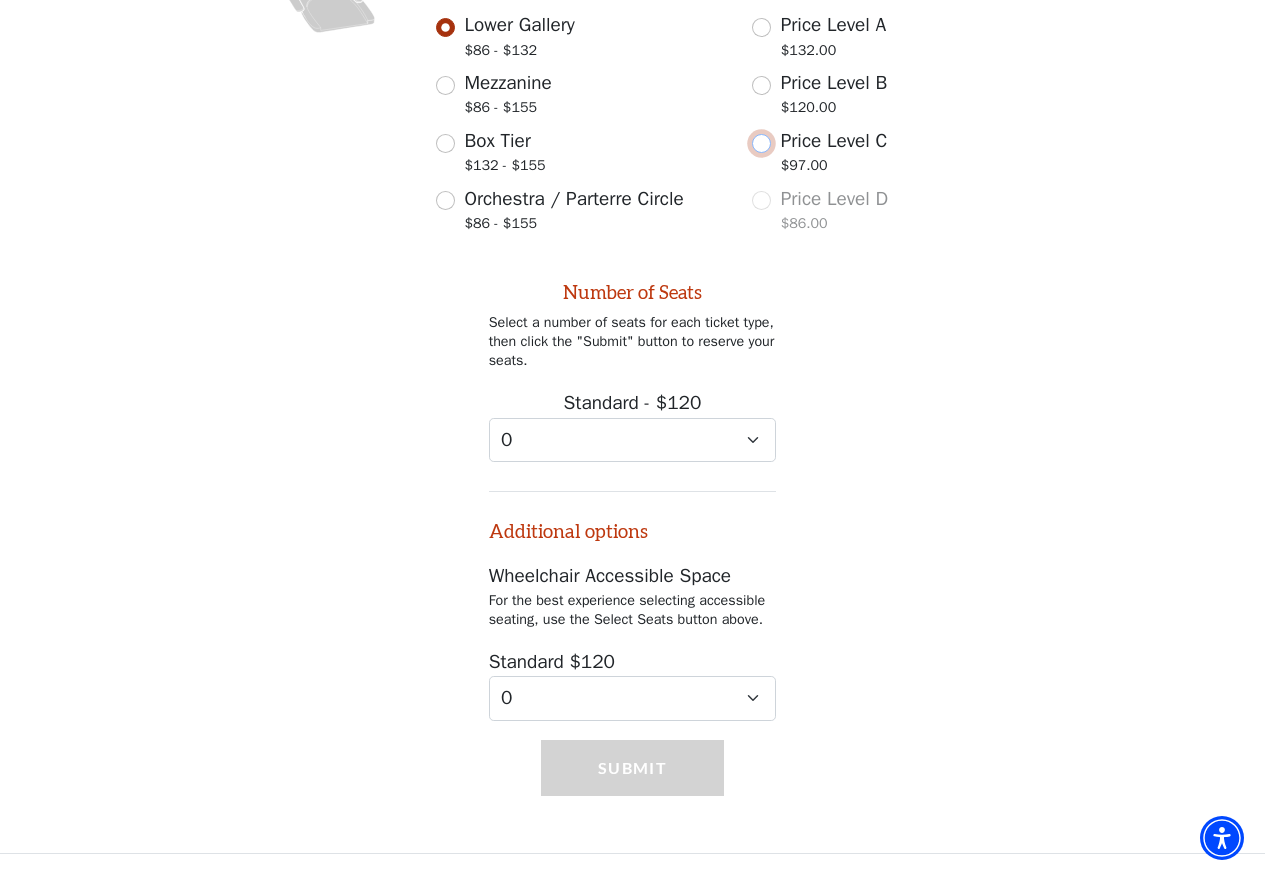 click on "Price Level C $97.00" at bounding box center (761, 143) 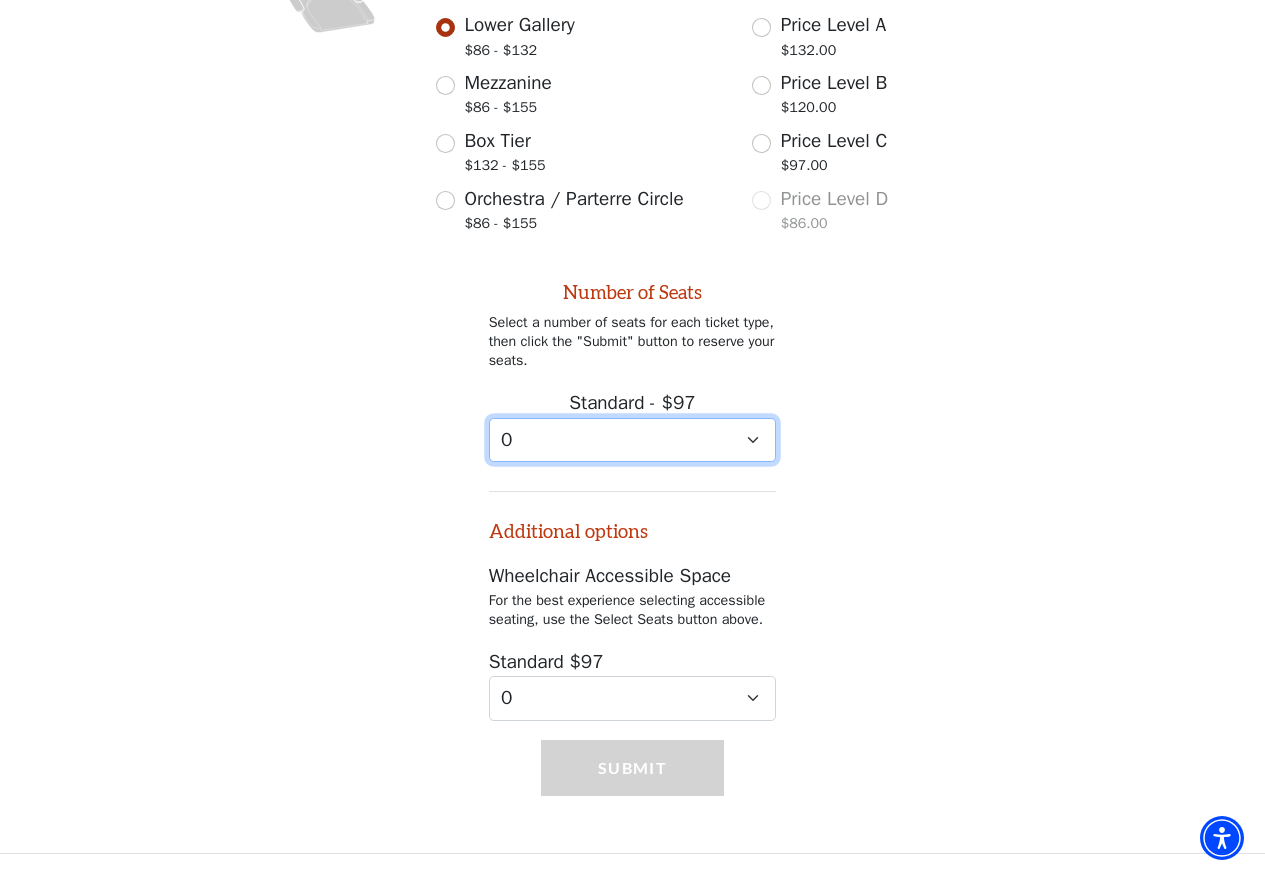 click on "0 1" at bounding box center [633, 440] 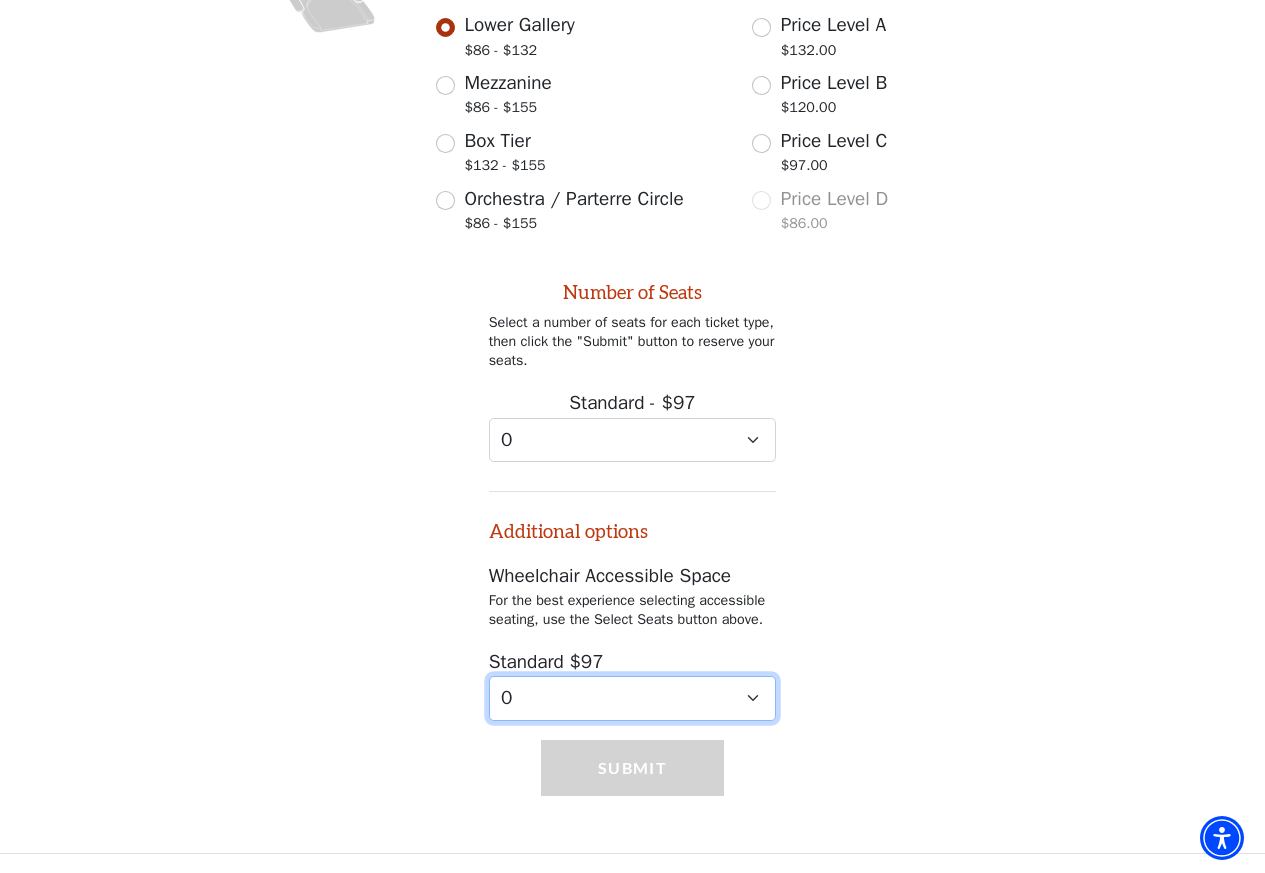 click on "0   1 2 3 4" at bounding box center [633, 698] 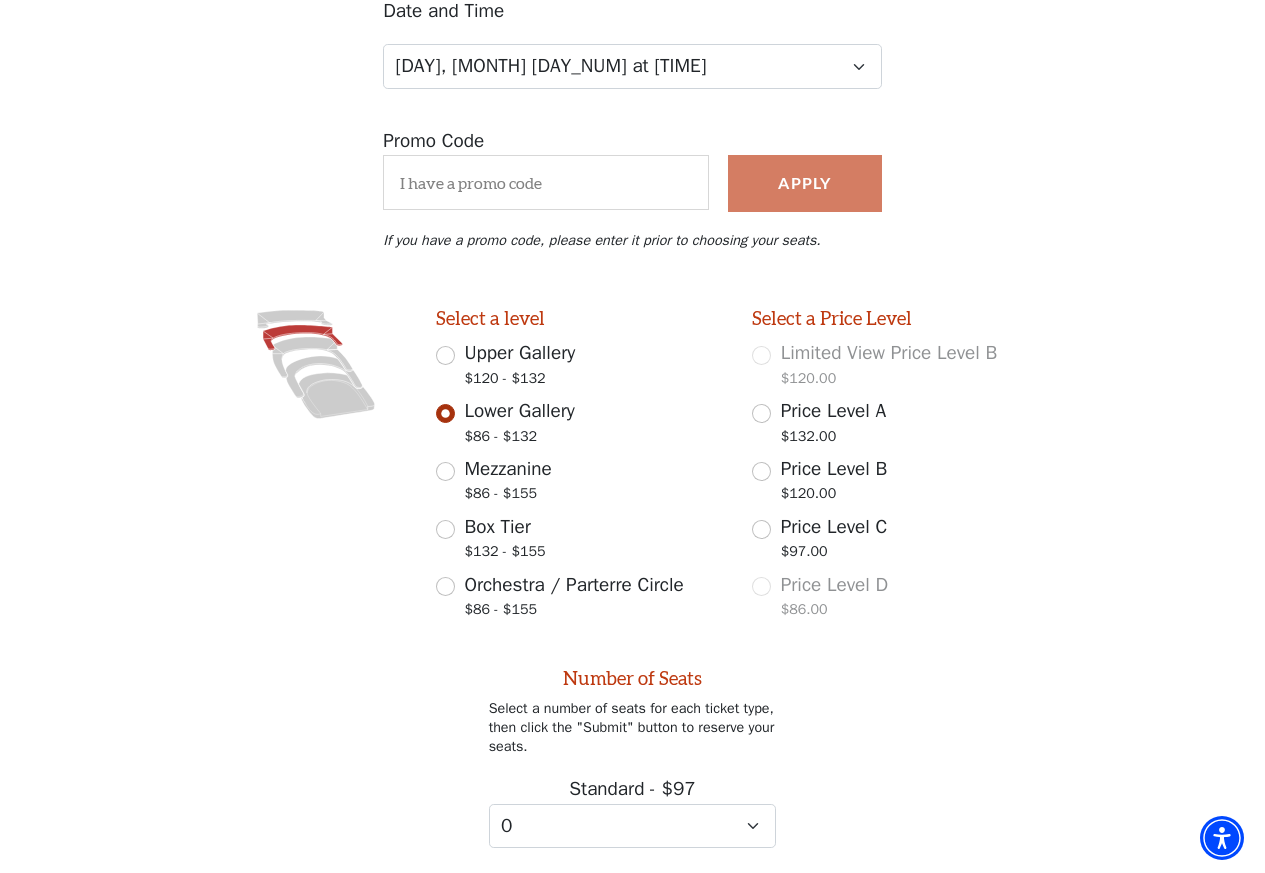scroll, scrollTop: 197, scrollLeft: 0, axis: vertical 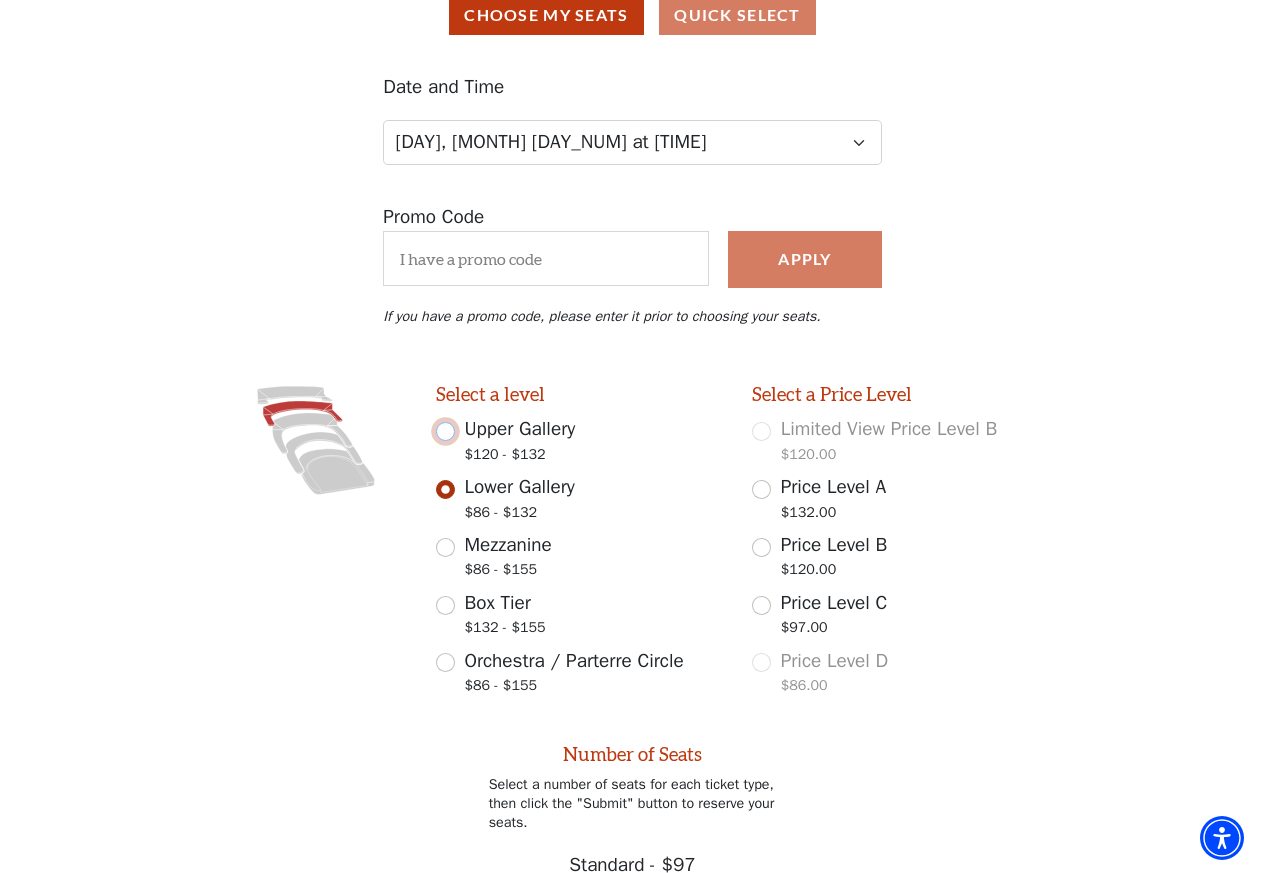 click on "Upper Gallery     $120 - $132" at bounding box center [445, 431] 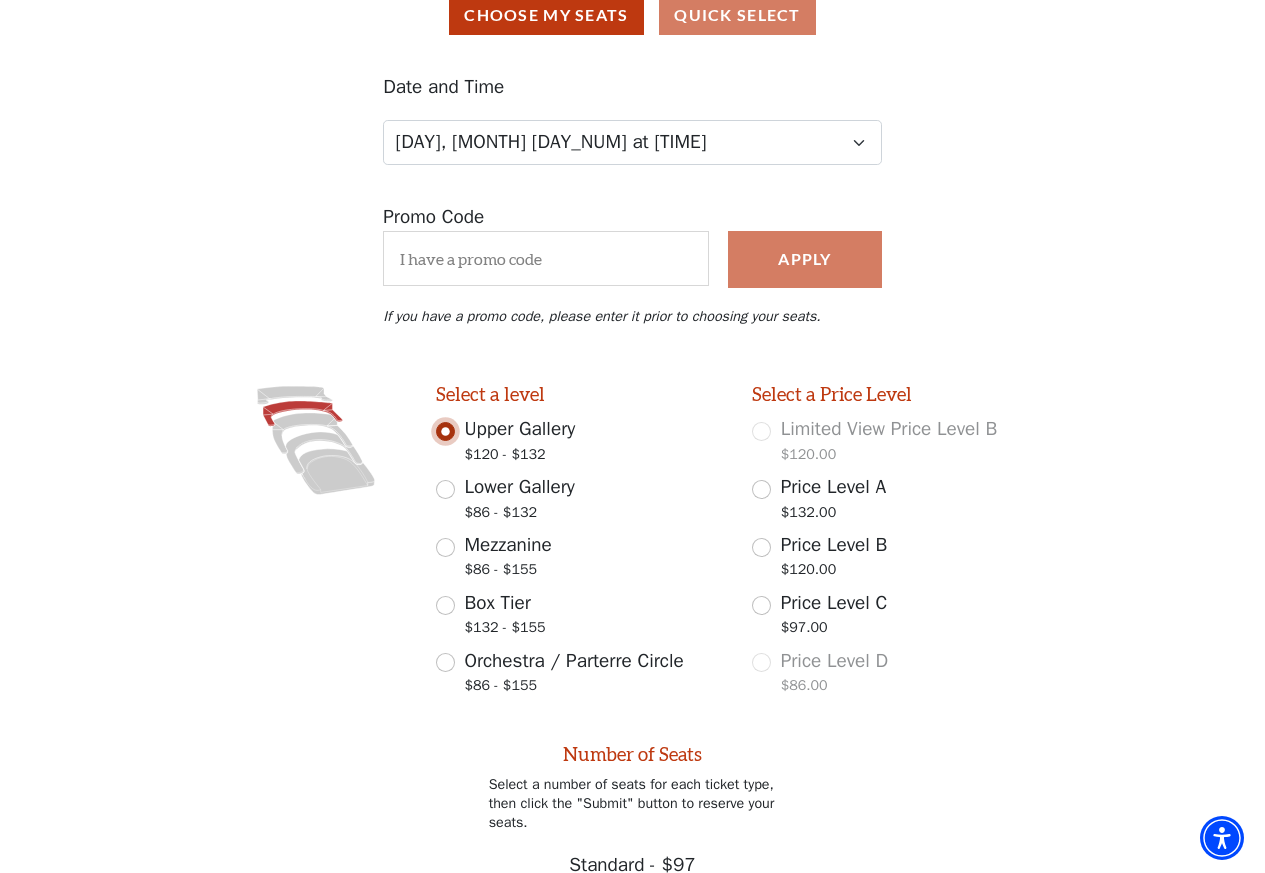 scroll, scrollTop: 180, scrollLeft: 0, axis: vertical 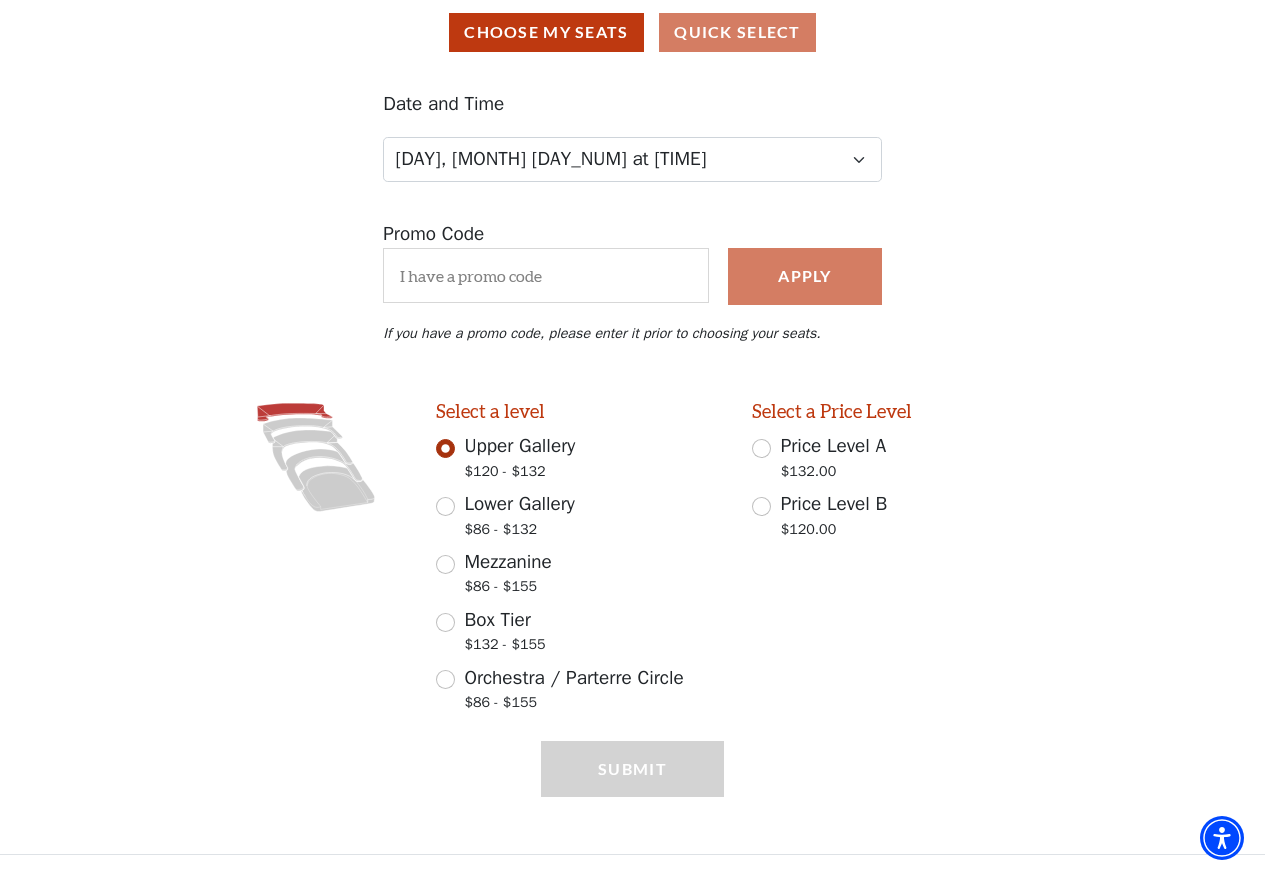 click on "Select a level     Upper Gallery     $120 - $132   Lower Gallery     $86 - $132   Mezzanine     $86 - $155   Box Tier     $132 - $155   Orchestra / Parterre Circle     $86 - $155" at bounding box center [580, 561] 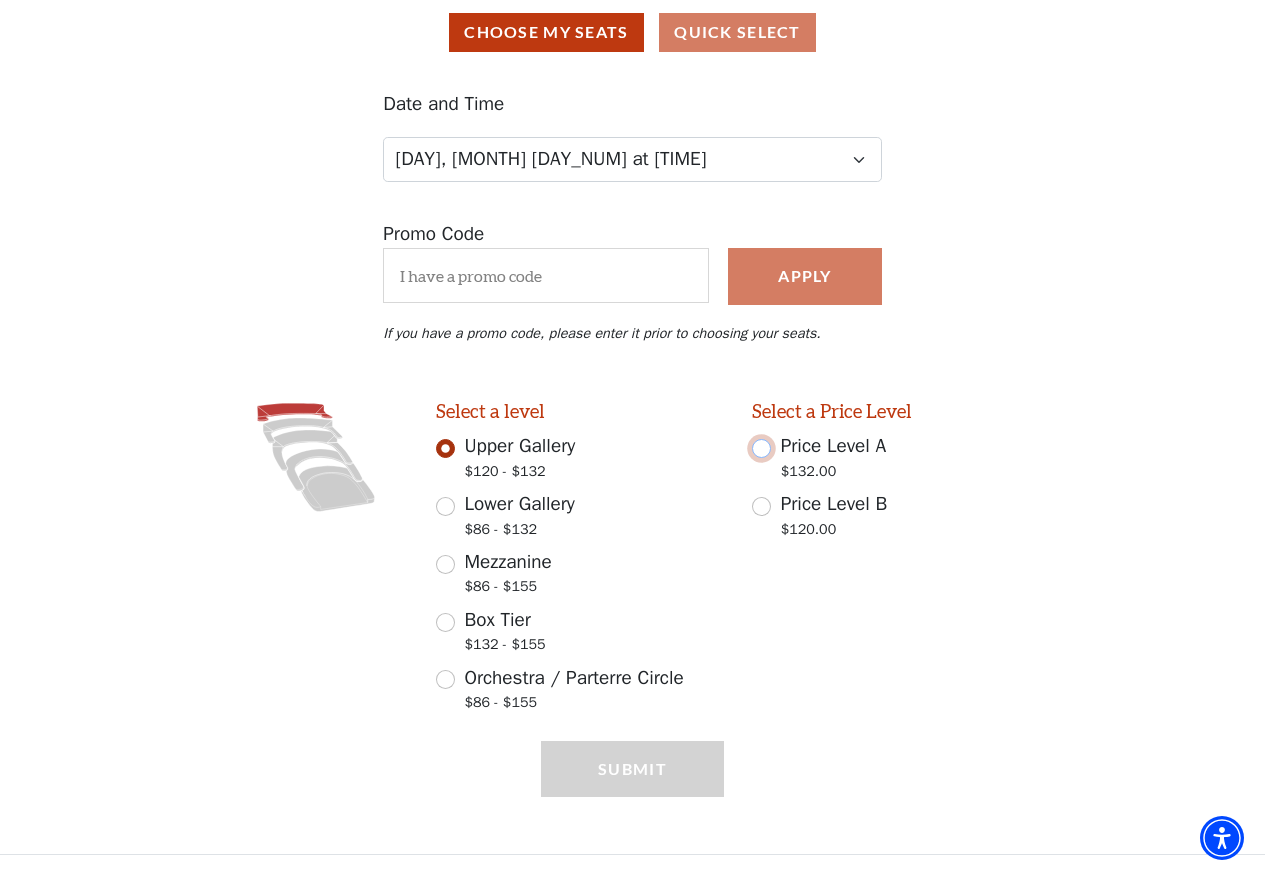 click on "Price Level A $132.00" at bounding box center (761, 448) 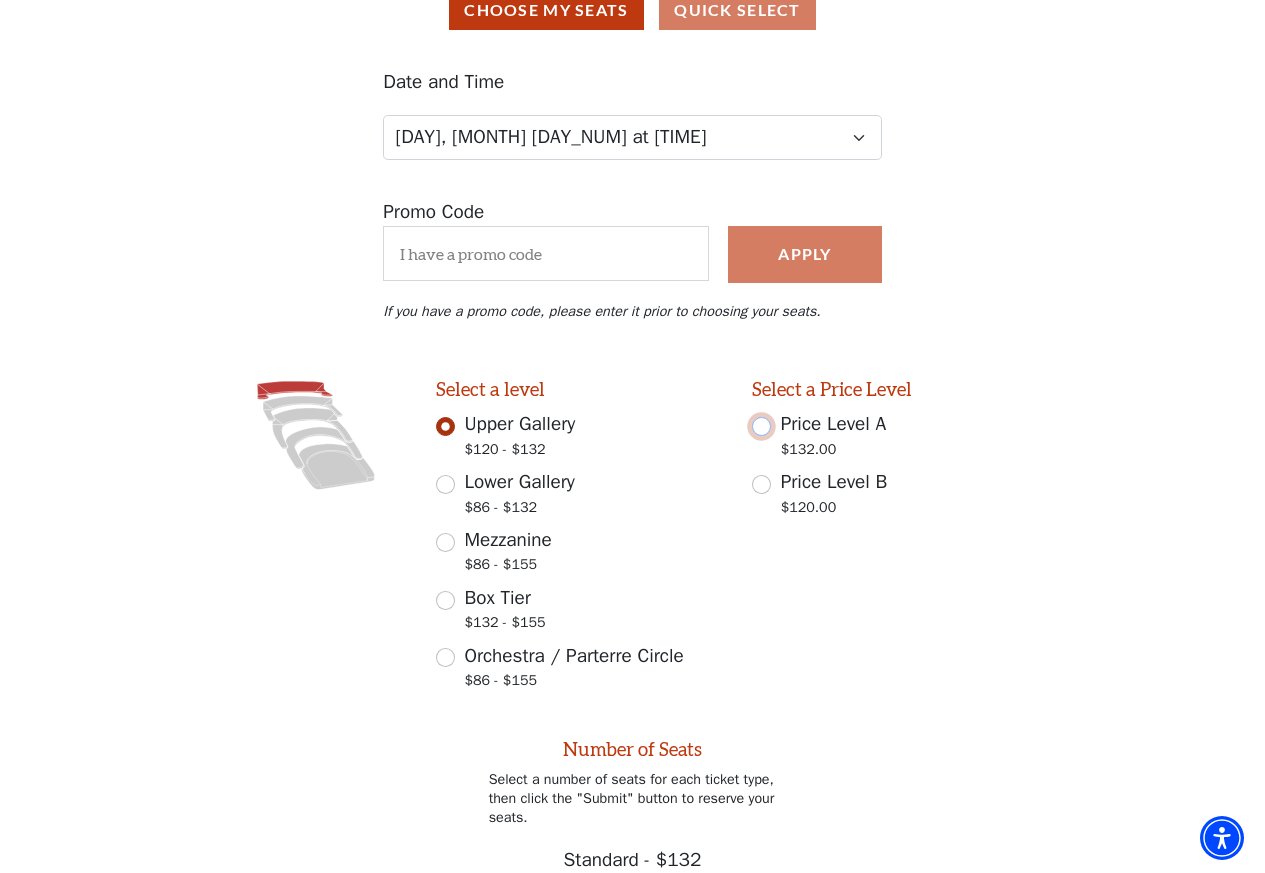 scroll, scrollTop: 400, scrollLeft: 0, axis: vertical 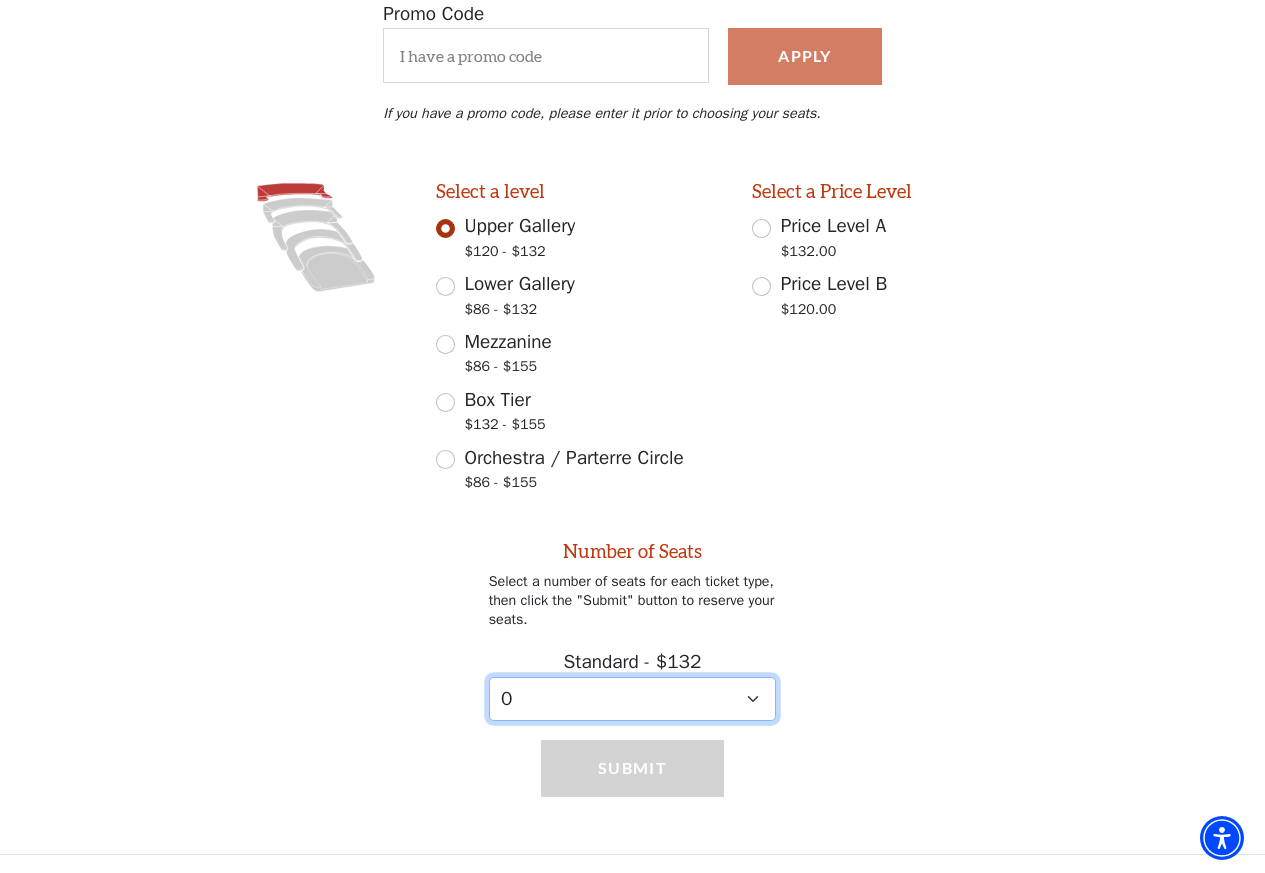 click on "0 1 2 3 4 5 6 7 8 9" at bounding box center (633, 699) 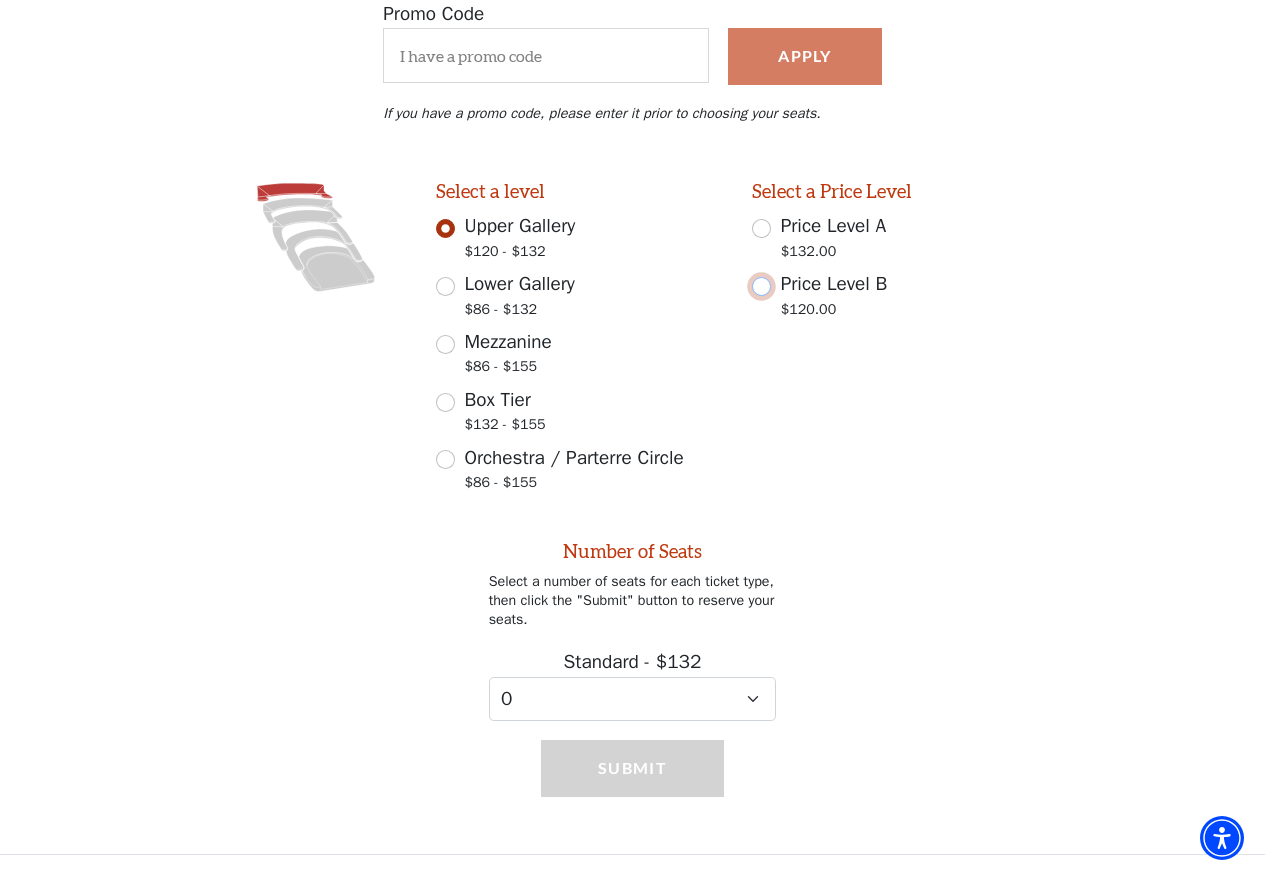 click on "Price Level B $120.00" at bounding box center (761, 286) 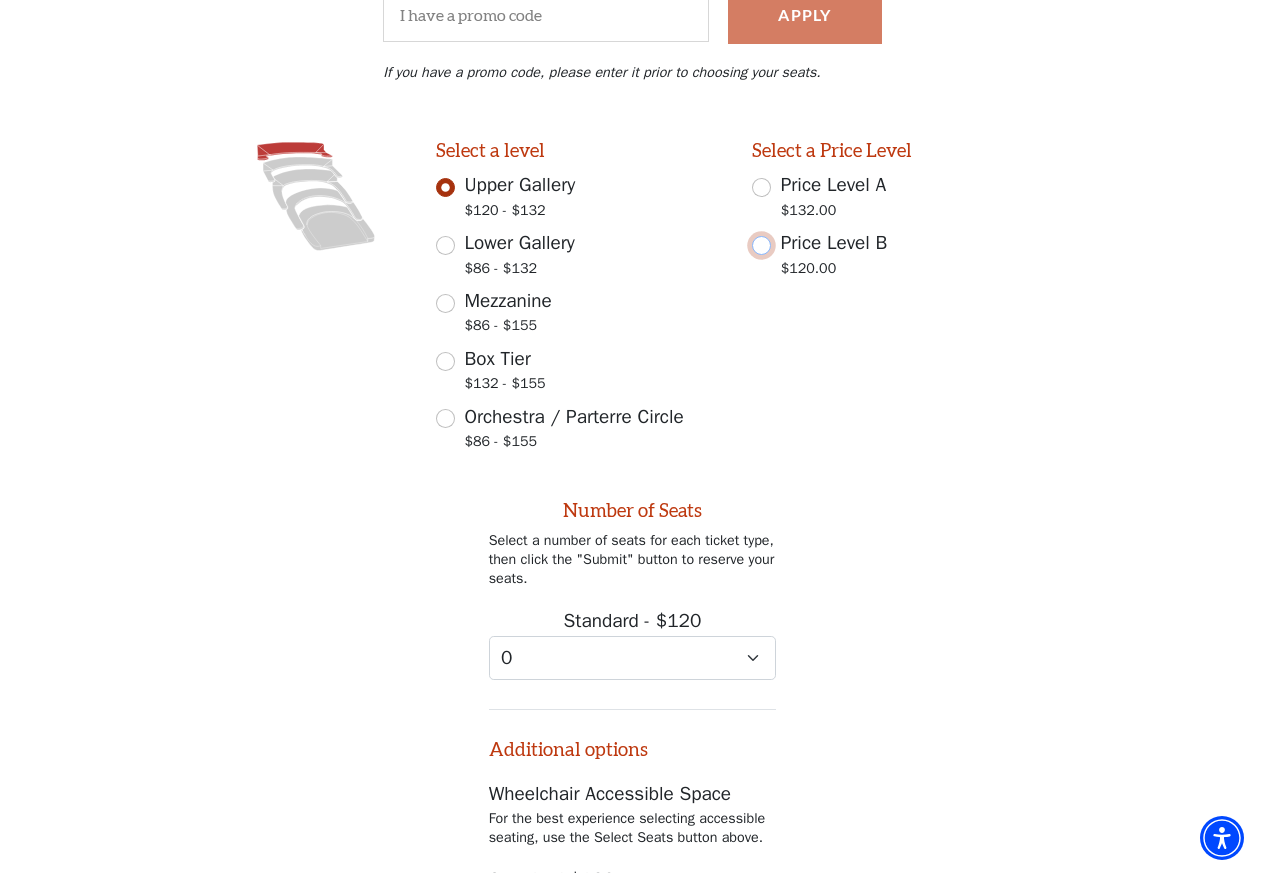 scroll, scrollTop: 677, scrollLeft: 0, axis: vertical 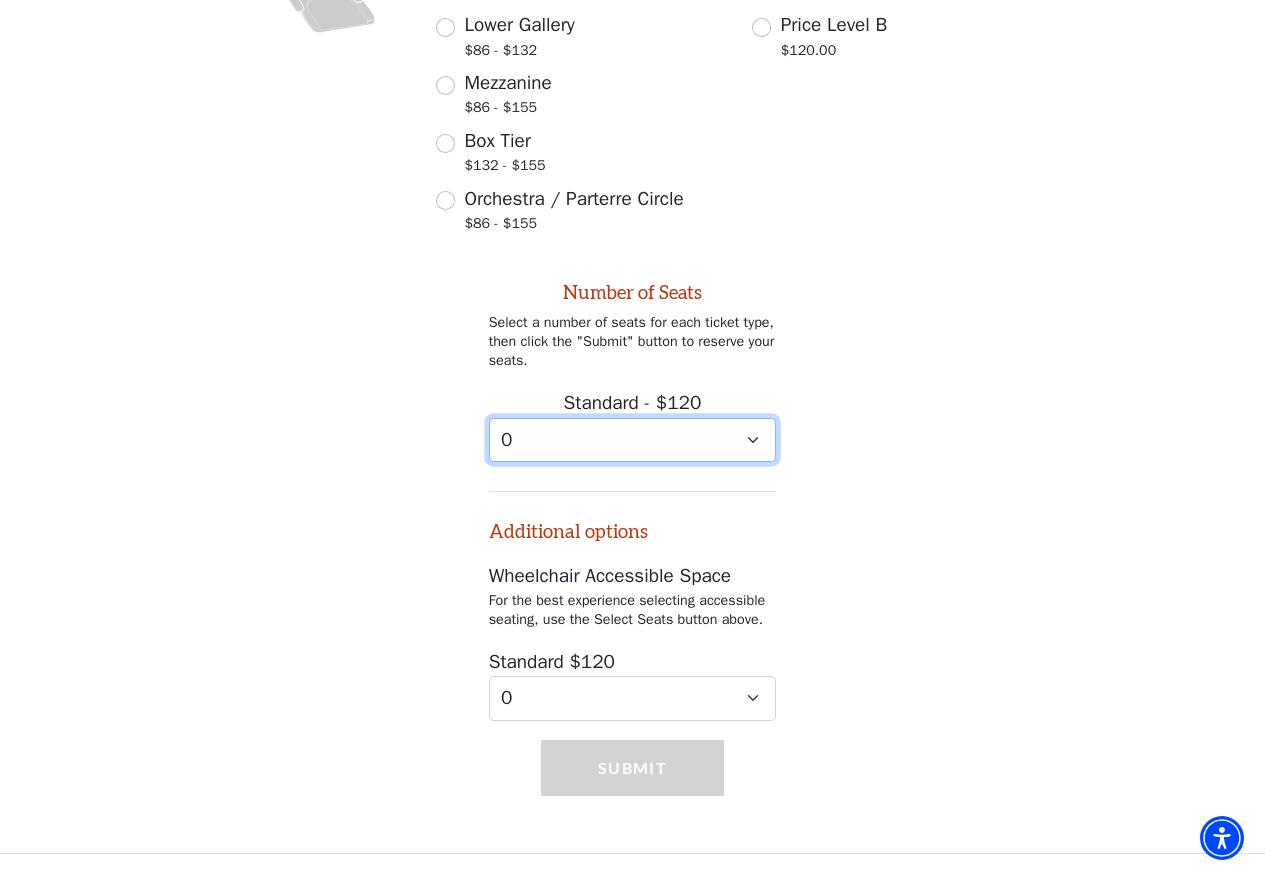 click on "0 1 2 3 4 5 6 7 8 9" at bounding box center [633, 440] 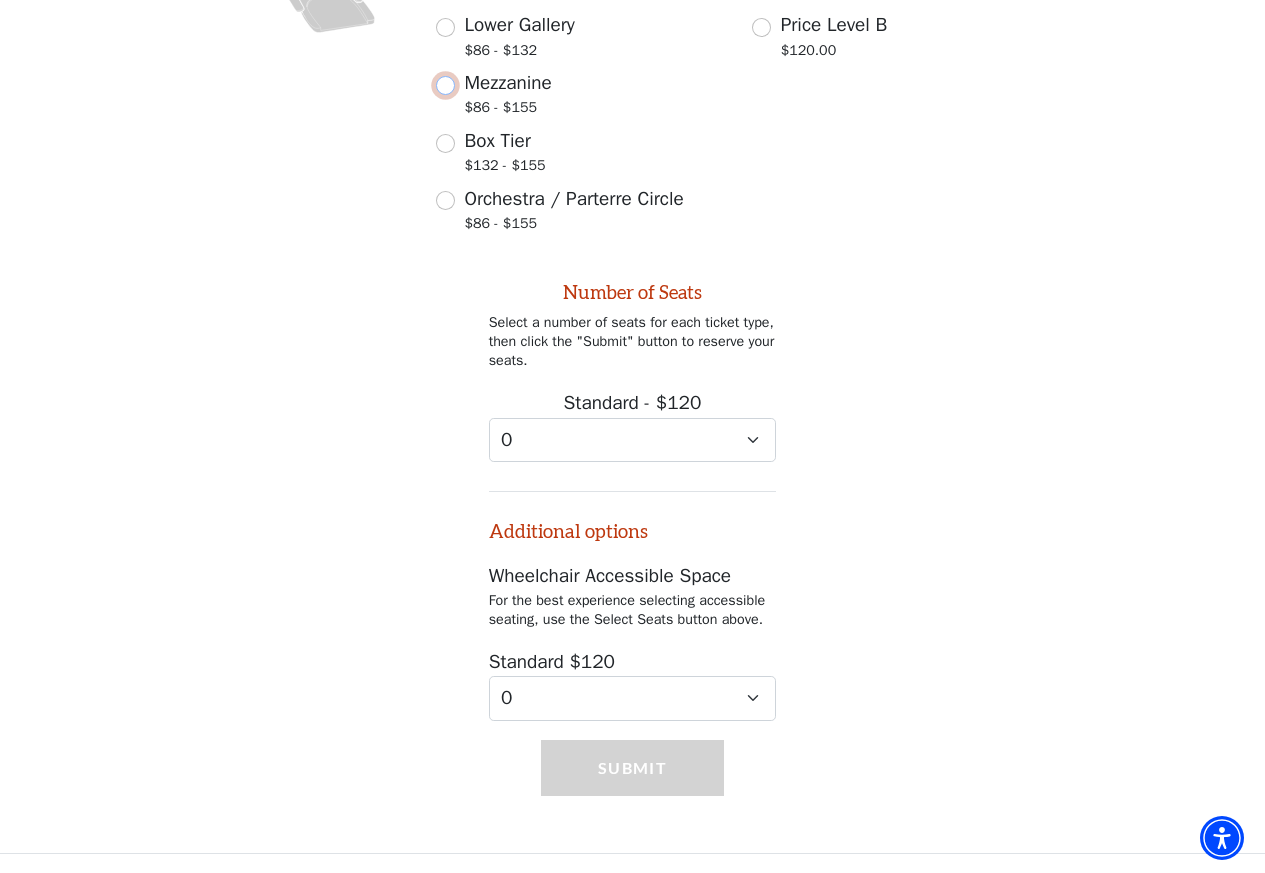 click on "Mezzanine     $86 - $155" at bounding box center [445, 85] 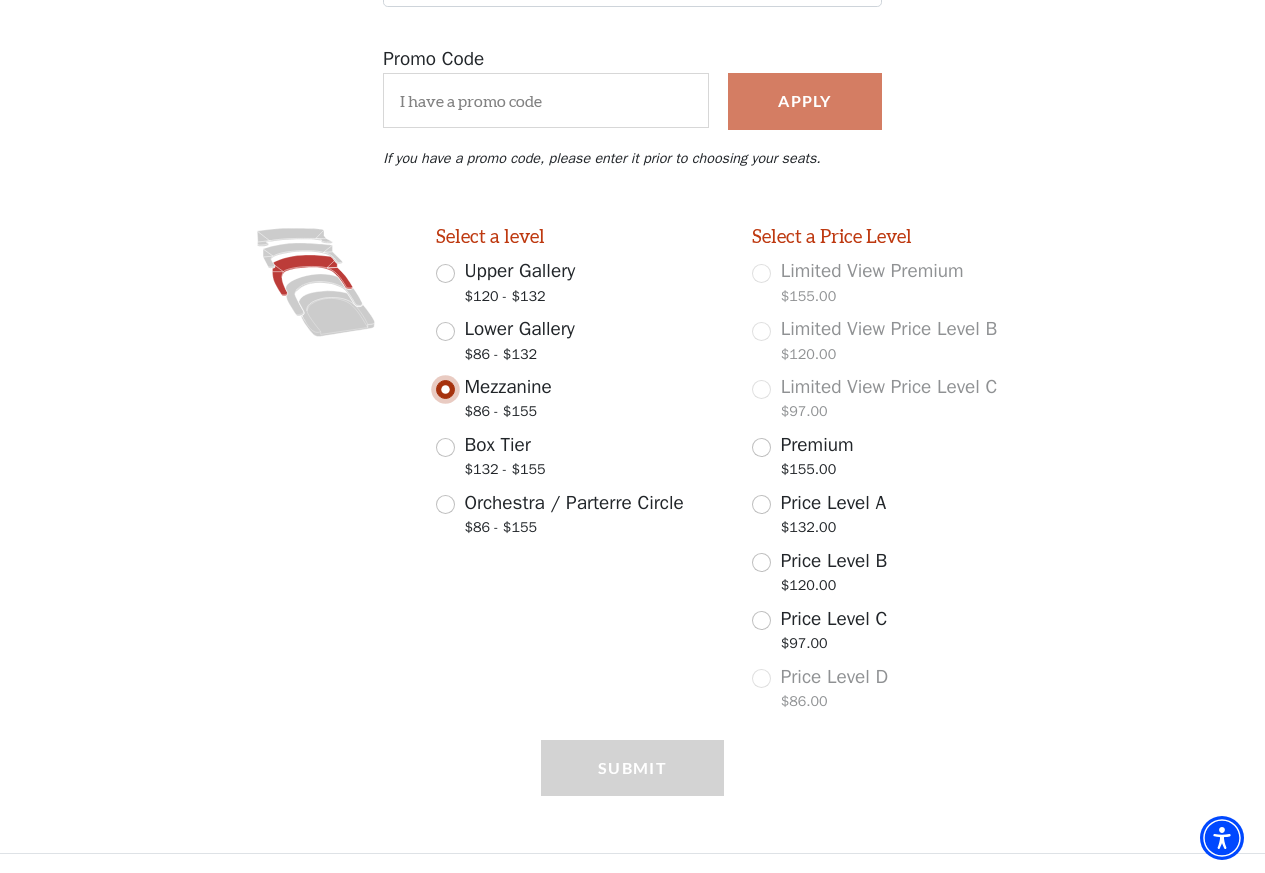 scroll, scrollTop: 353, scrollLeft: 0, axis: vertical 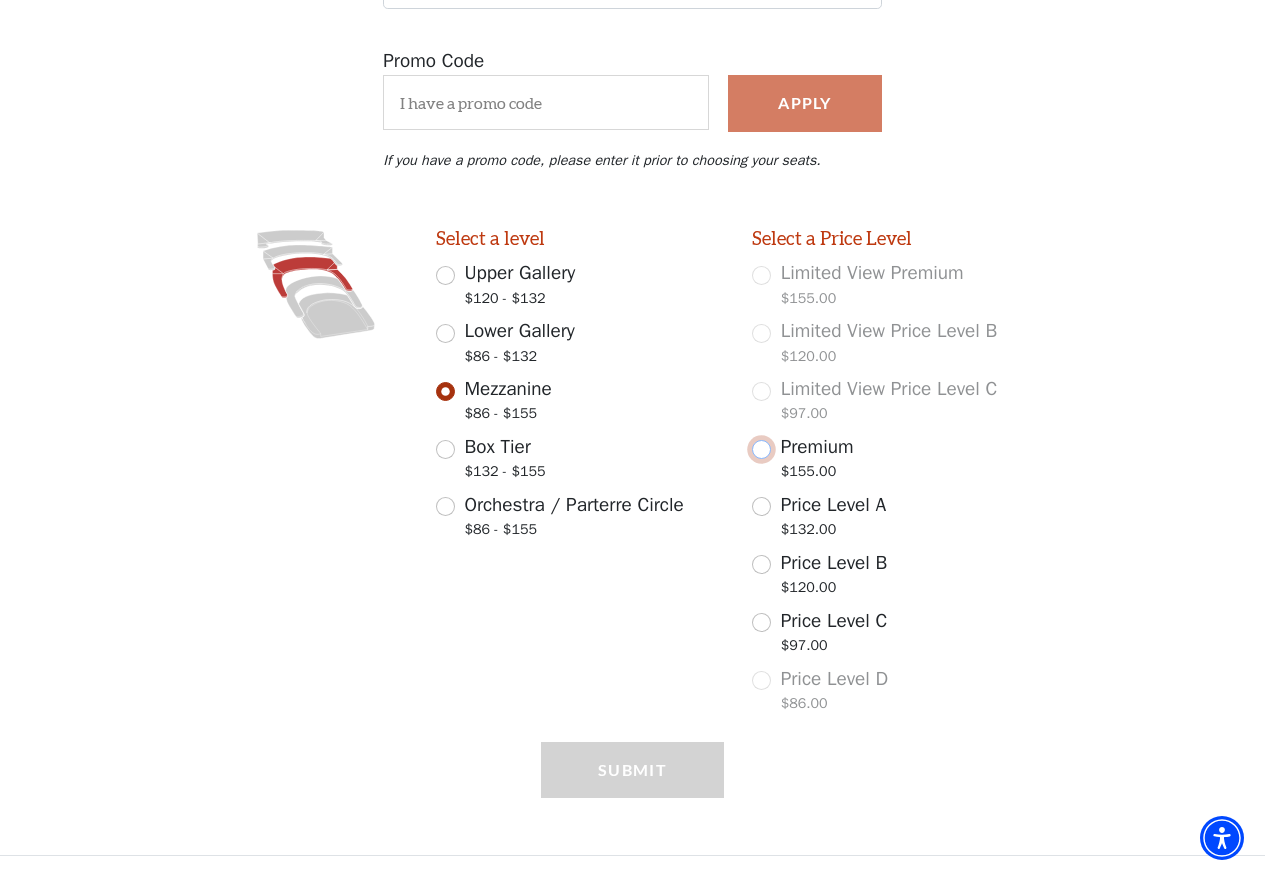 click on "Premium $155.00" at bounding box center (761, 449) 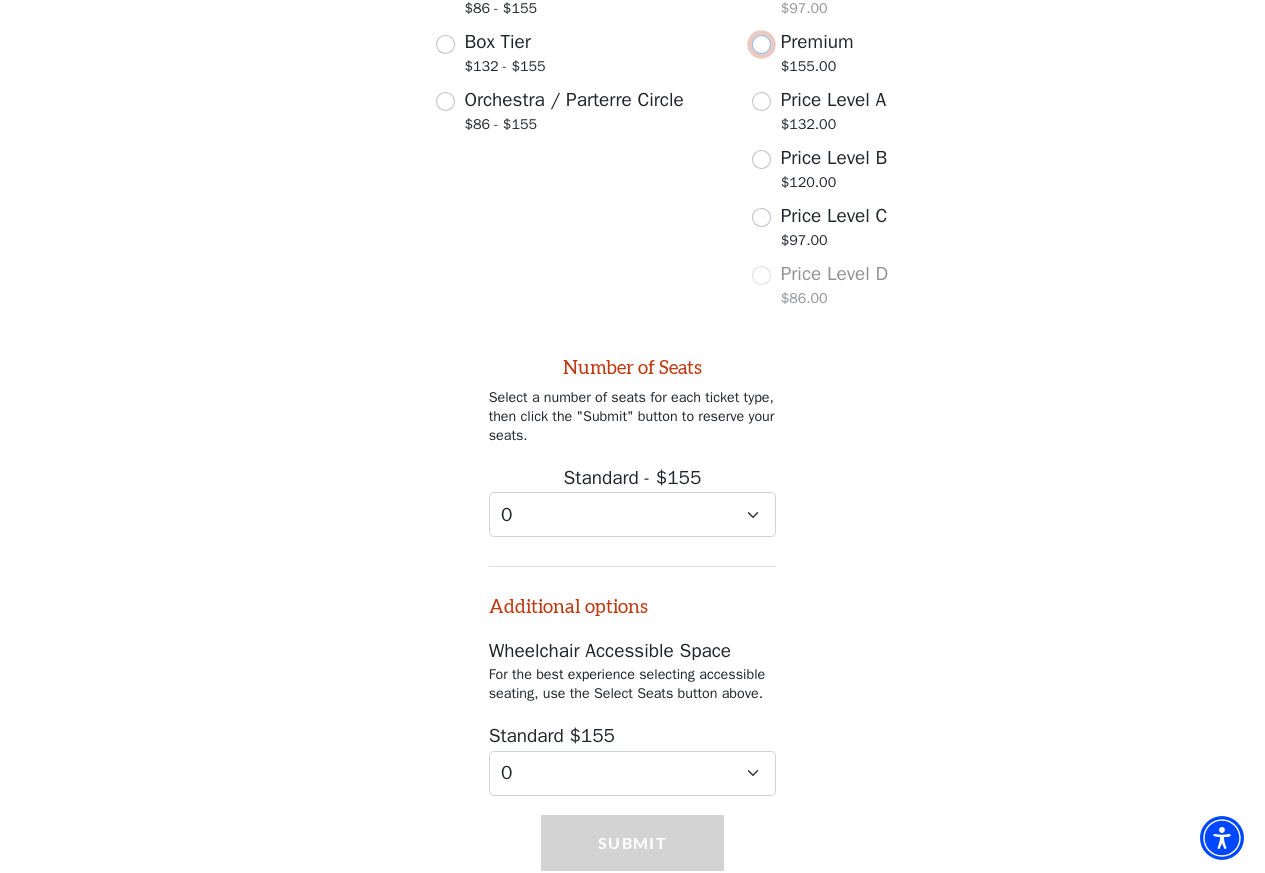 scroll, scrollTop: 851, scrollLeft: 0, axis: vertical 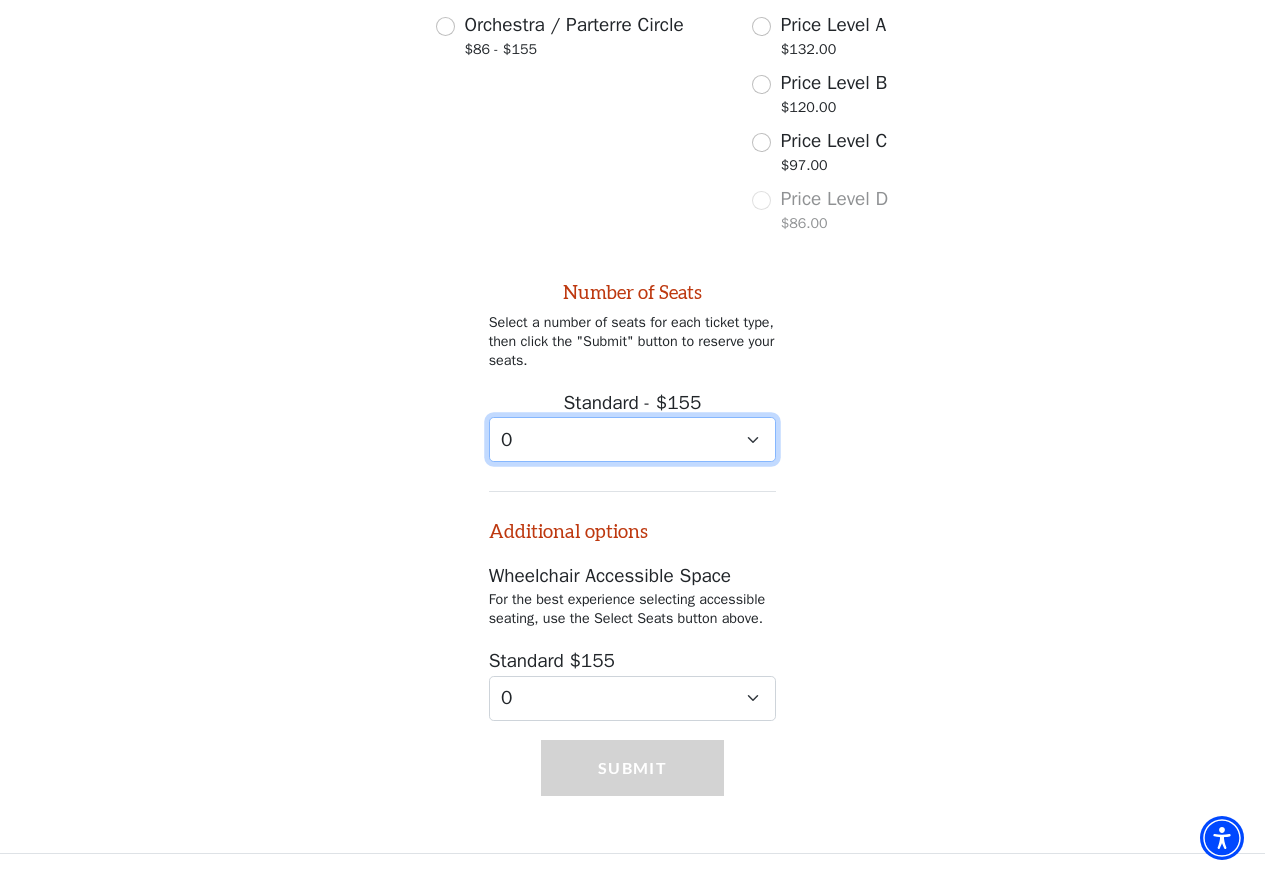 click on "0 1 2" at bounding box center [633, 439] 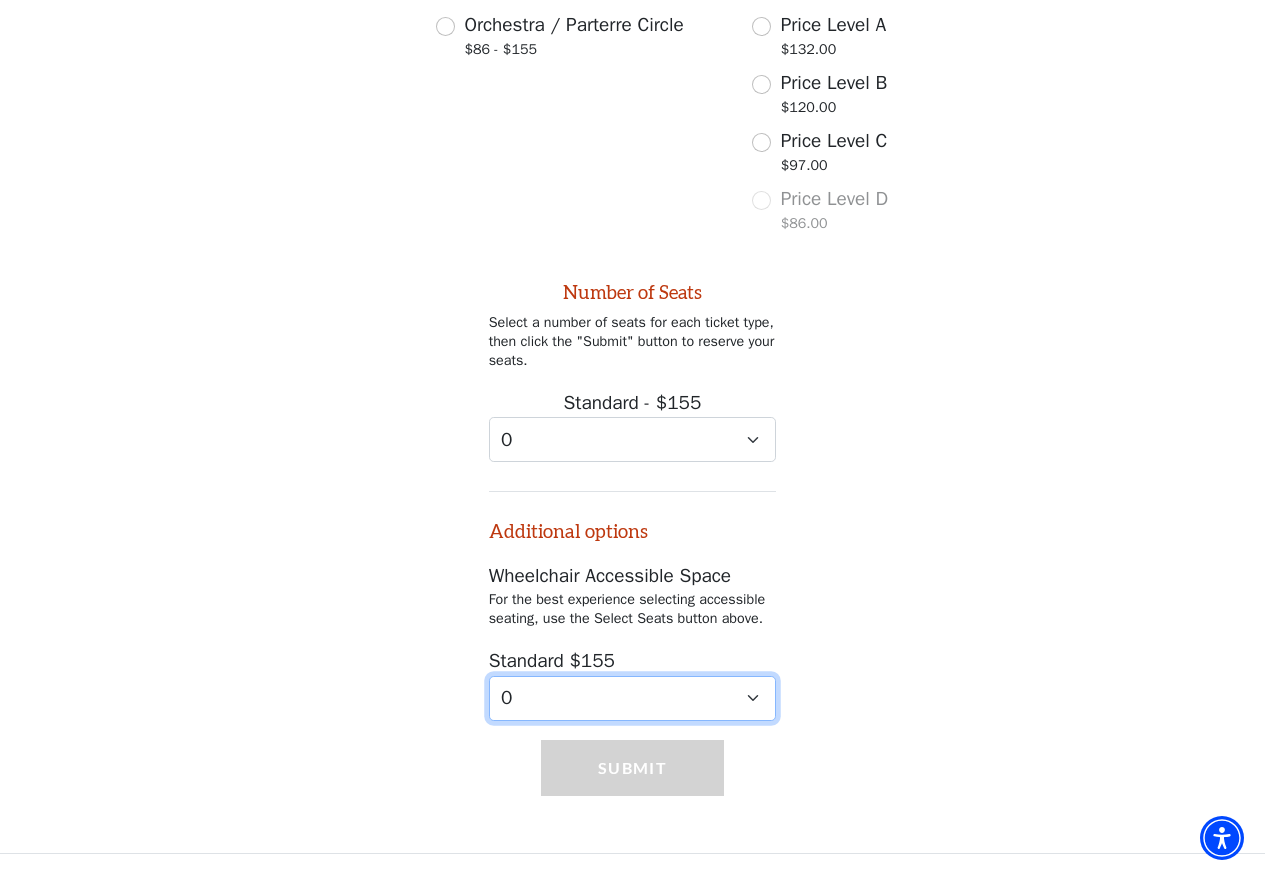 click on "0   1" at bounding box center (633, 698) 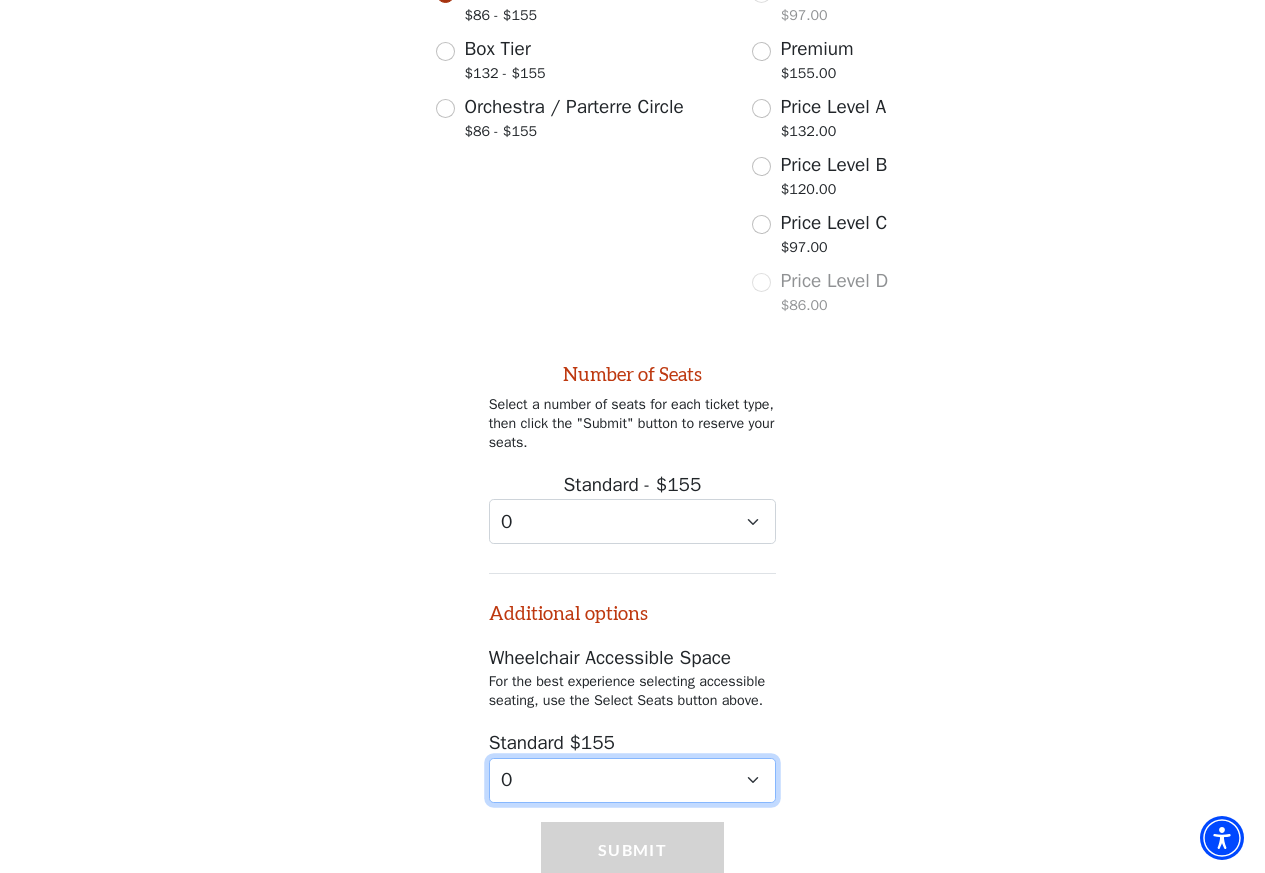 scroll, scrollTop: 611, scrollLeft: 0, axis: vertical 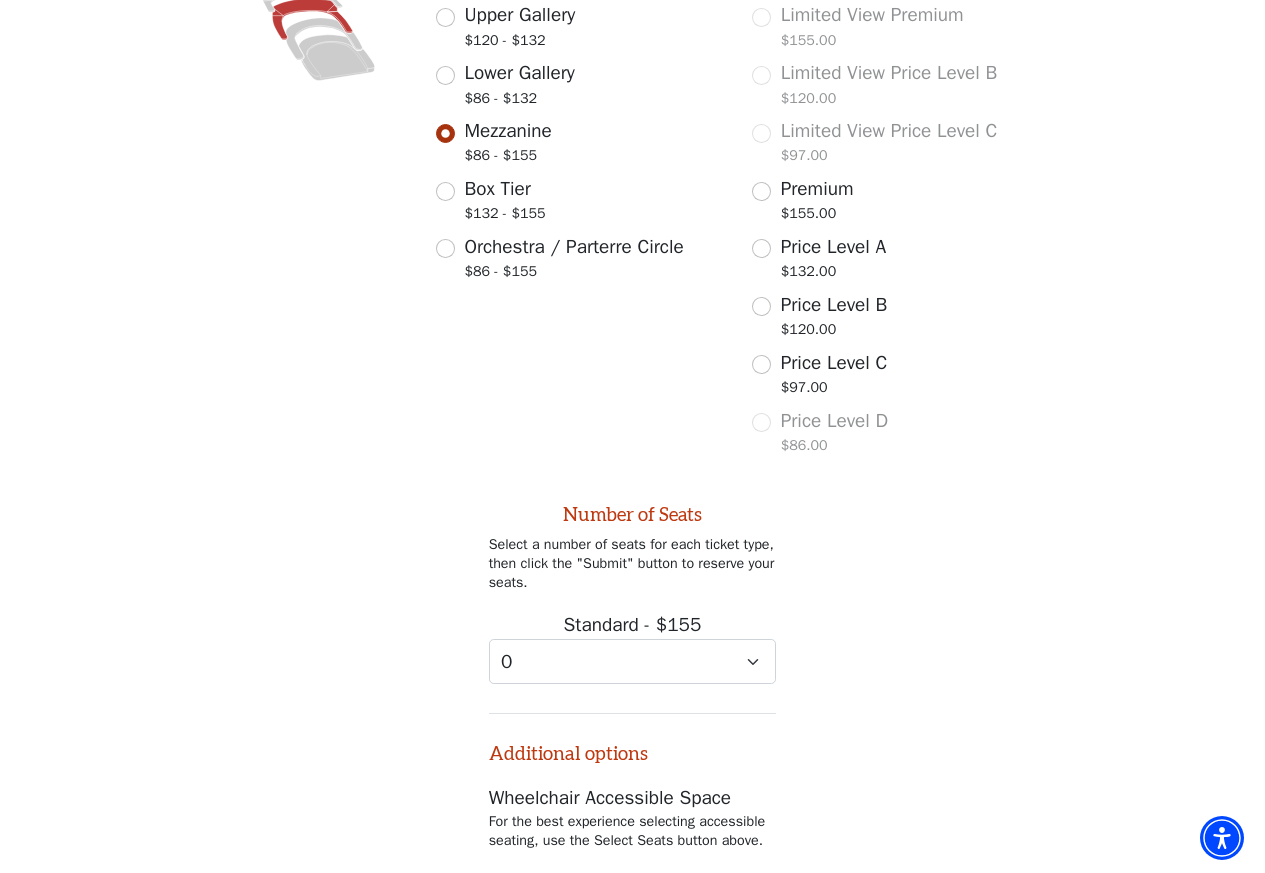 click on "Premium $155.00" at bounding box center (896, 203) 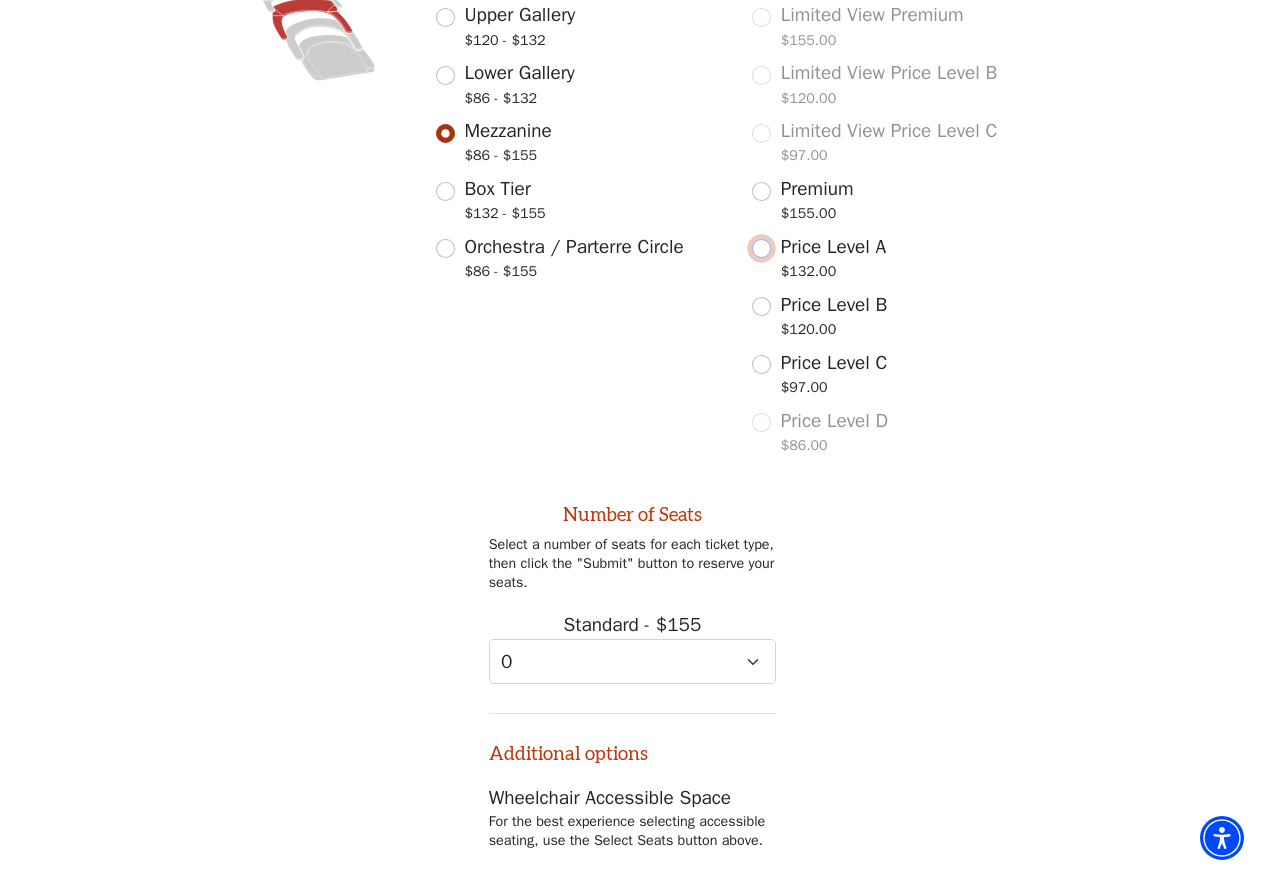 click on "Price Level A $132.00" at bounding box center (761, 248) 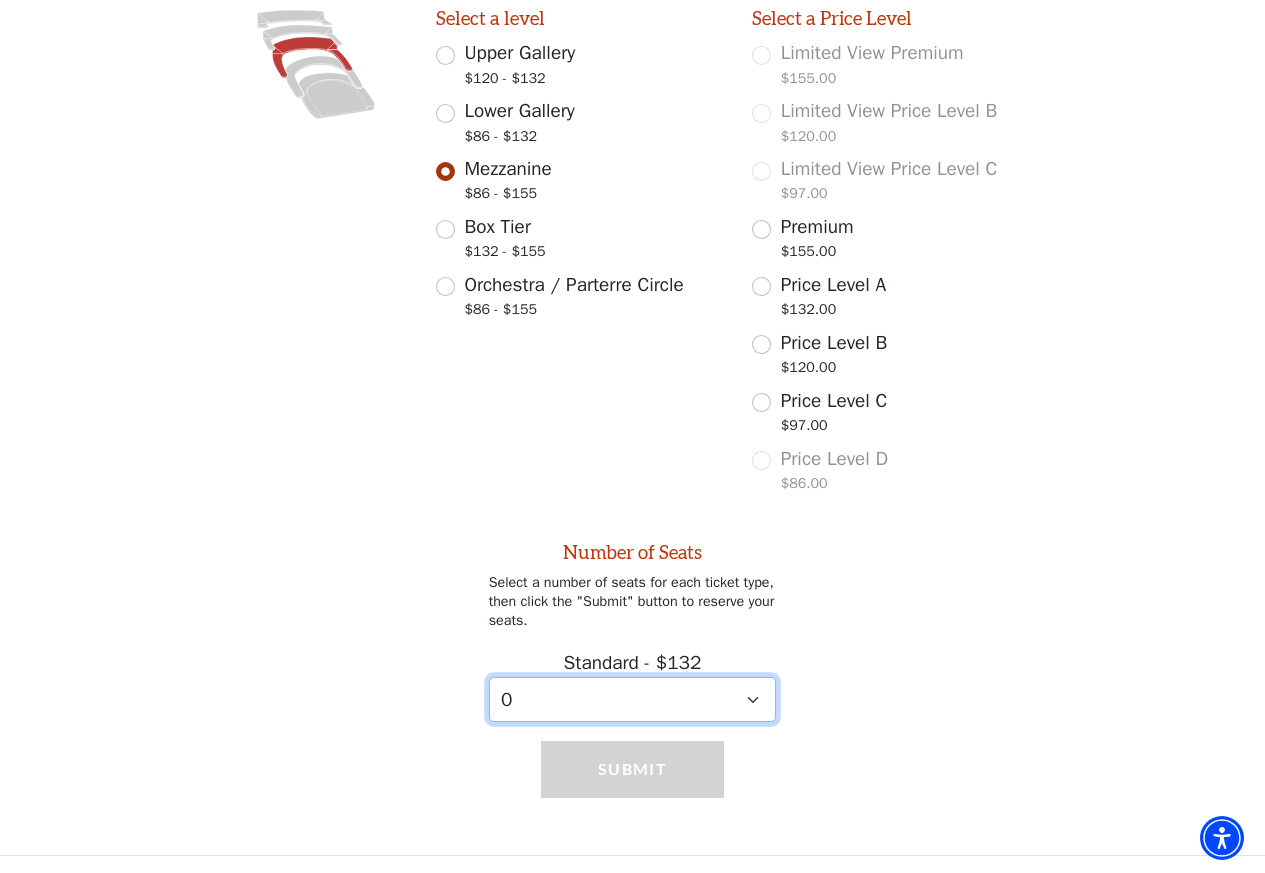 click on "0 1 2 3 4 5 6 7 8 9" at bounding box center [633, 699] 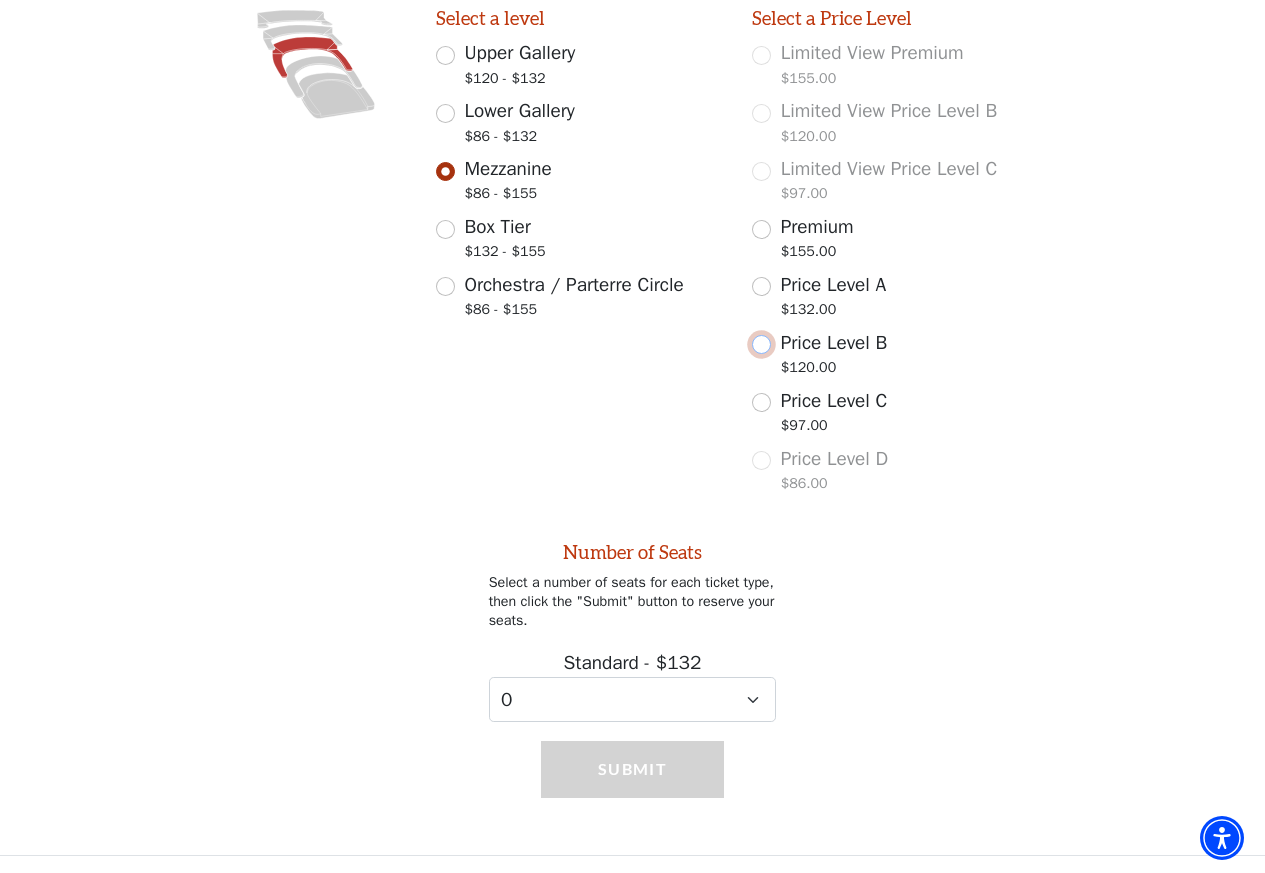 click on "Price Level B $120.00" at bounding box center (761, 344) 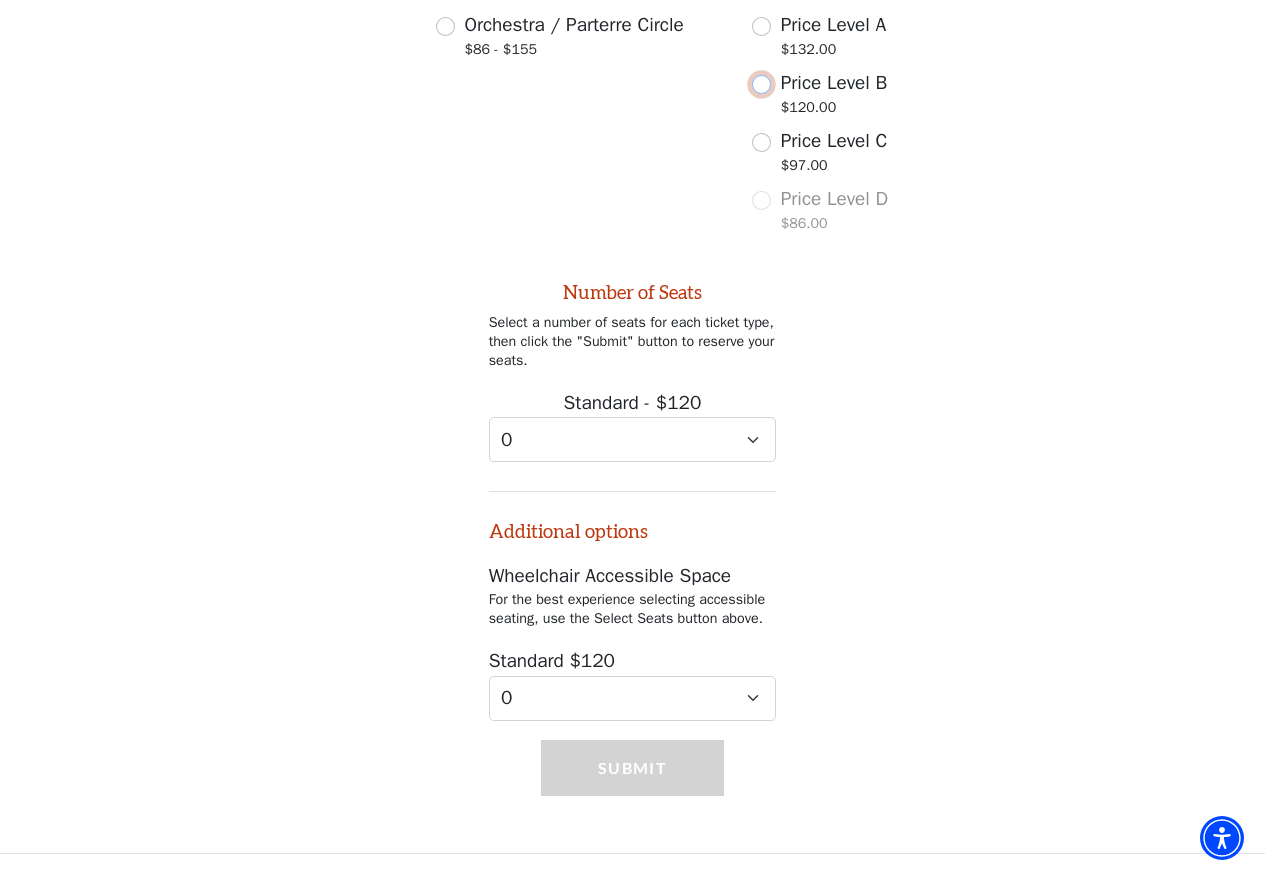 scroll, scrollTop: 851, scrollLeft: 0, axis: vertical 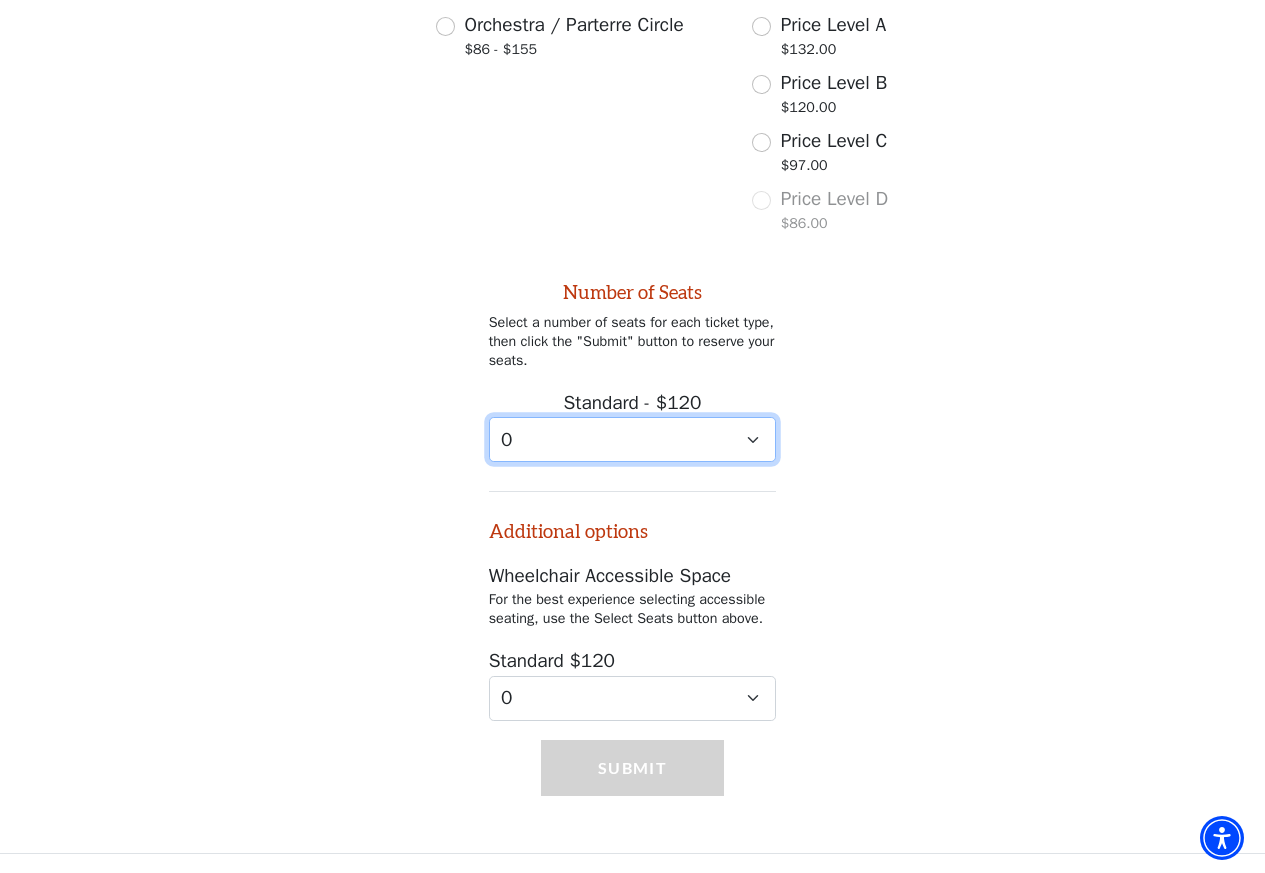click on "0 1 2 3 4 5 6 7 8 9" at bounding box center [633, 439] 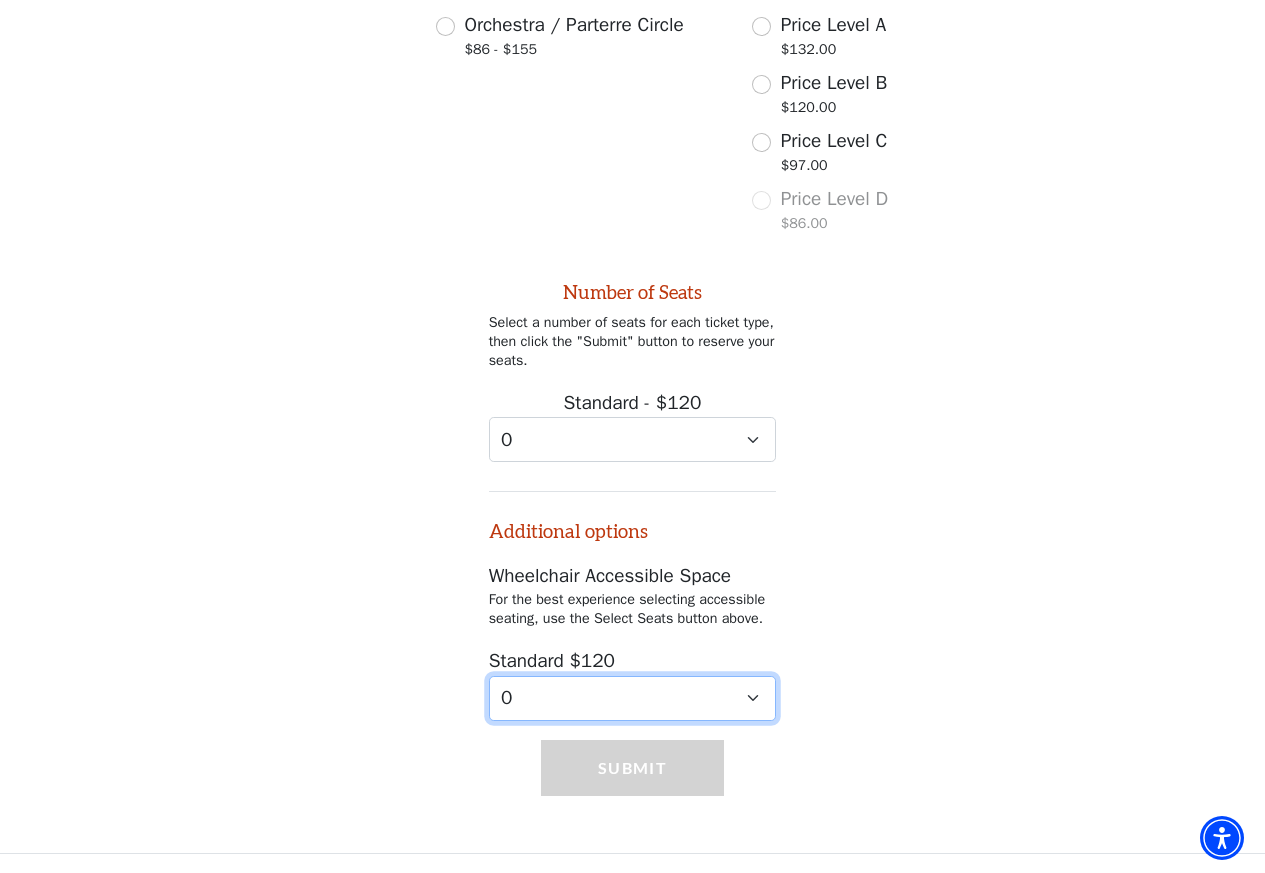 click on "0   1 2" at bounding box center [633, 698] 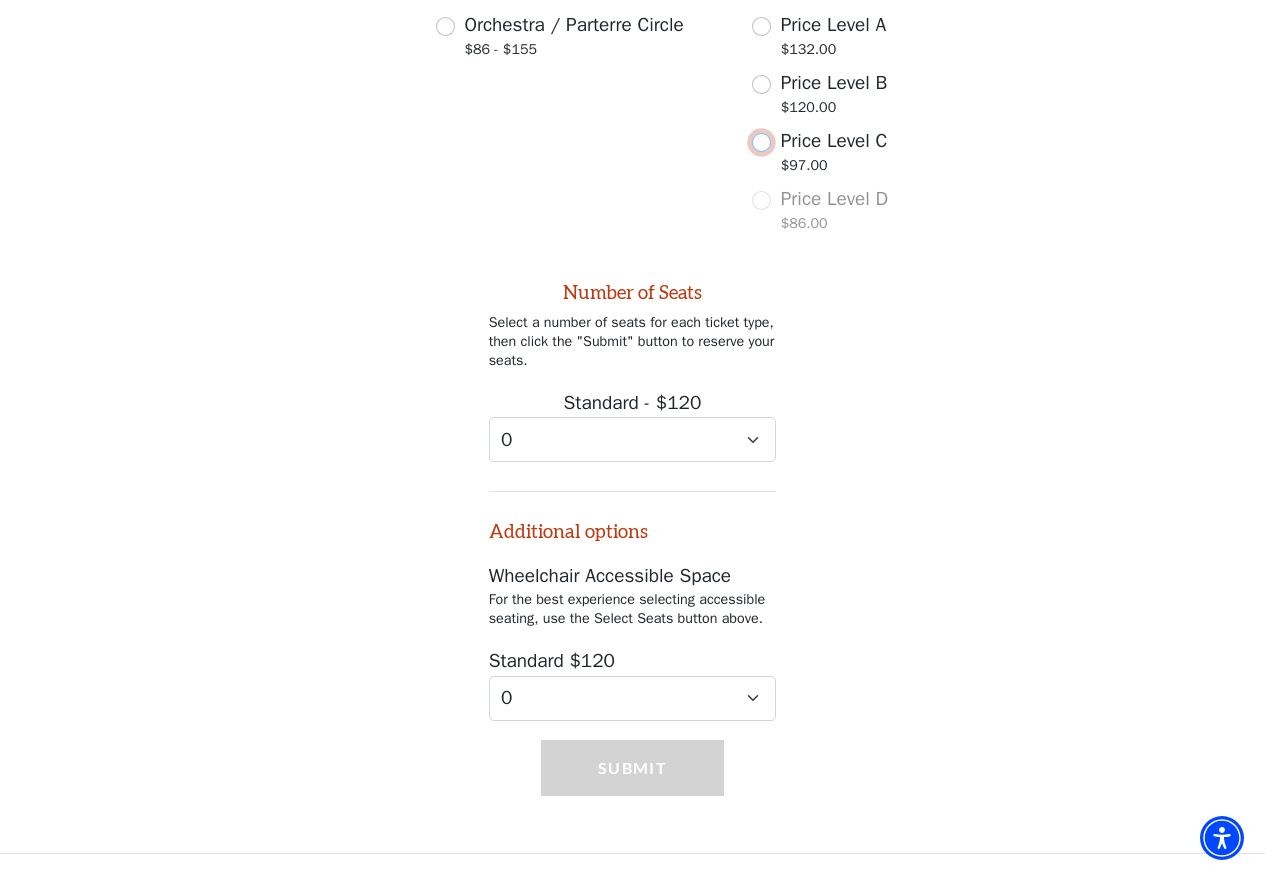 click on "Price Level C $97.00" at bounding box center [761, 142] 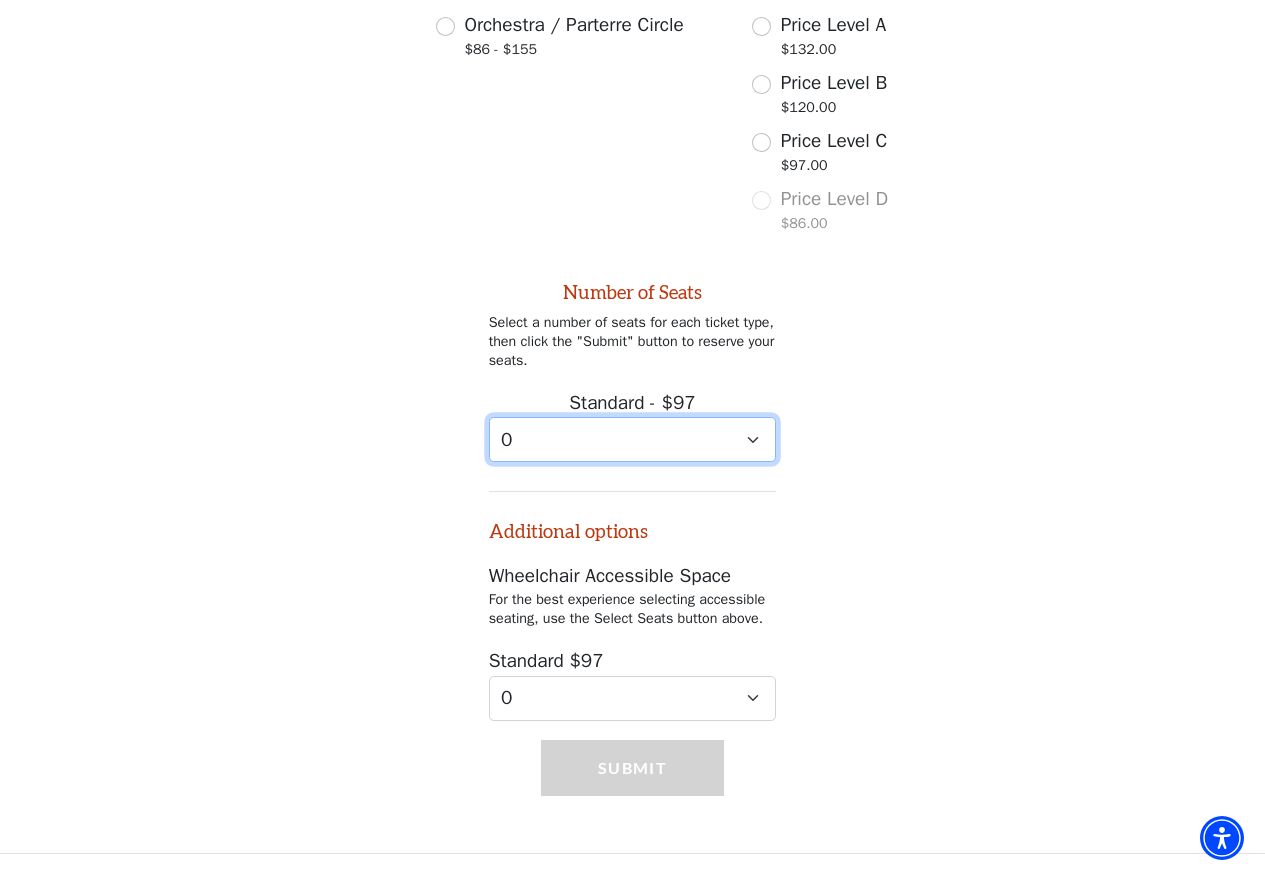 click on "0 1" at bounding box center [633, 439] 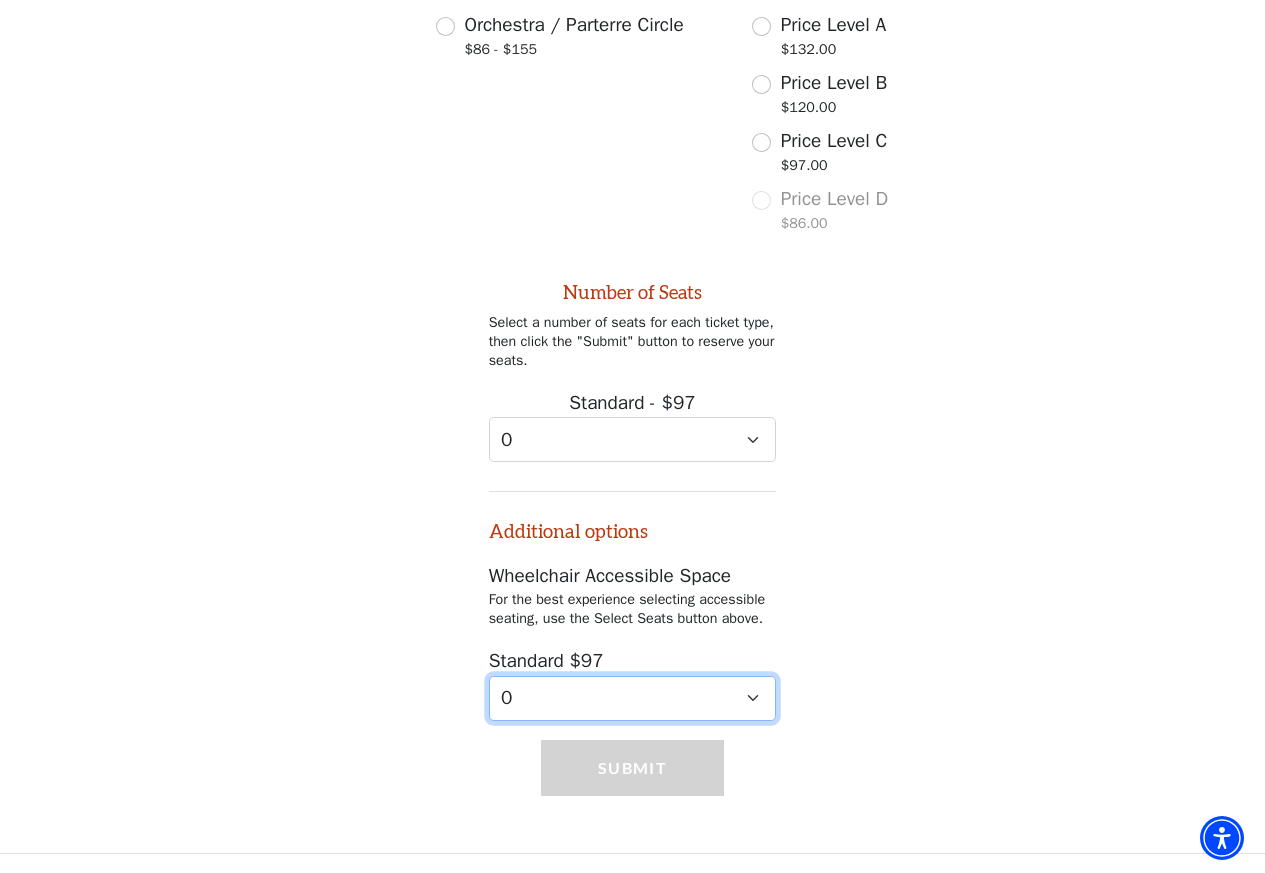 click on "0   1 2 3 4" at bounding box center (633, 698) 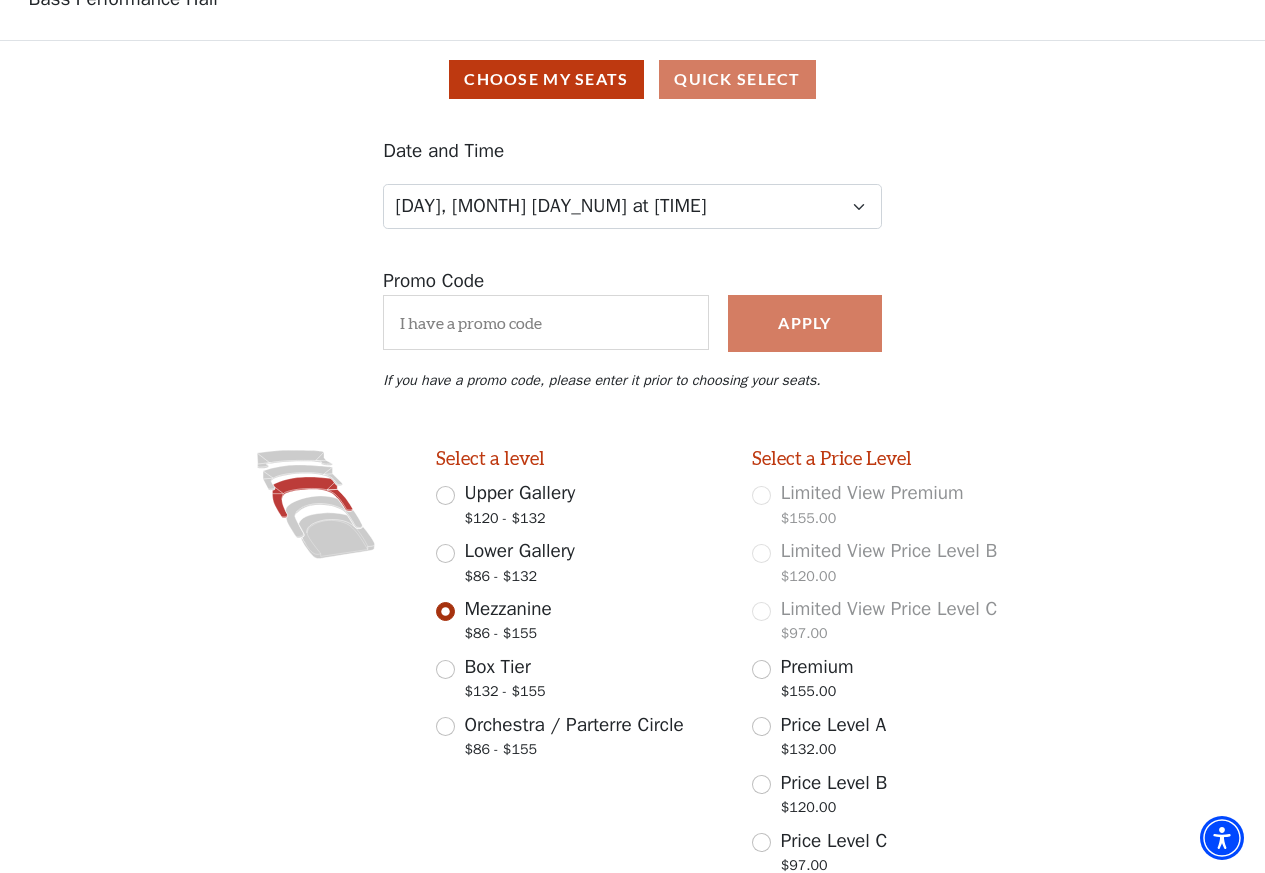 scroll, scrollTop: 131, scrollLeft: 0, axis: vertical 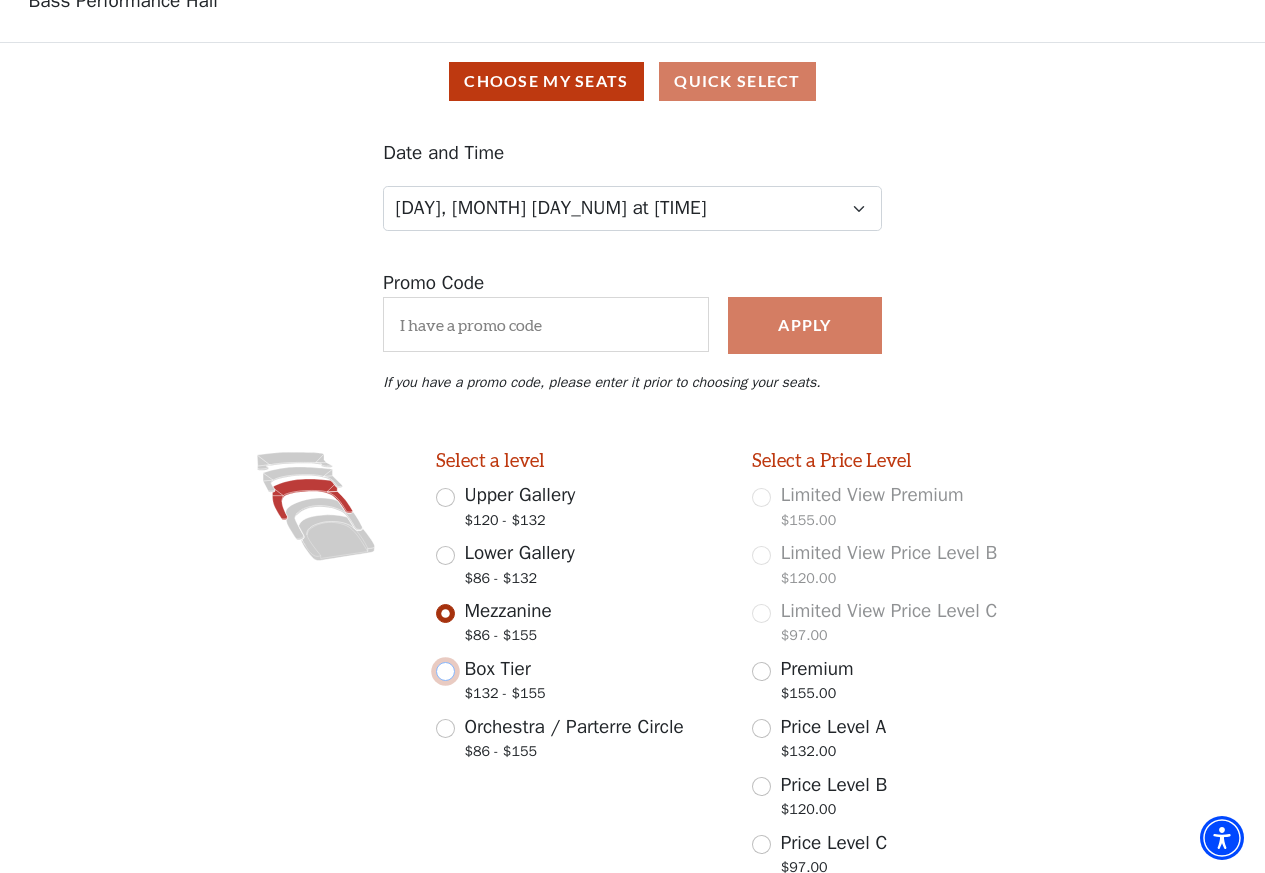 click on "Box Tier     $132 - $155" at bounding box center [445, 671] 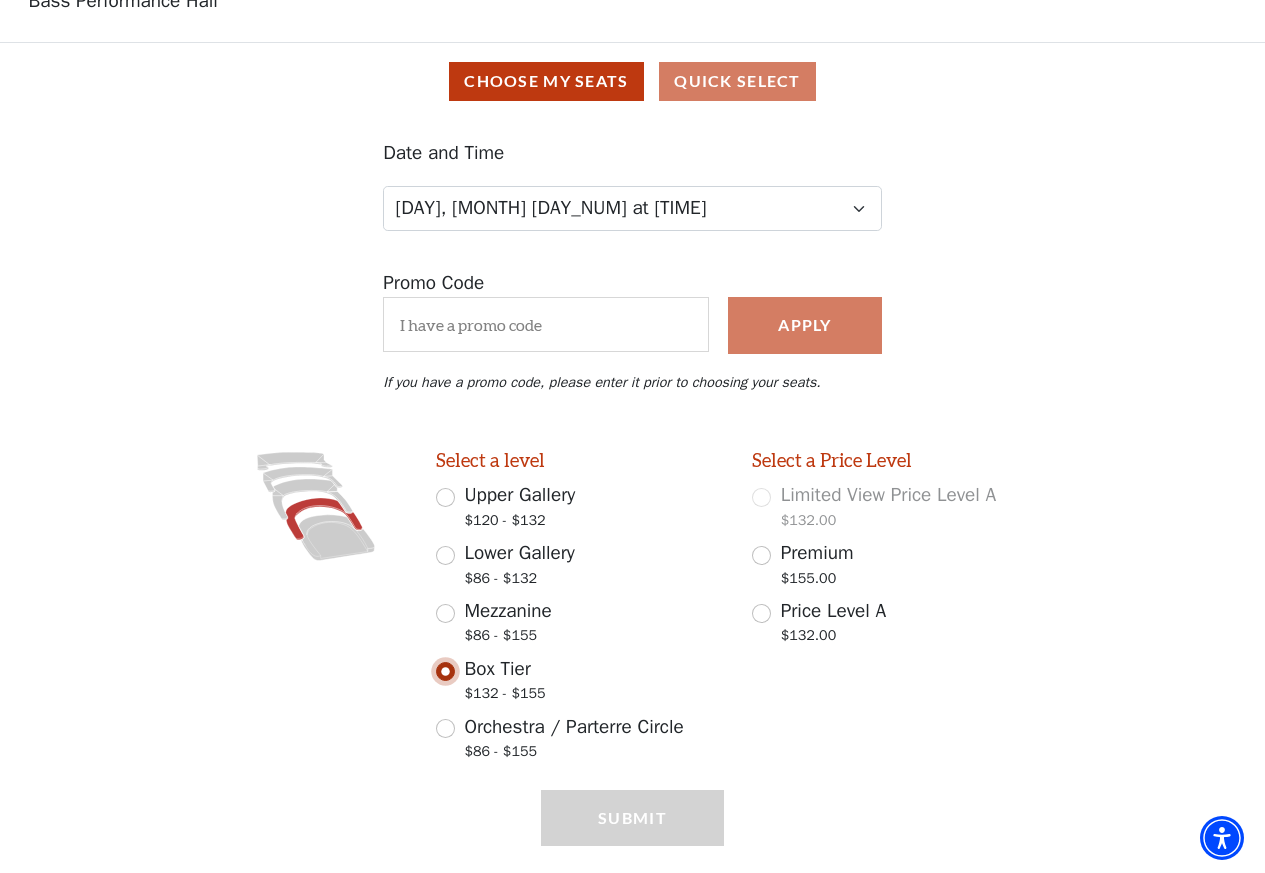scroll, scrollTop: 180, scrollLeft: 0, axis: vertical 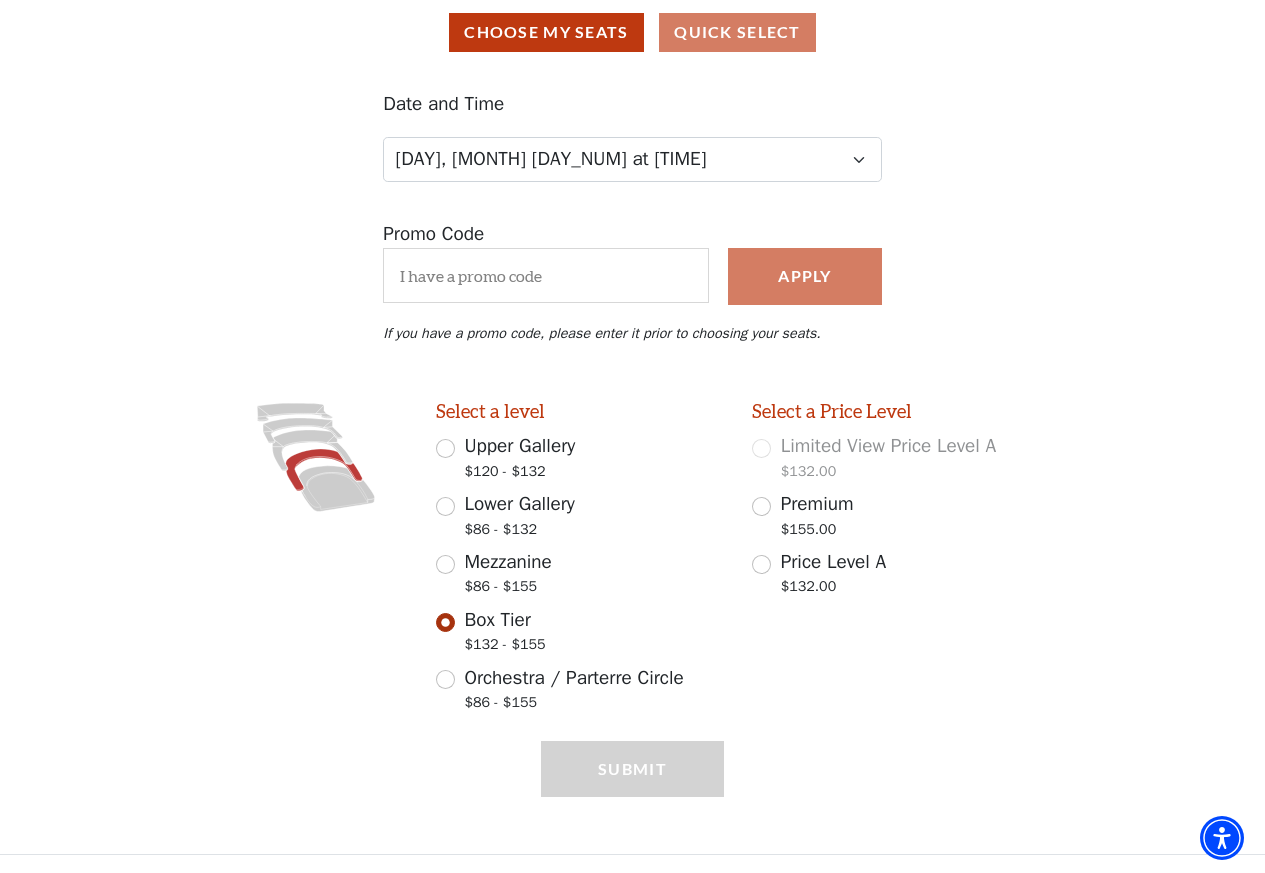 click on "Select a level     Upper Gallery     $120 - $132   Lower Gallery     $86 - $132   Mezzanine     $86 - $155   Box Tier     $132 - $155   Orchestra / Parterre Circle     $86 - $155" at bounding box center (580, 561) 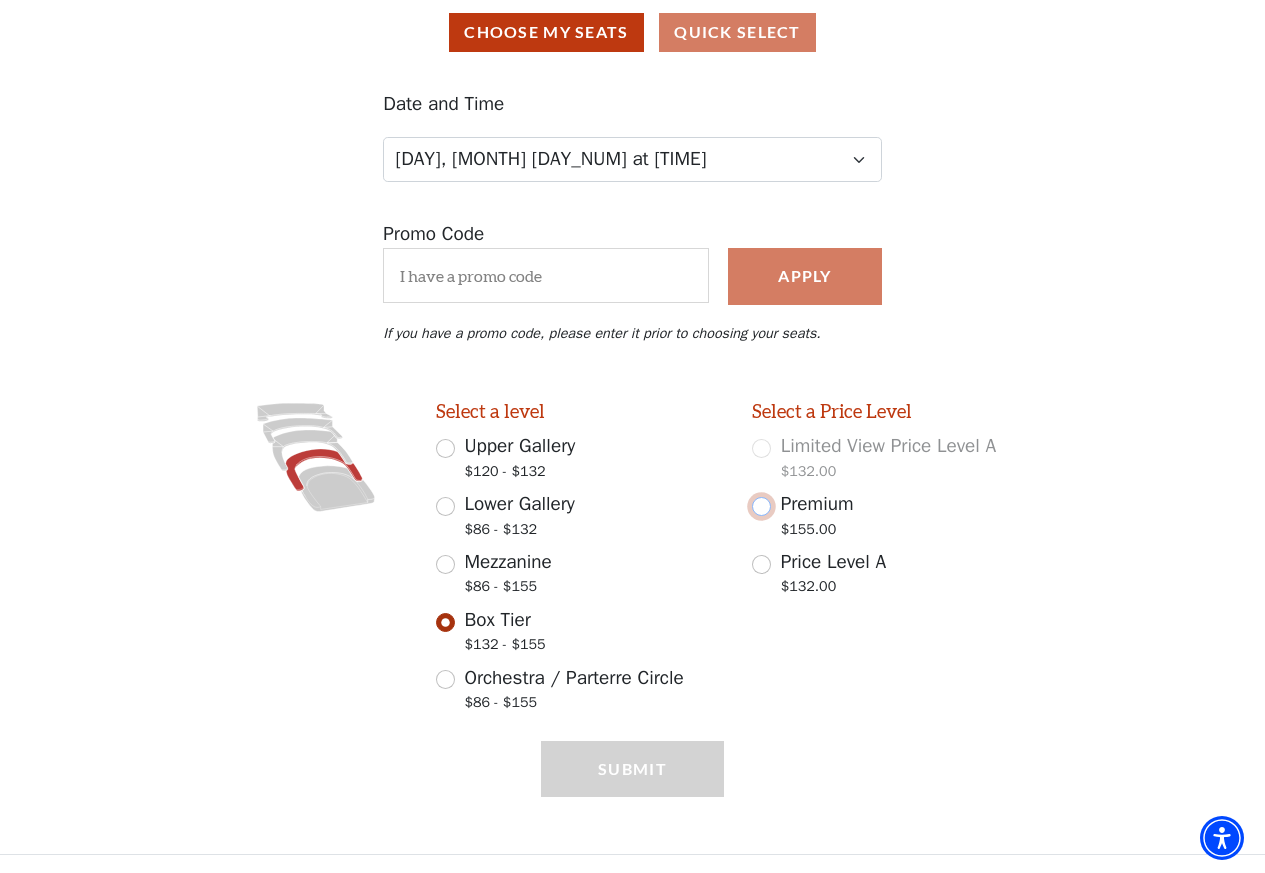 click on "Premium $155.00" at bounding box center (761, 506) 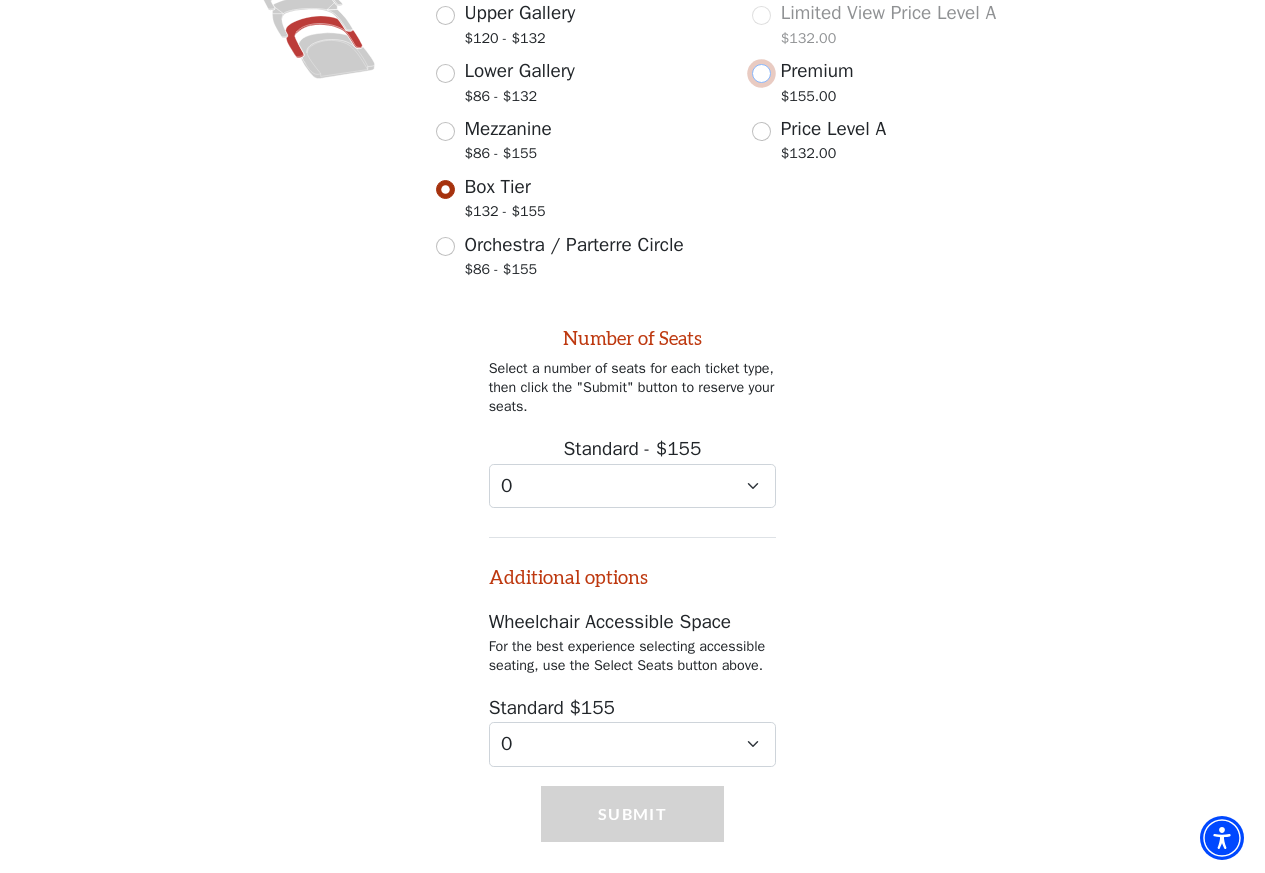 scroll, scrollTop: 677, scrollLeft: 0, axis: vertical 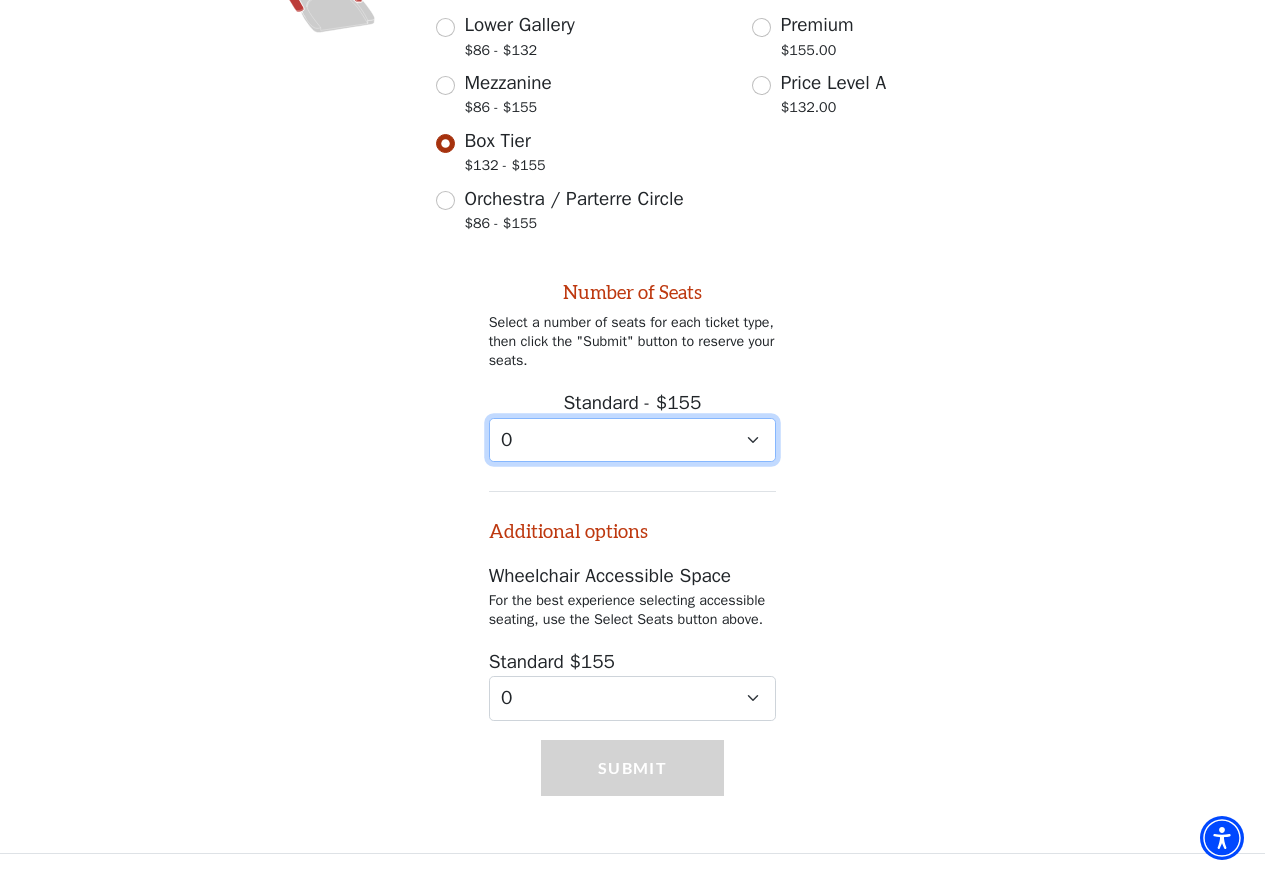 click on "0 1 2" at bounding box center (633, 440) 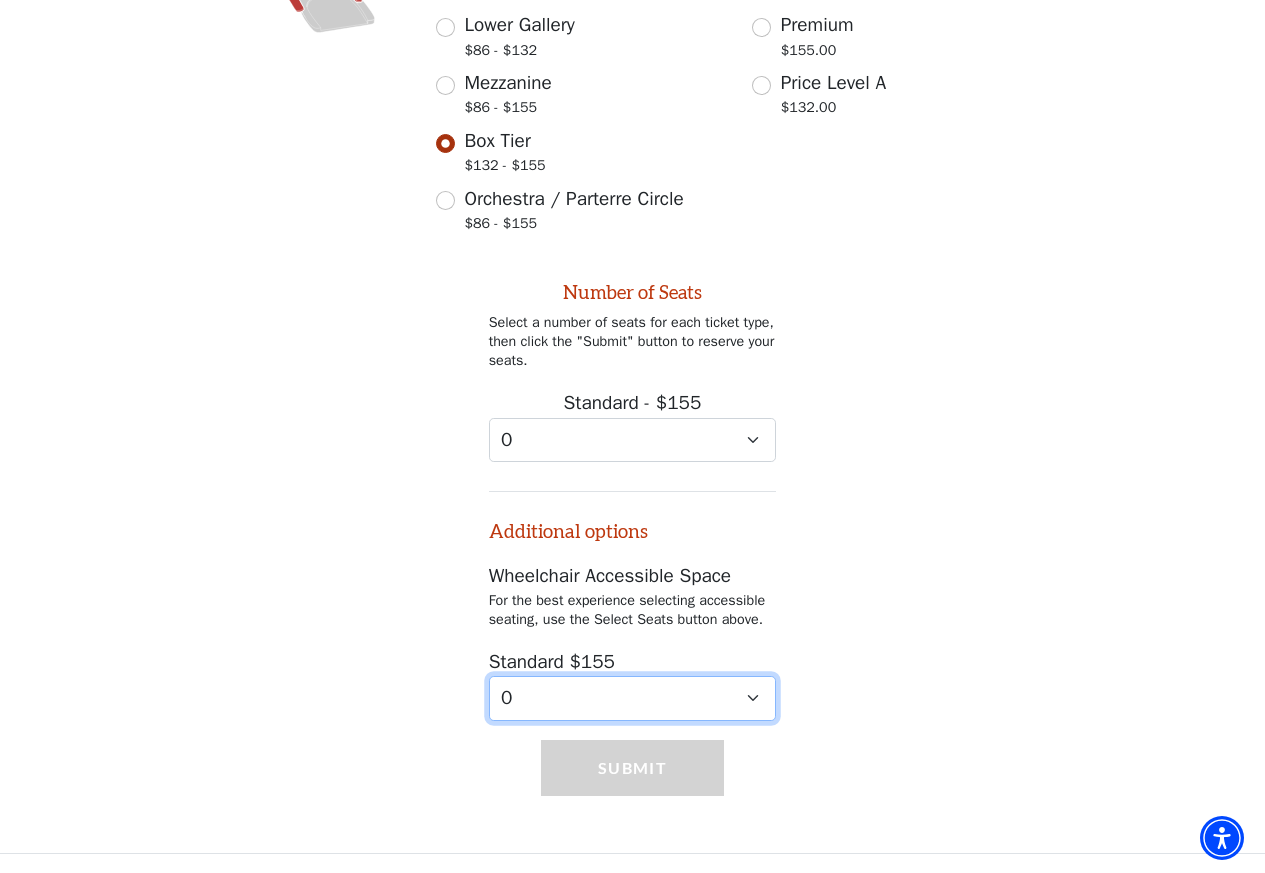 click on "0   1" at bounding box center (633, 698) 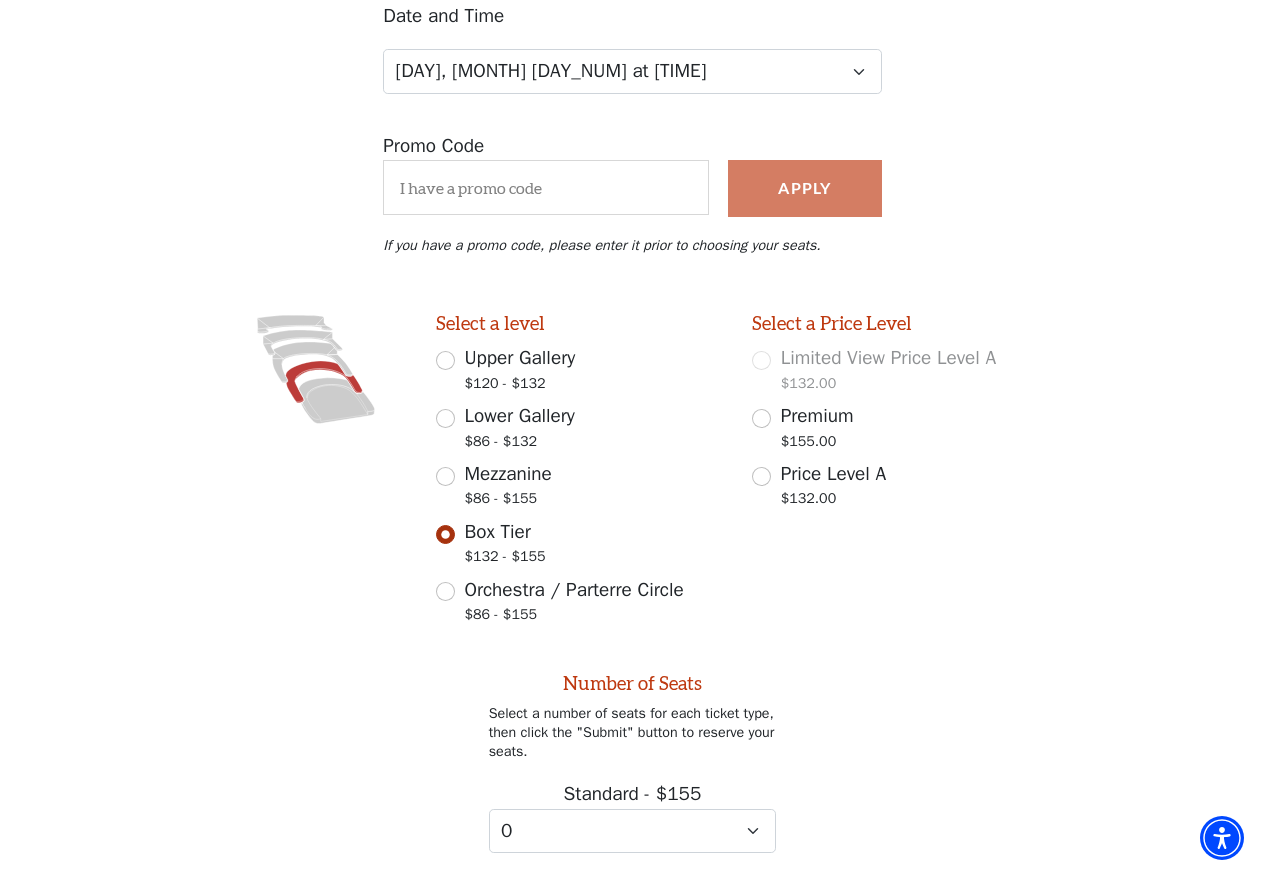 scroll, scrollTop: 197, scrollLeft: 0, axis: vertical 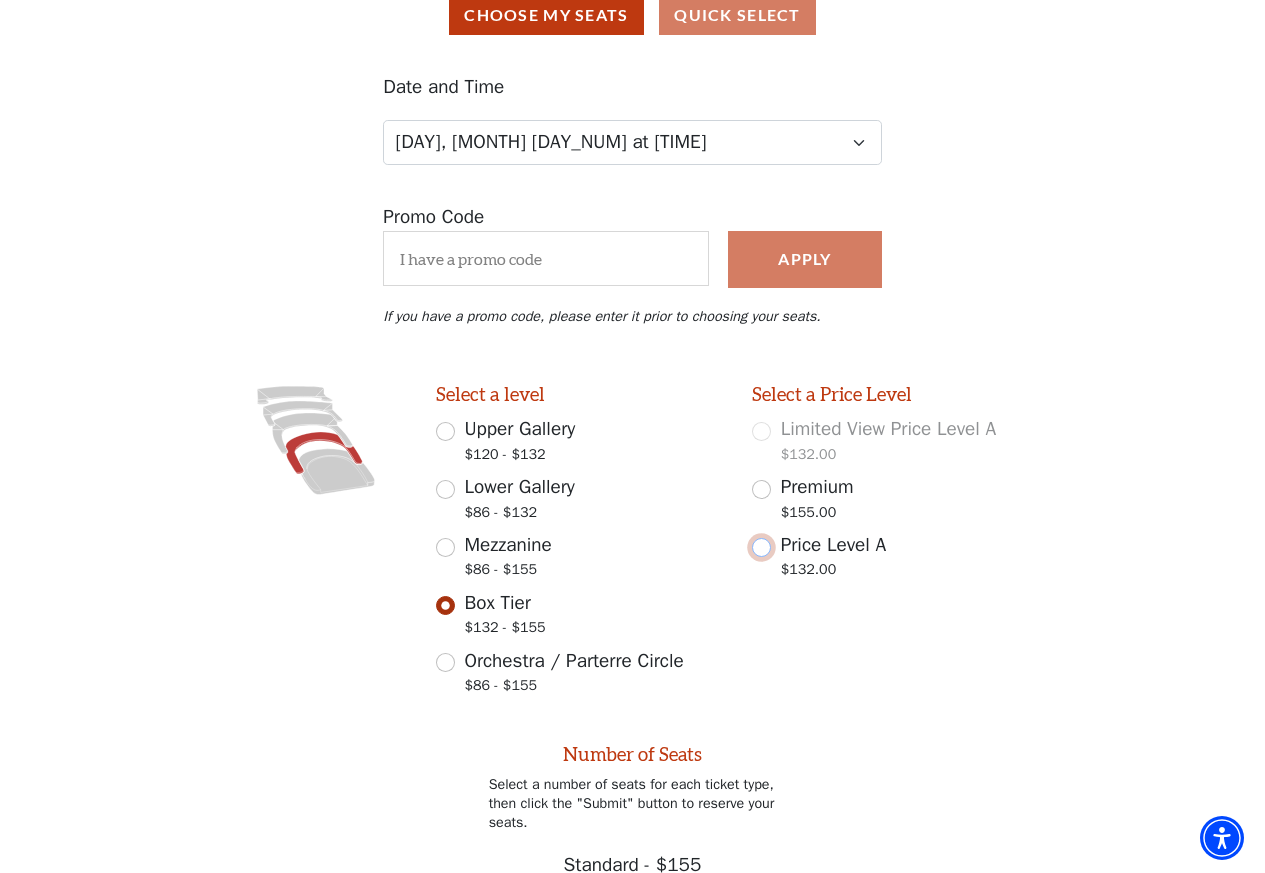 click on "Price Level A $132.00" at bounding box center (761, 547) 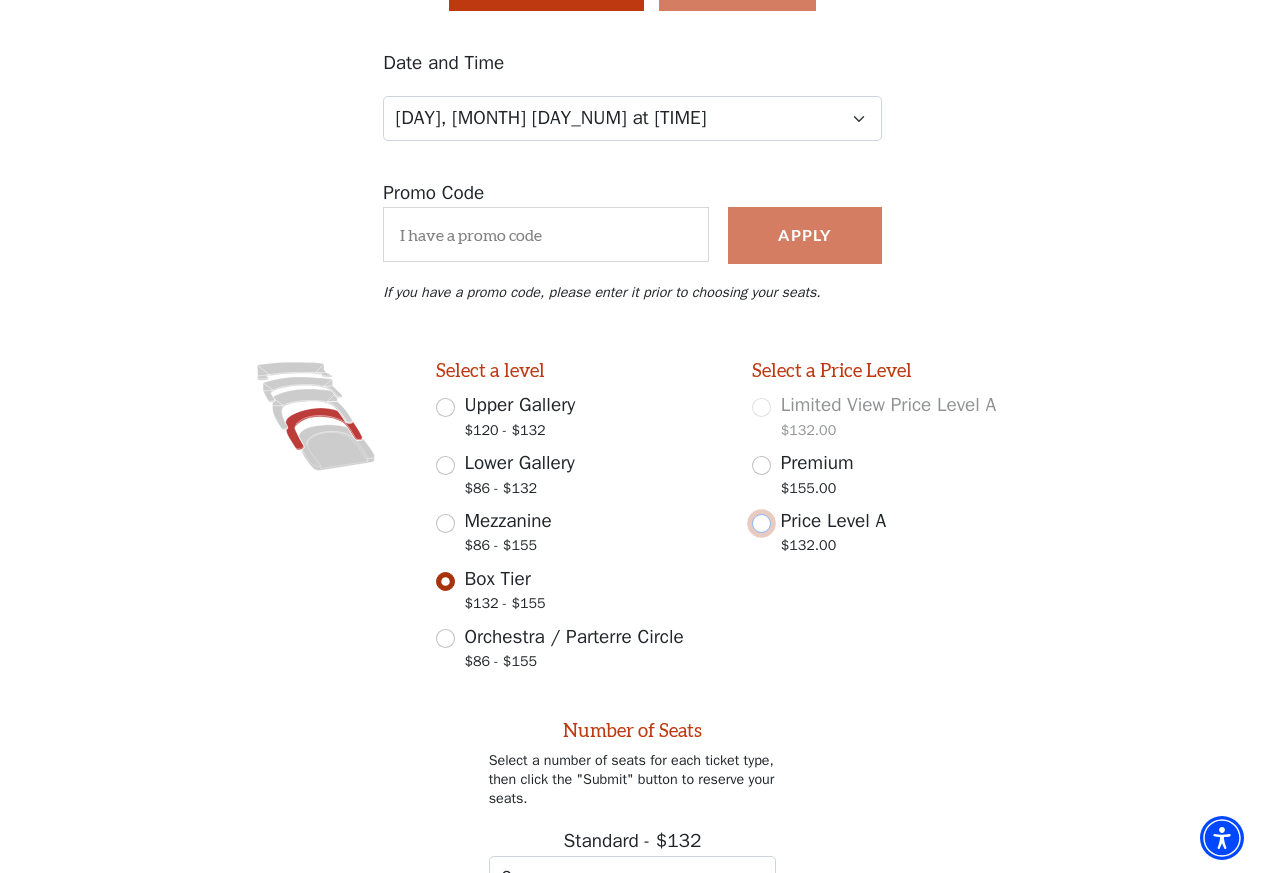scroll, scrollTop: 400, scrollLeft: 0, axis: vertical 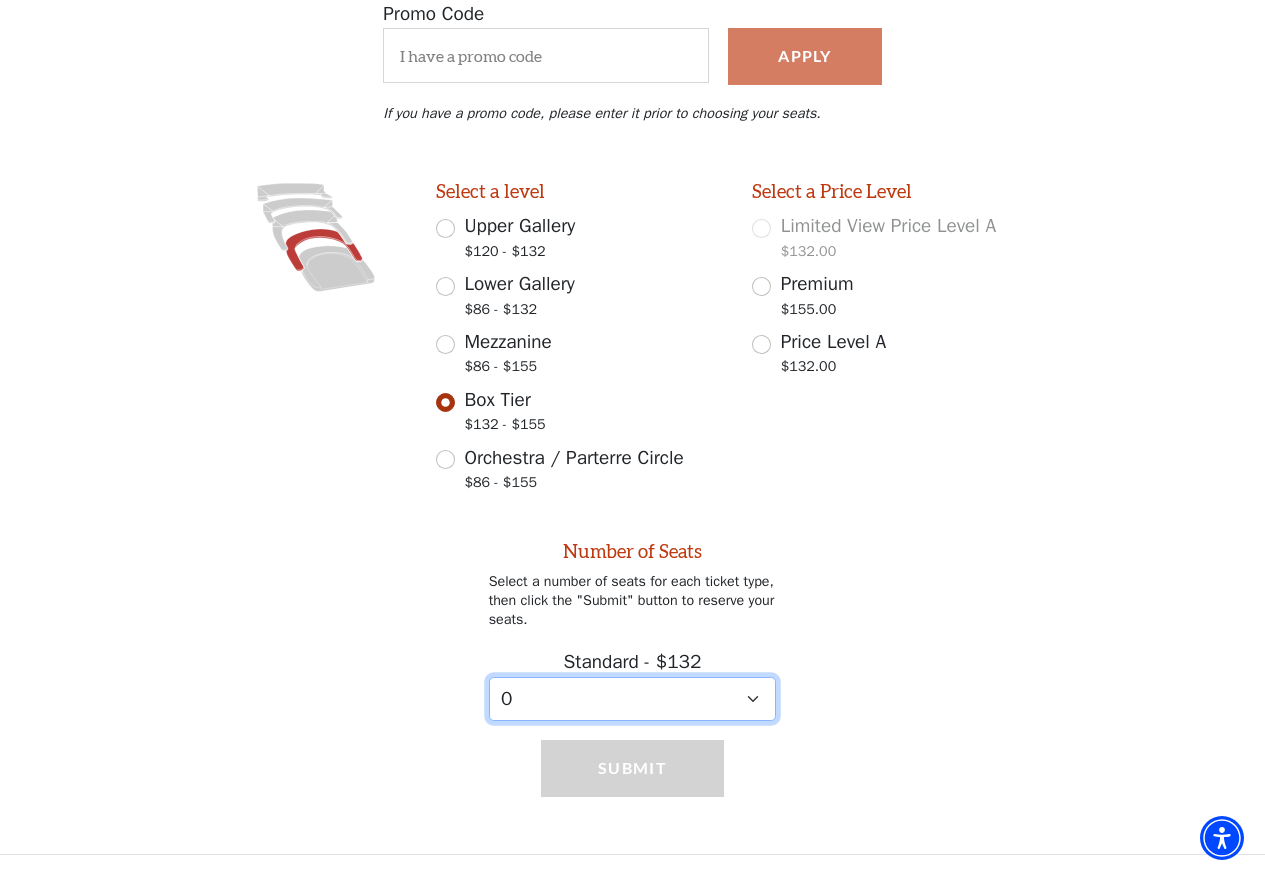 click on "0 1 2 3 4 5 6 7 8 9" at bounding box center (633, 699) 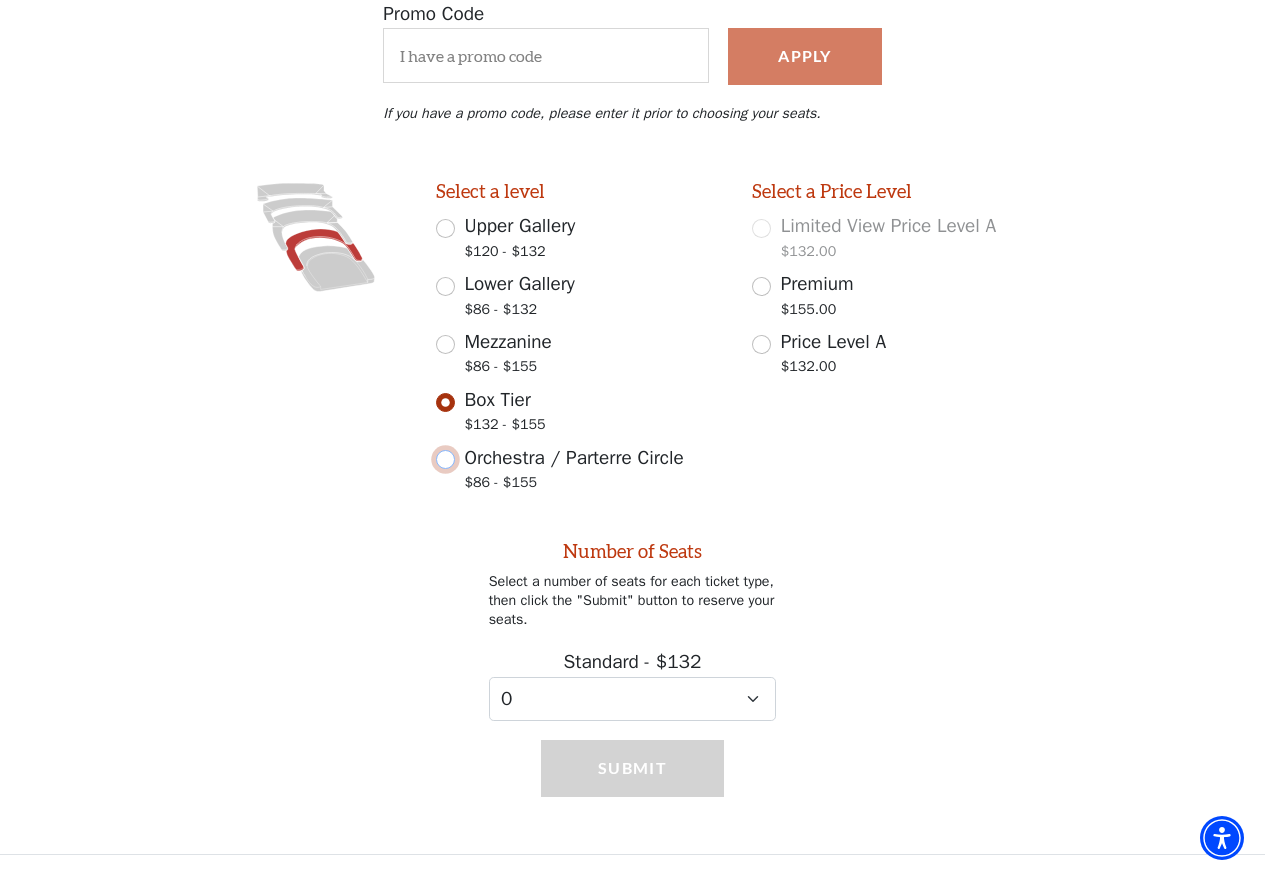 click on "Orchestra / Parterre Circle     $86 - $155" at bounding box center (445, 459) 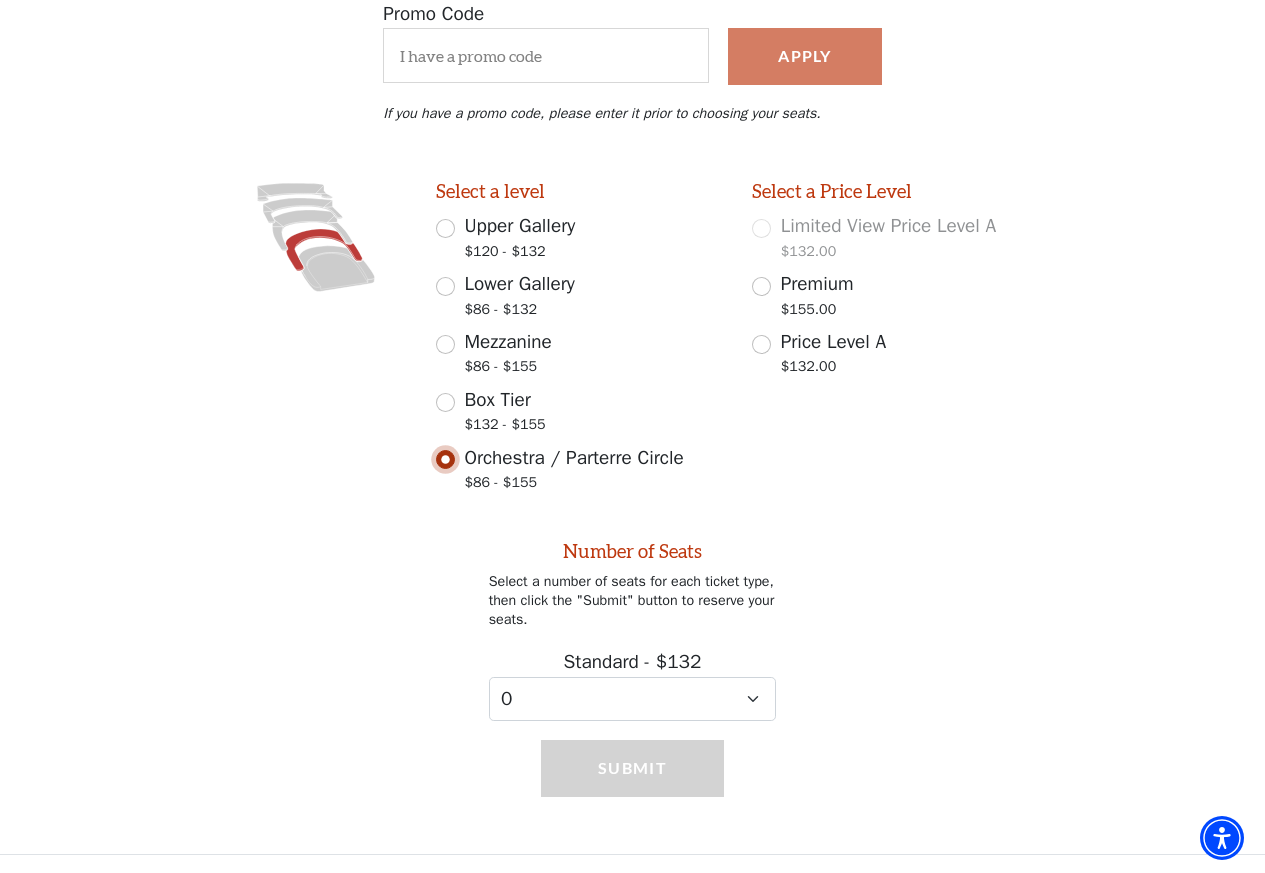 scroll, scrollTop: 238, scrollLeft: 0, axis: vertical 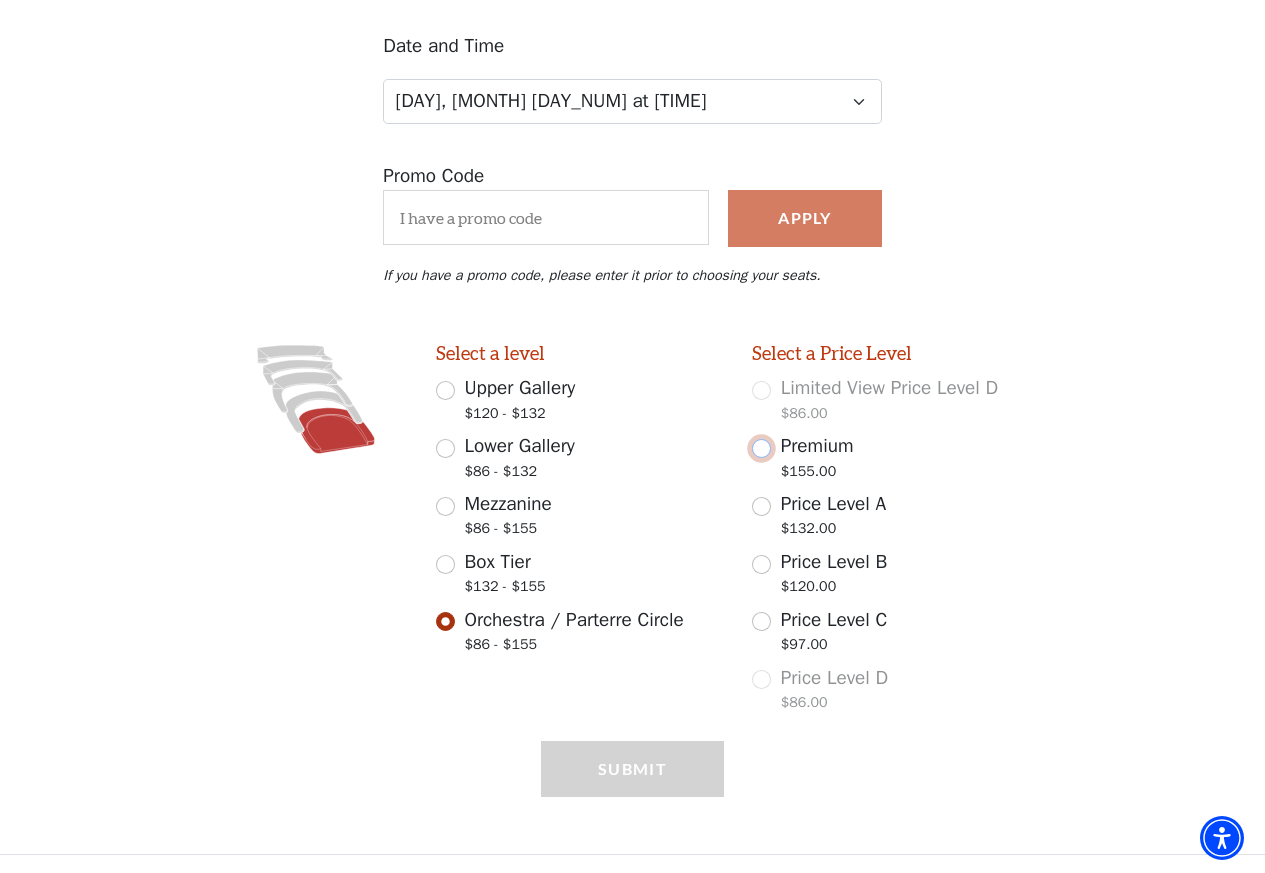click on "Premium $155.00" at bounding box center [761, 448] 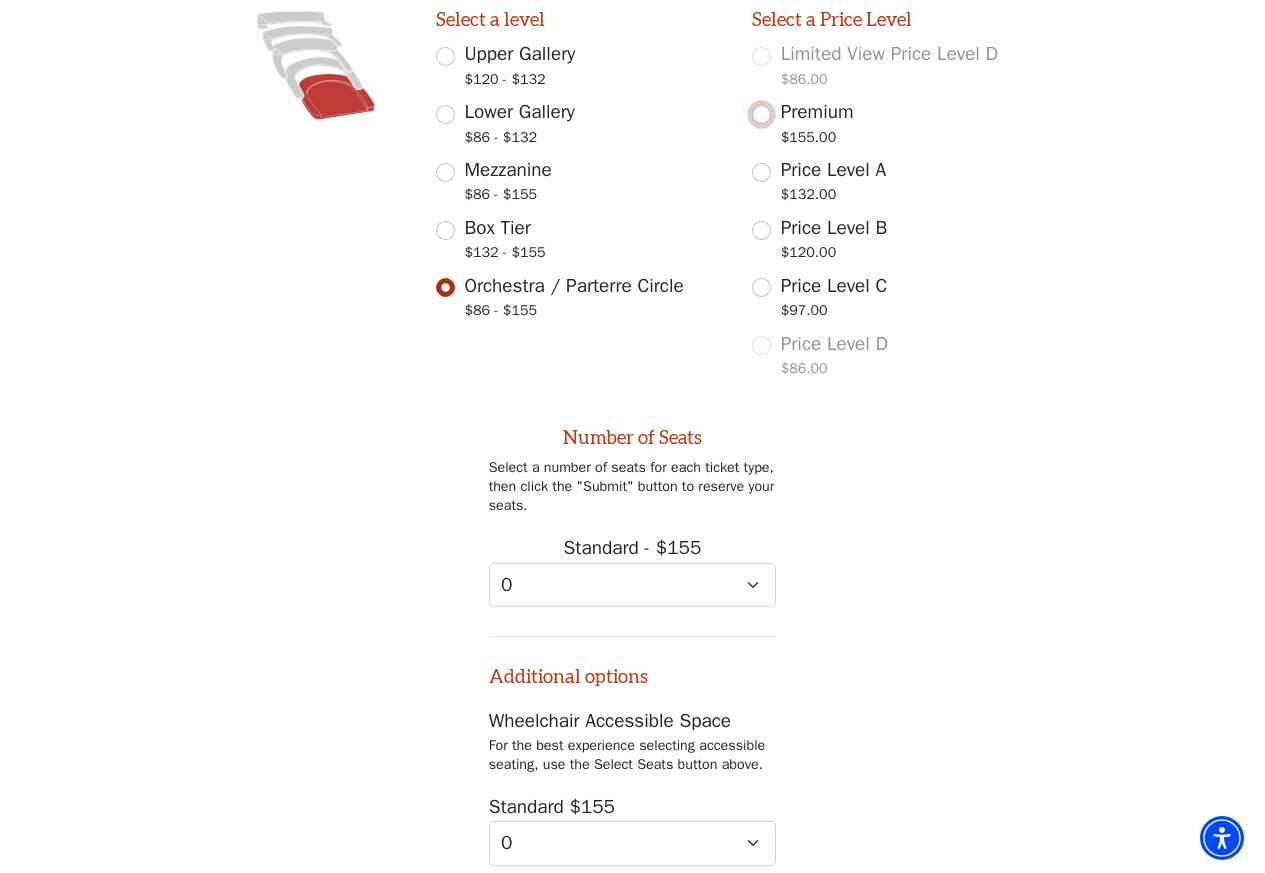 scroll, scrollTop: 735, scrollLeft: 0, axis: vertical 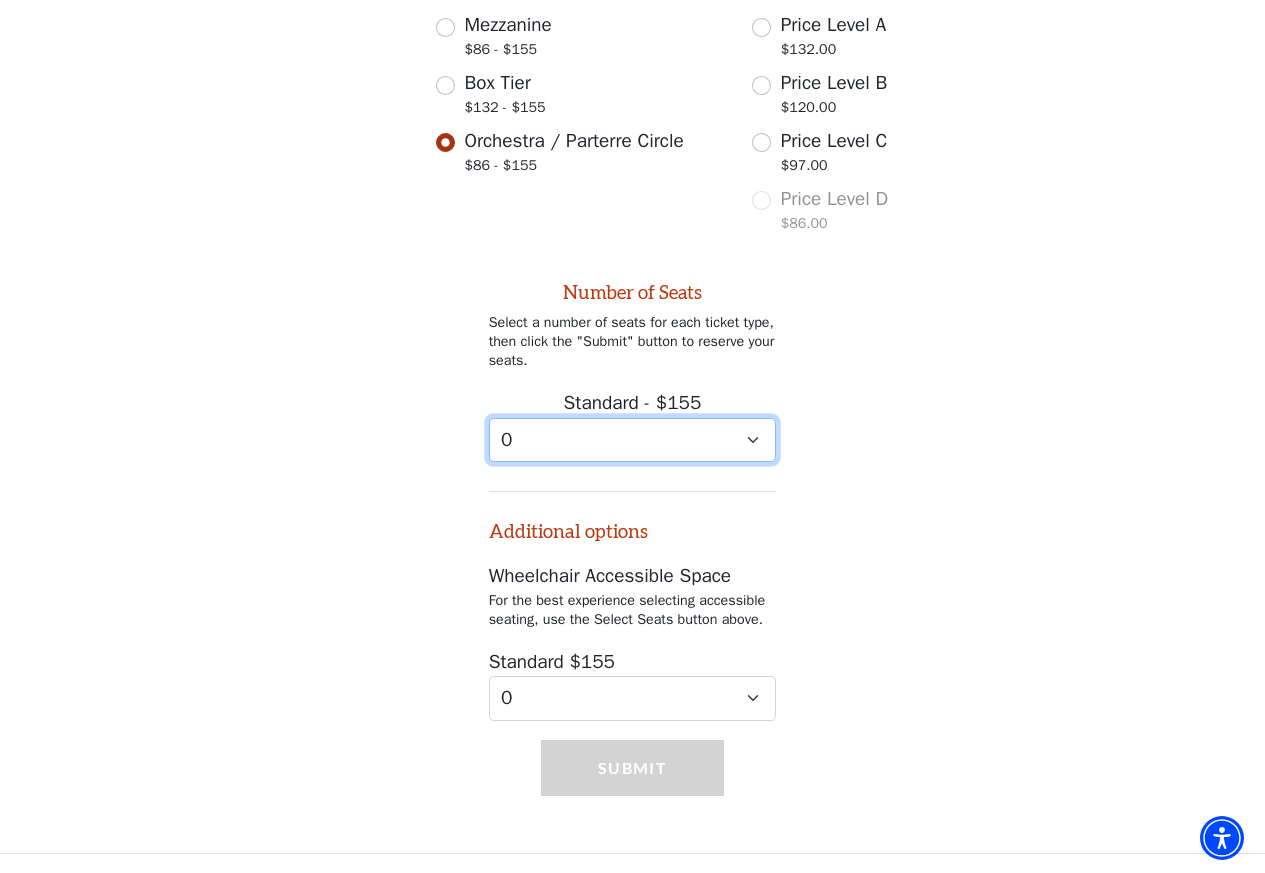click on "0 1 2" at bounding box center (633, 440) 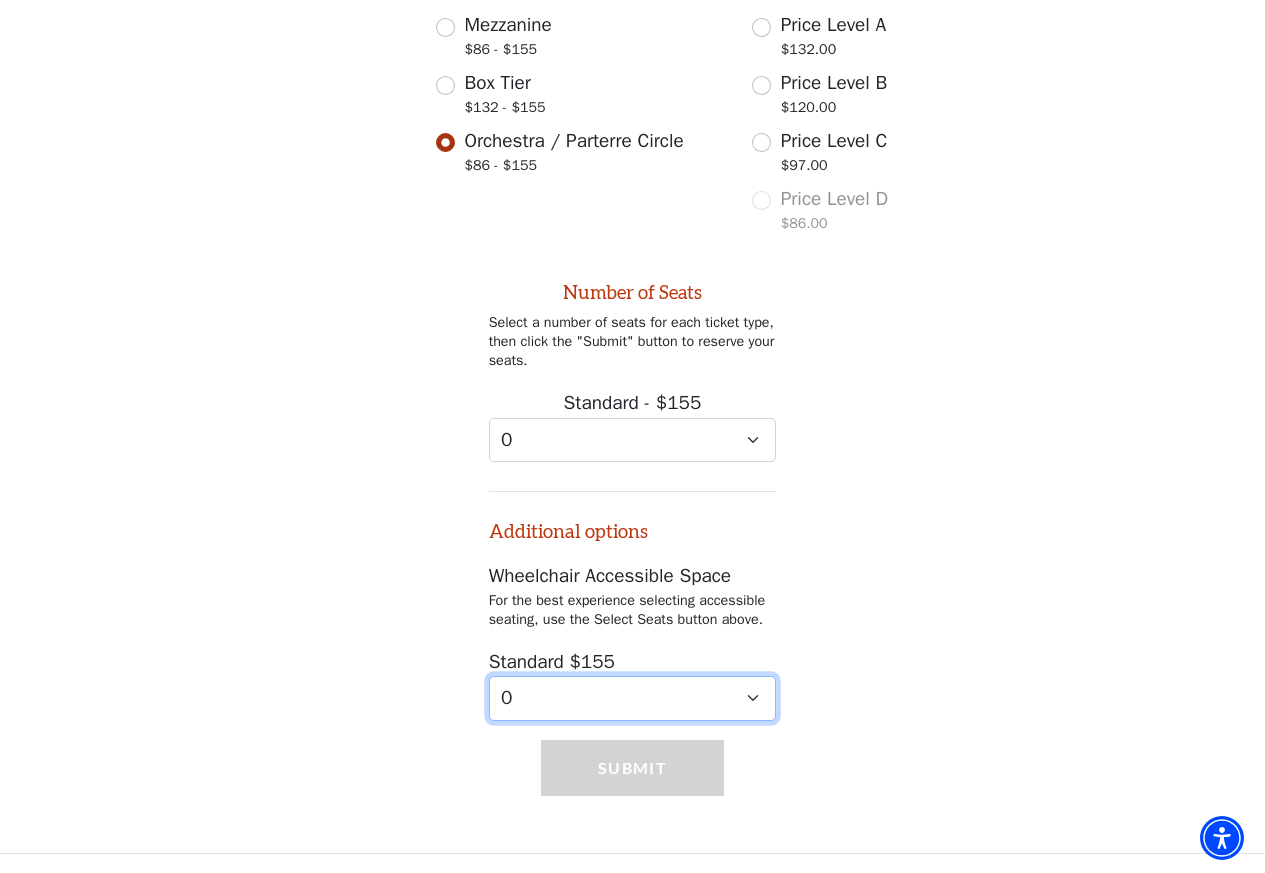 click on "0   1" at bounding box center (633, 698) 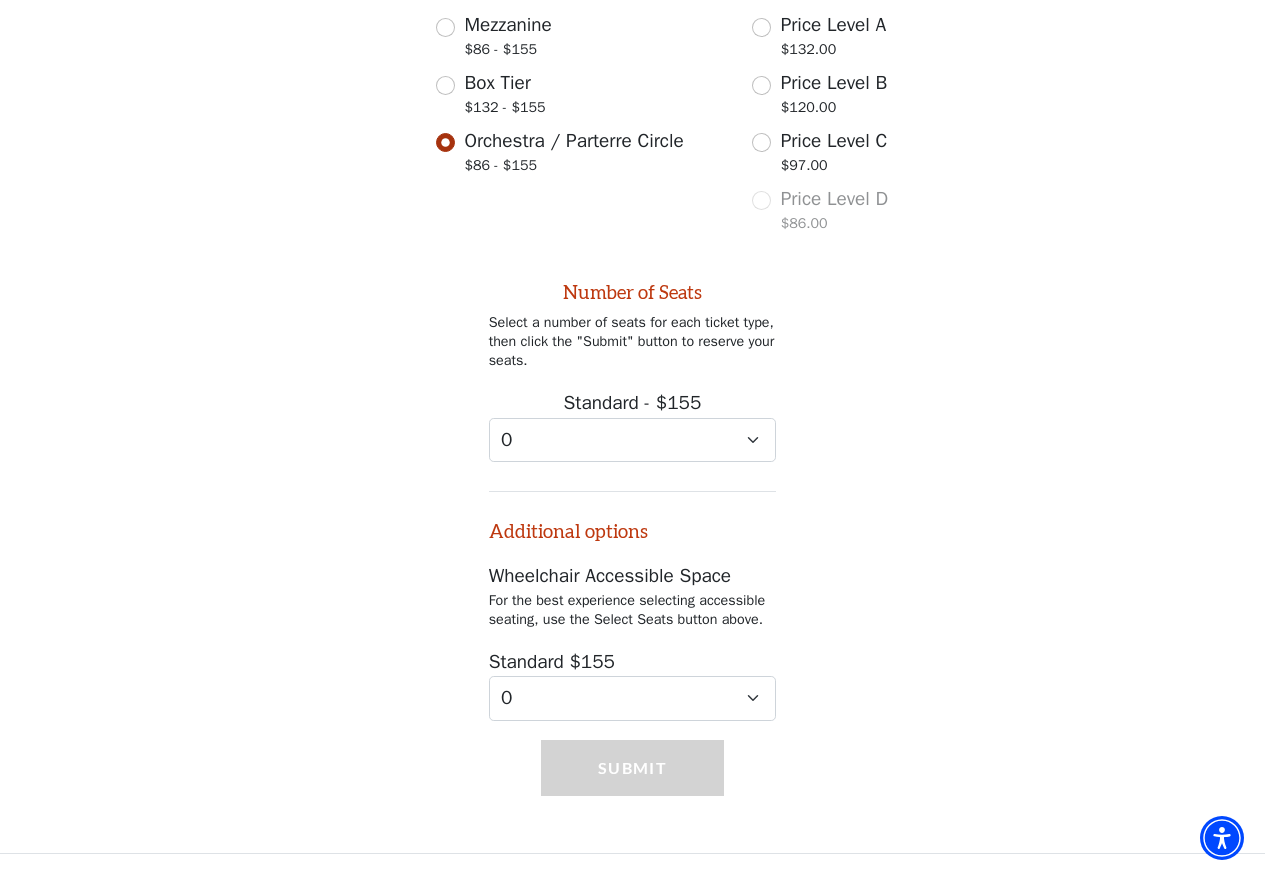 click on "Price Level A $132.00" at bounding box center [896, 39] 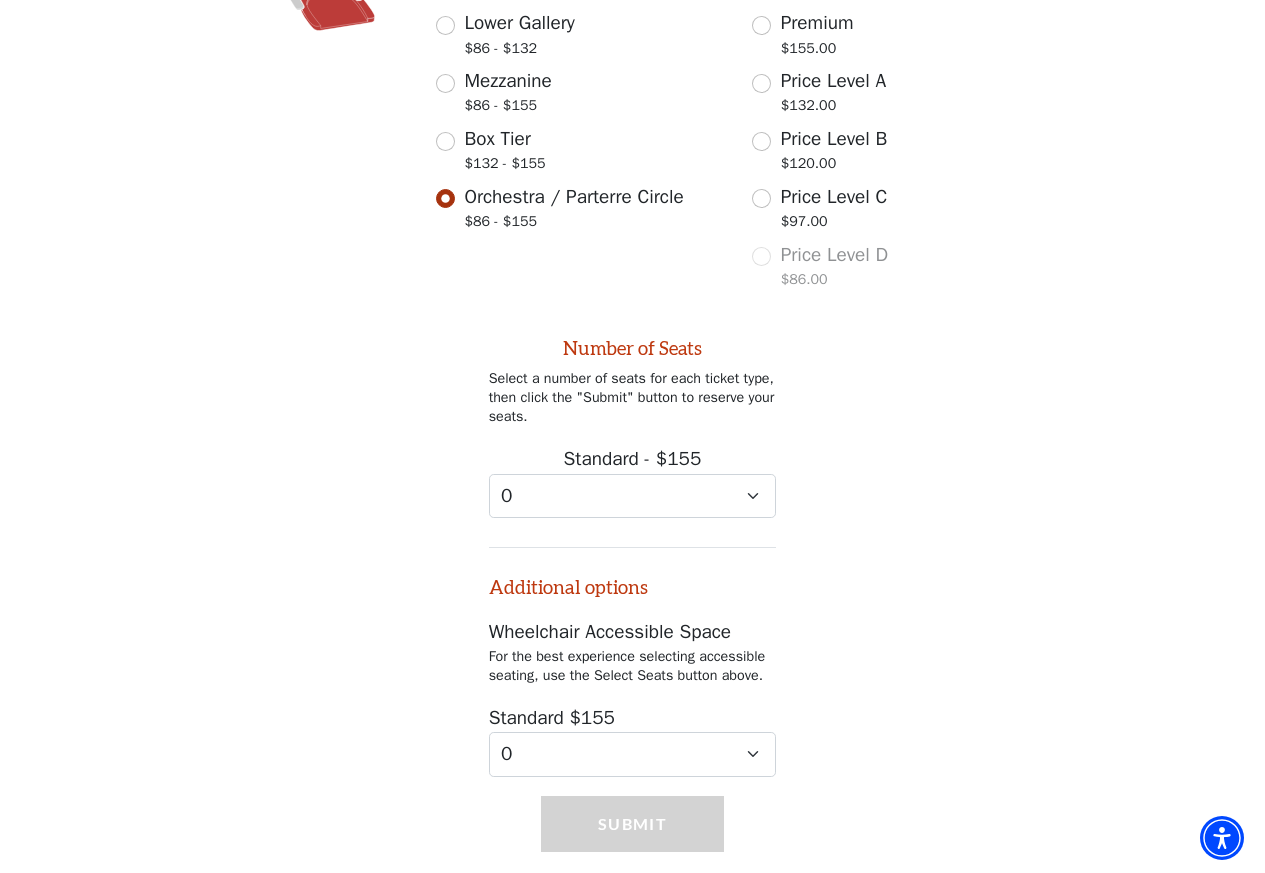 scroll, scrollTop: 135, scrollLeft: 0, axis: vertical 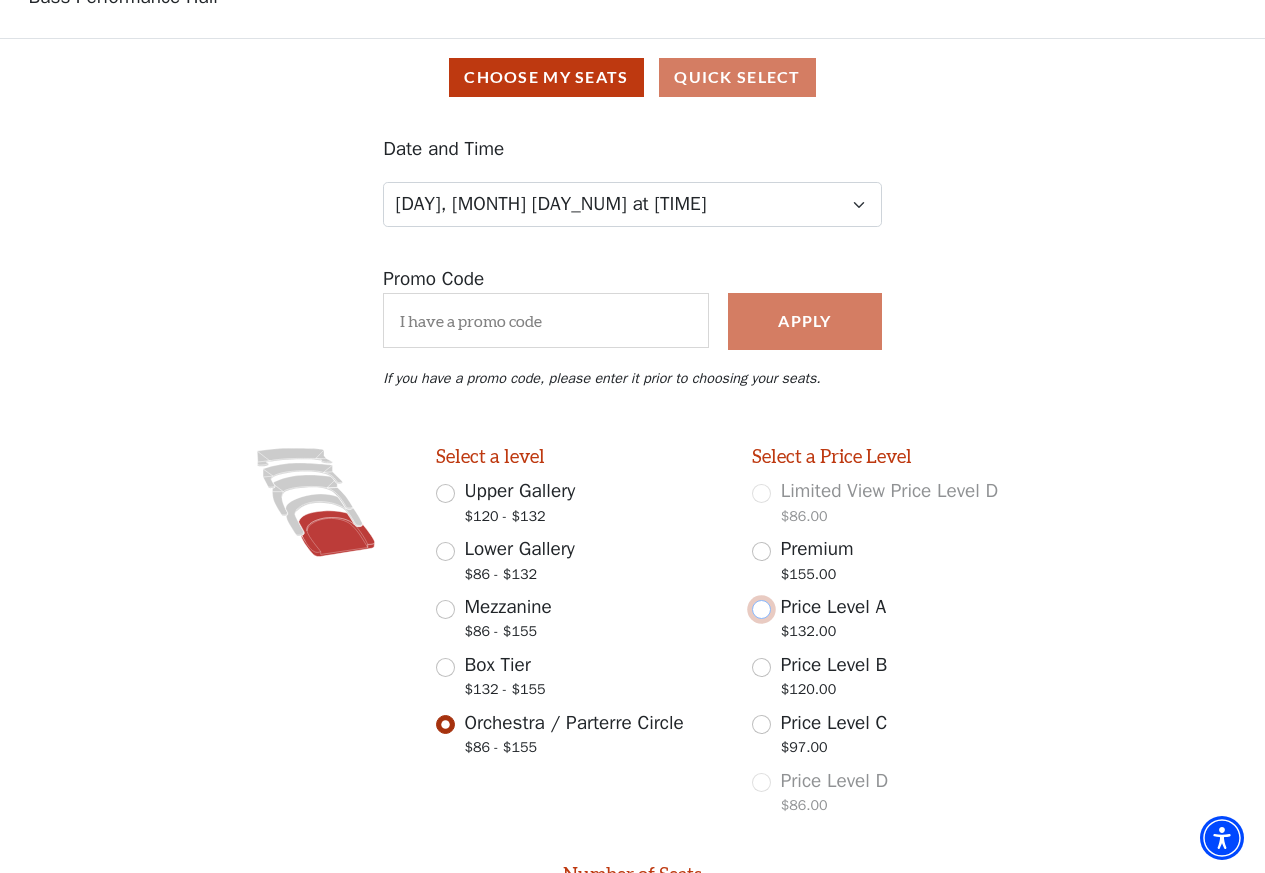 click on "Price Level A $132.00" at bounding box center [761, 609] 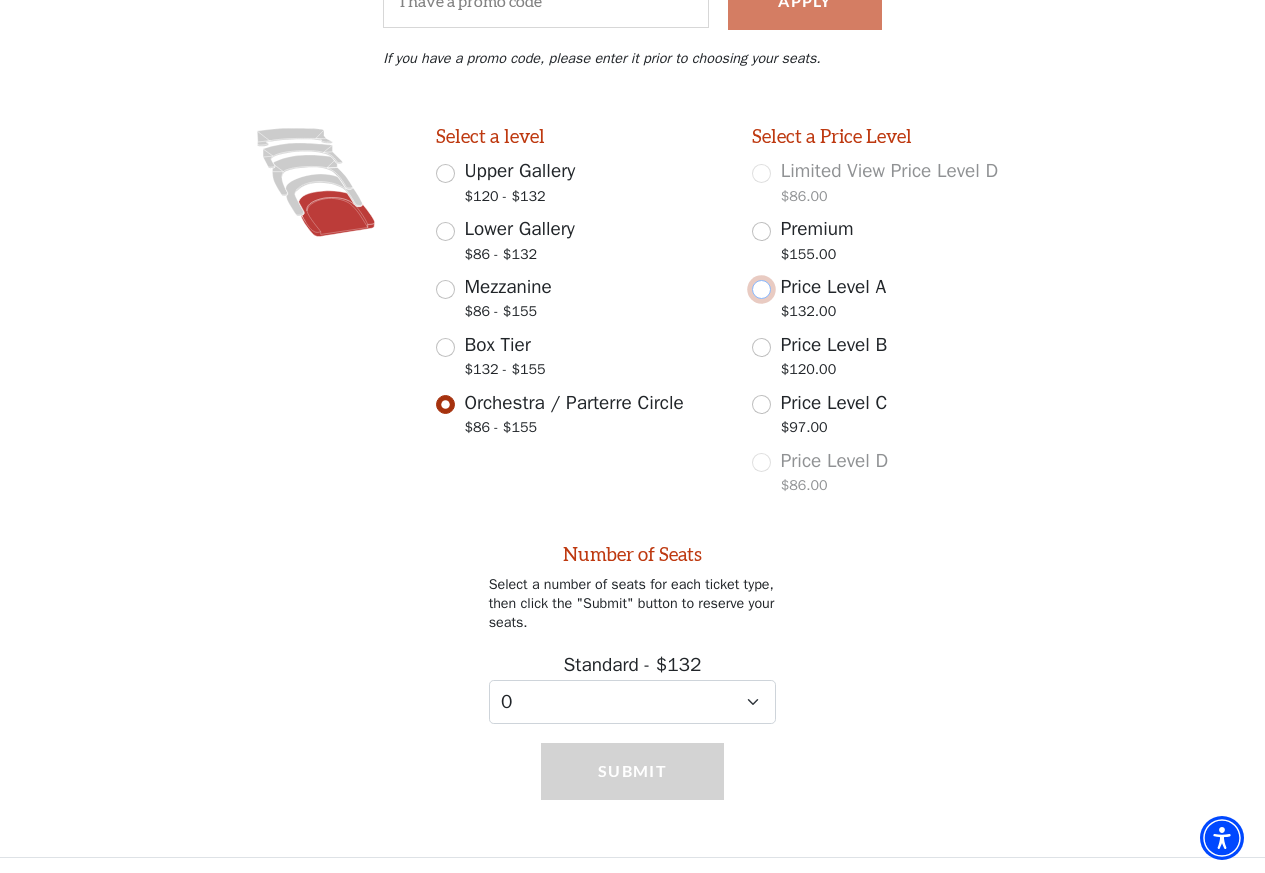 scroll, scrollTop: 457, scrollLeft: 0, axis: vertical 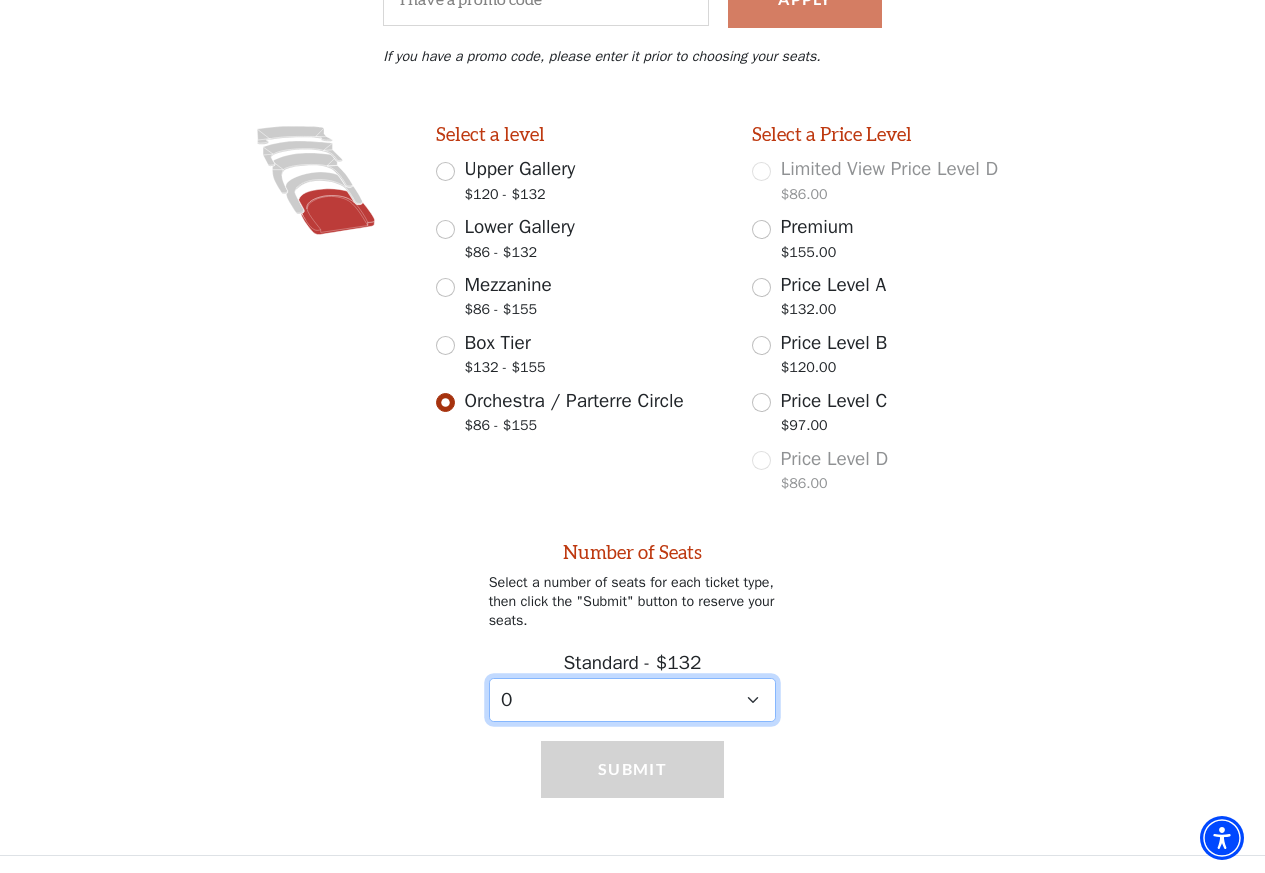 click on "0 1 2 3 4 5 6 7 8 9" at bounding box center (633, 700) 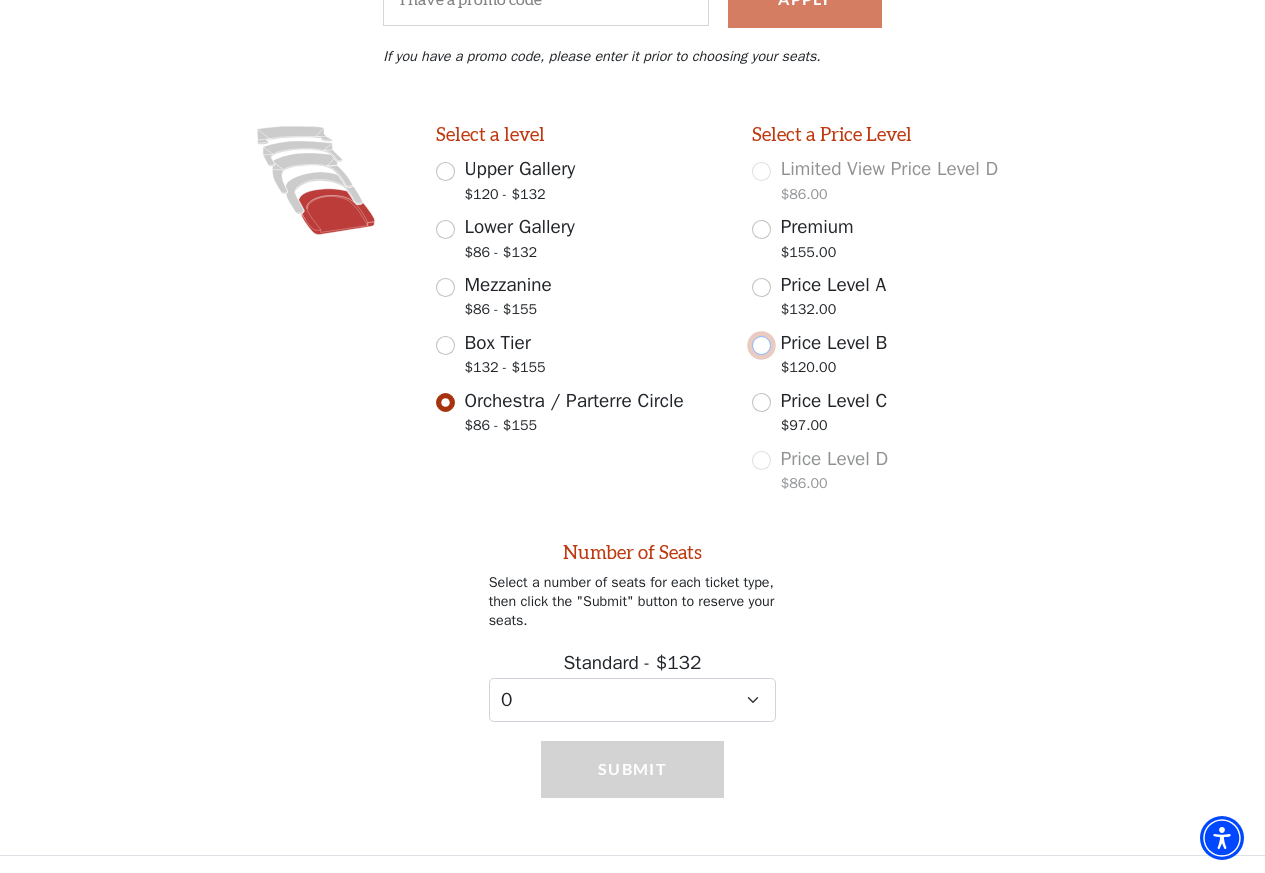 click on "Price Level B $120.00" at bounding box center (761, 345) 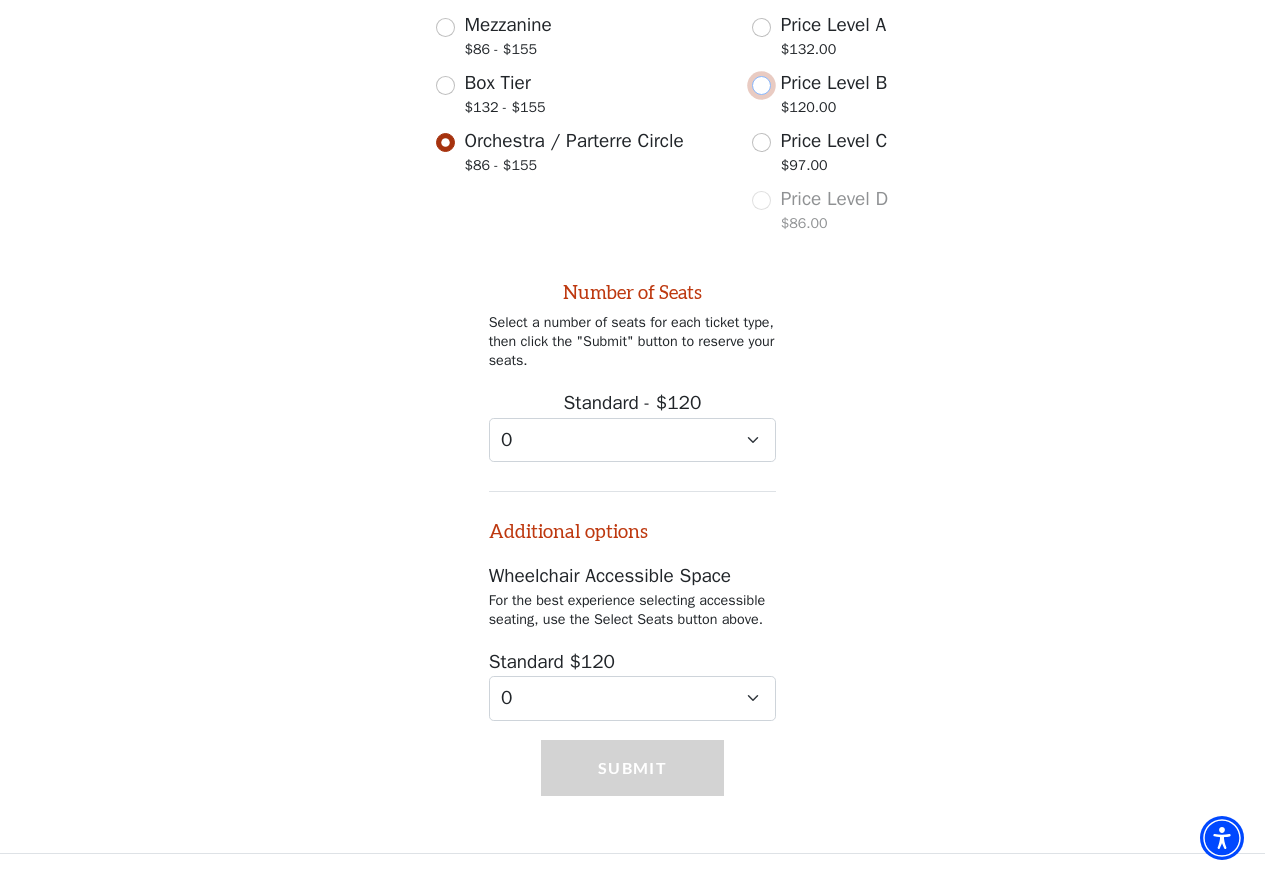 scroll, scrollTop: 735, scrollLeft: 0, axis: vertical 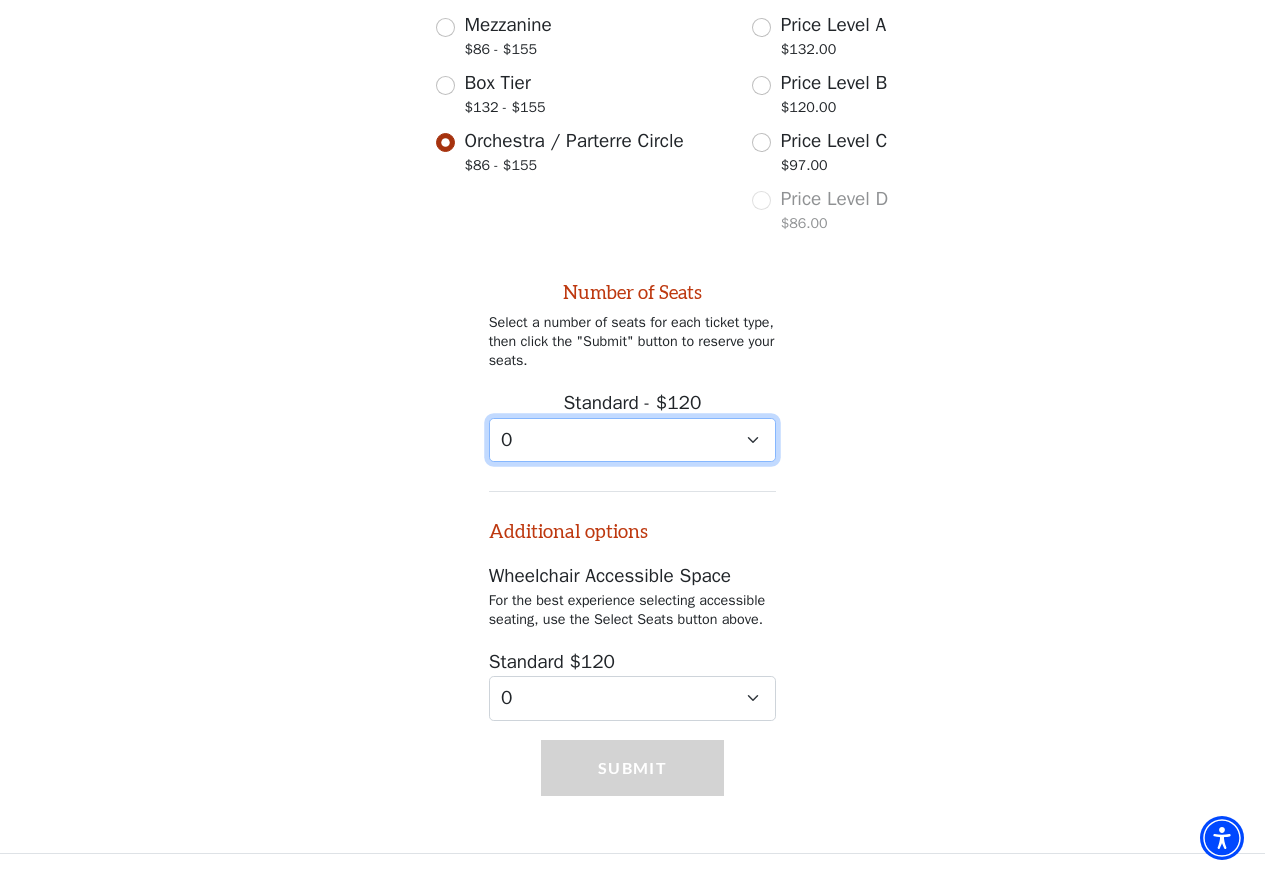 click on "0 1 2 3 4 5 6 7 8 9" at bounding box center [633, 440] 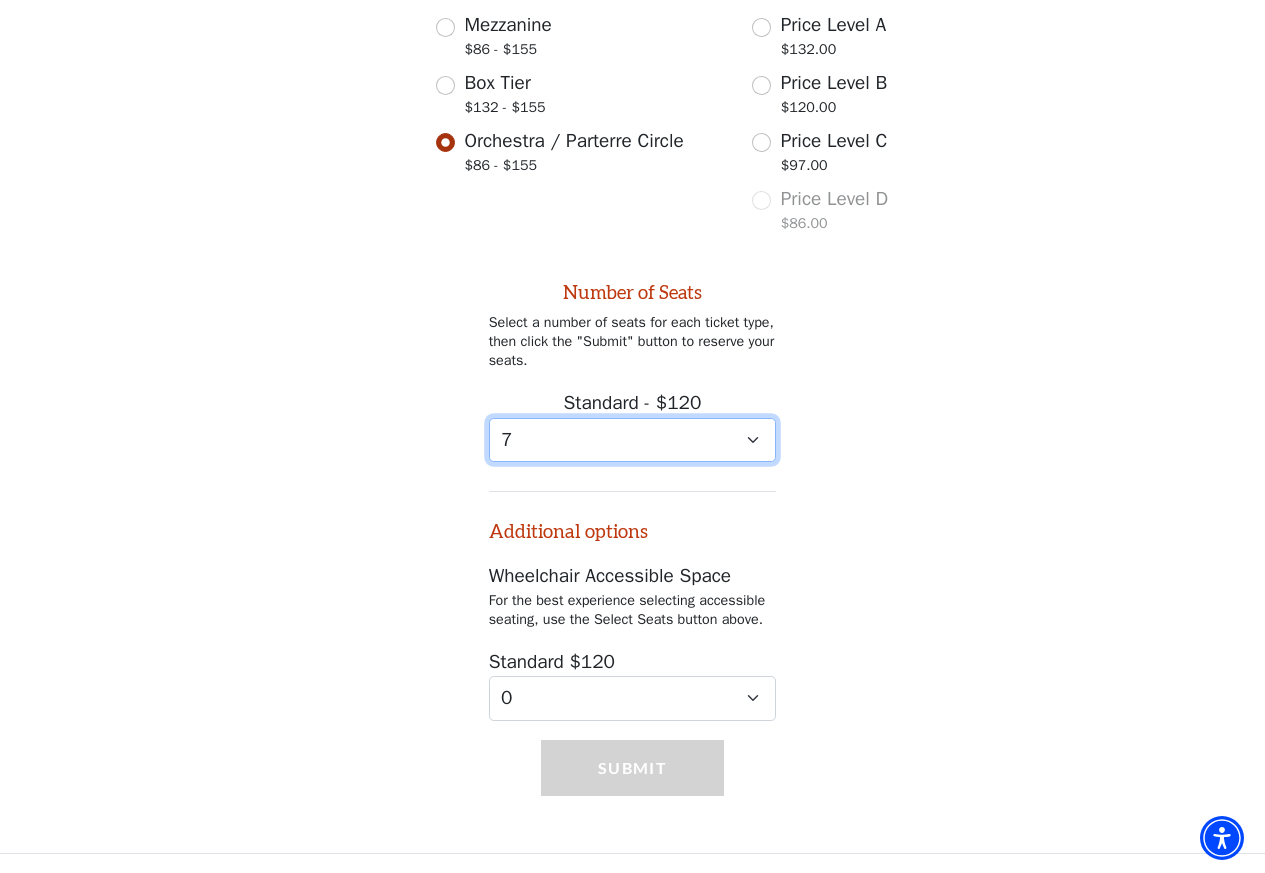 click on "0 1 2 3 4 5 6 7 8 9" at bounding box center (633, 440) 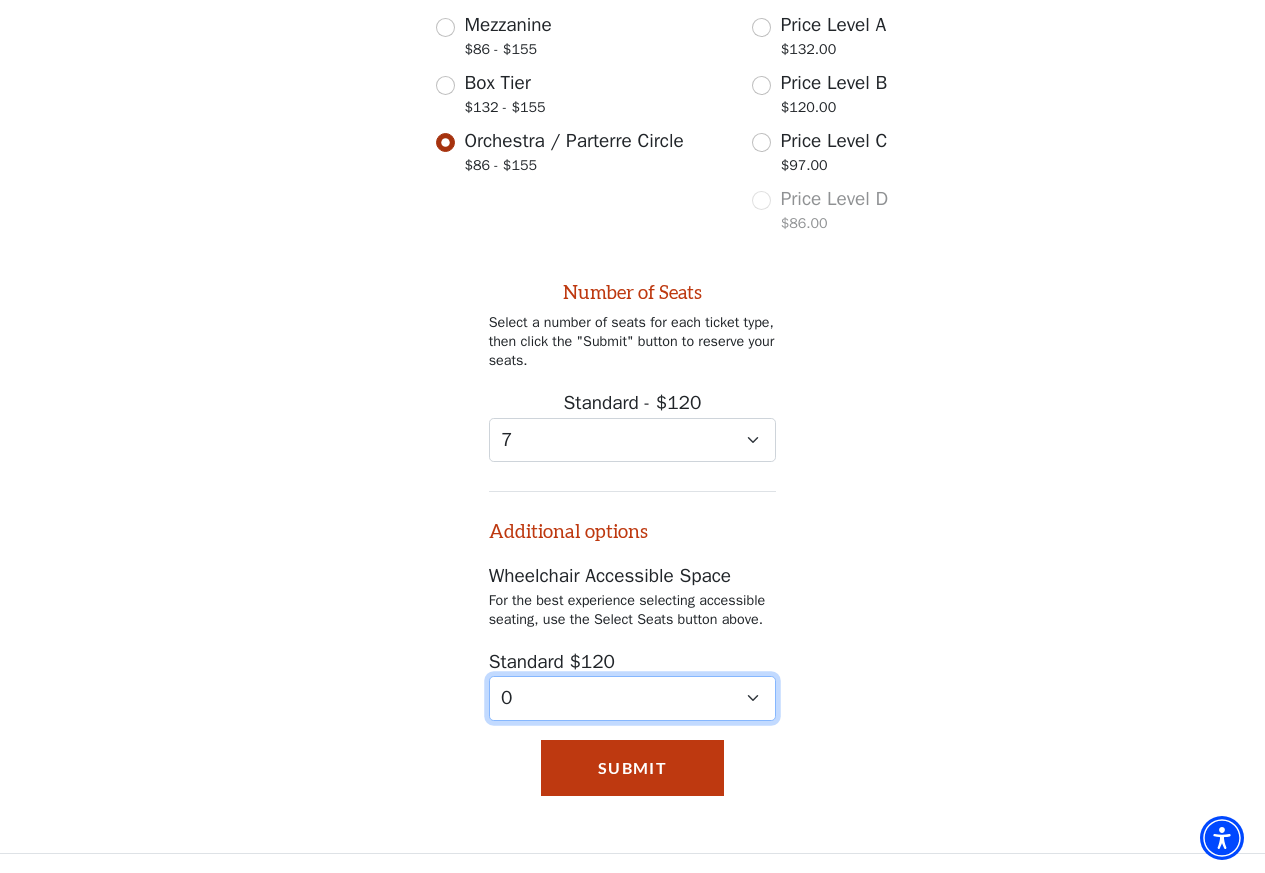 click on "0   1 2" at bounding box center [633, 698] 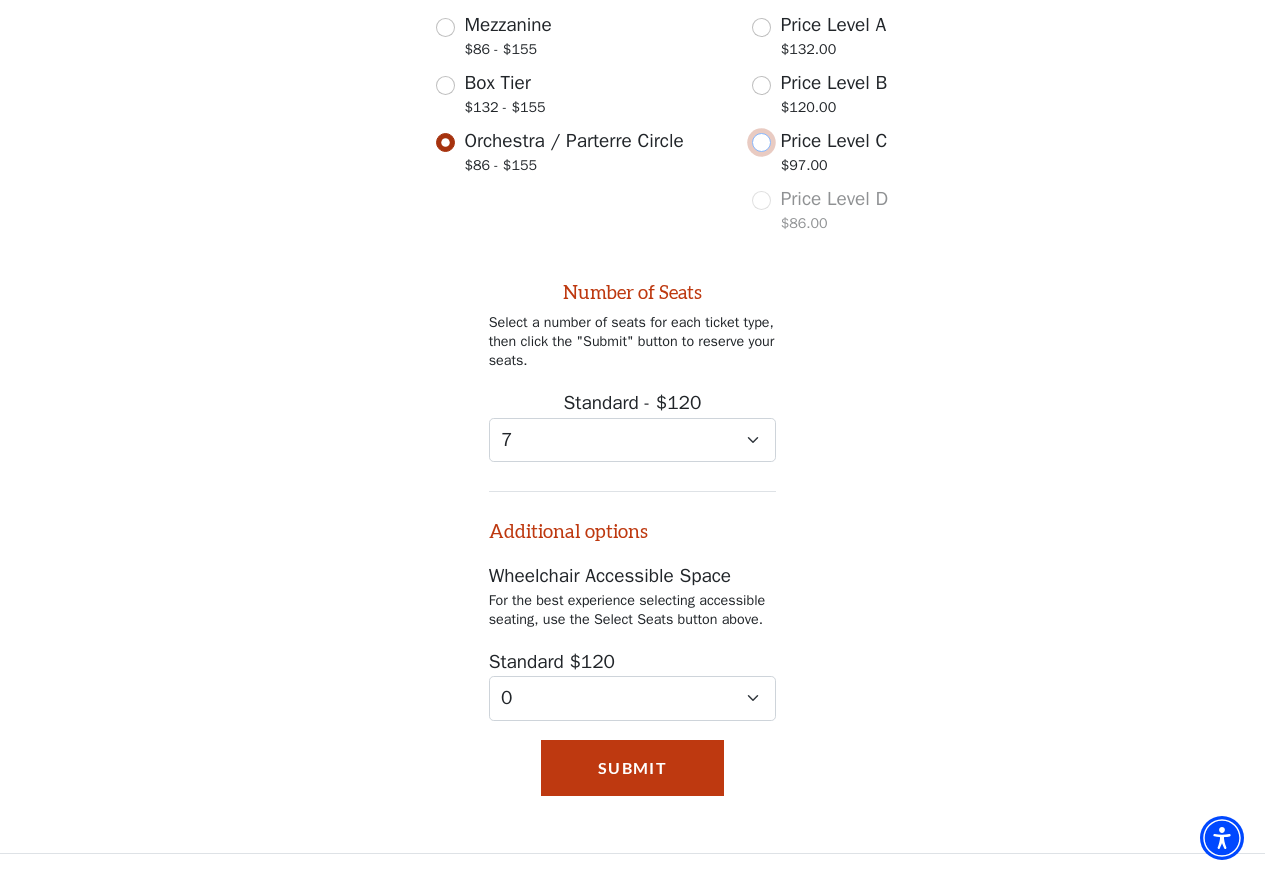 click on "Price Level C $97.00" at bounding box center (761, 142) 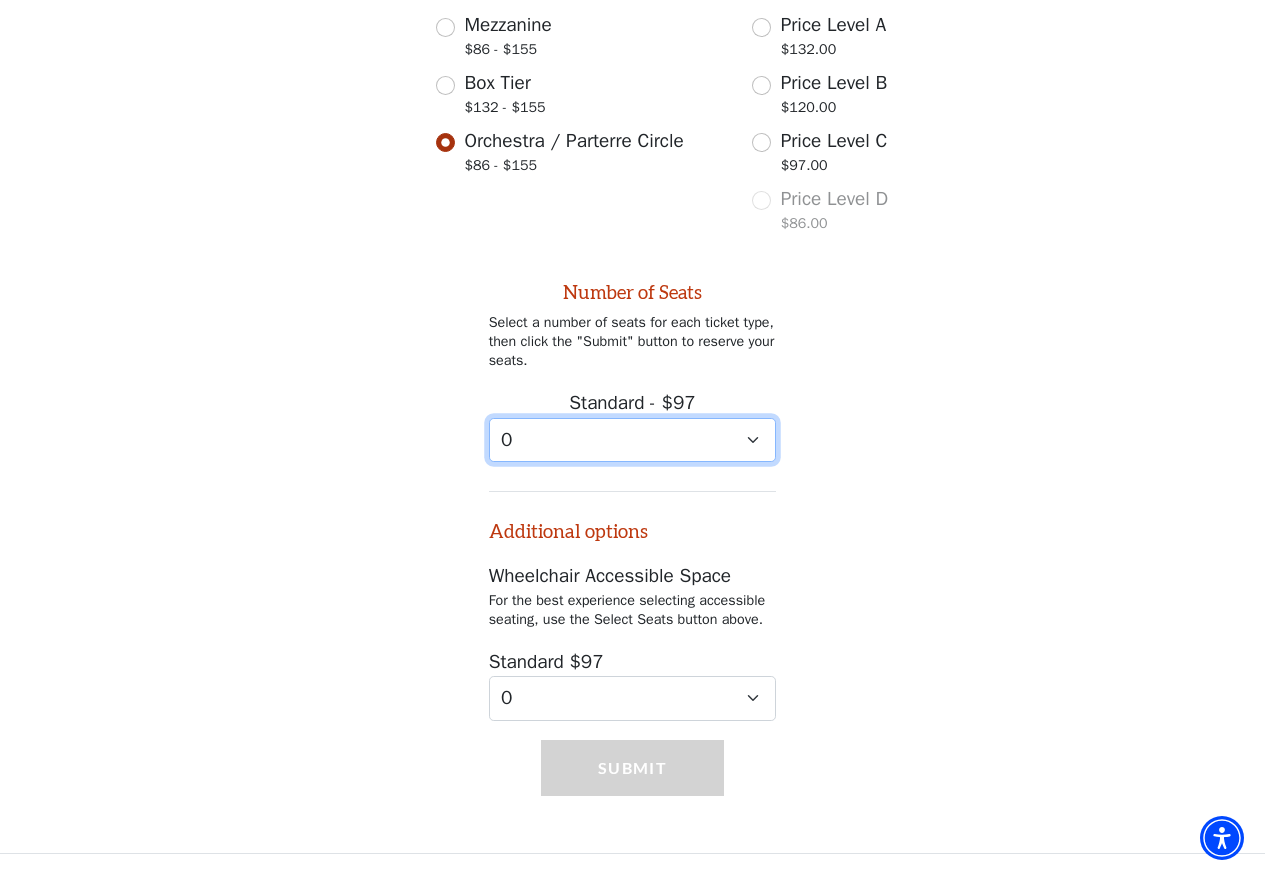 click on "0 1" at bounding box center (633, 440) 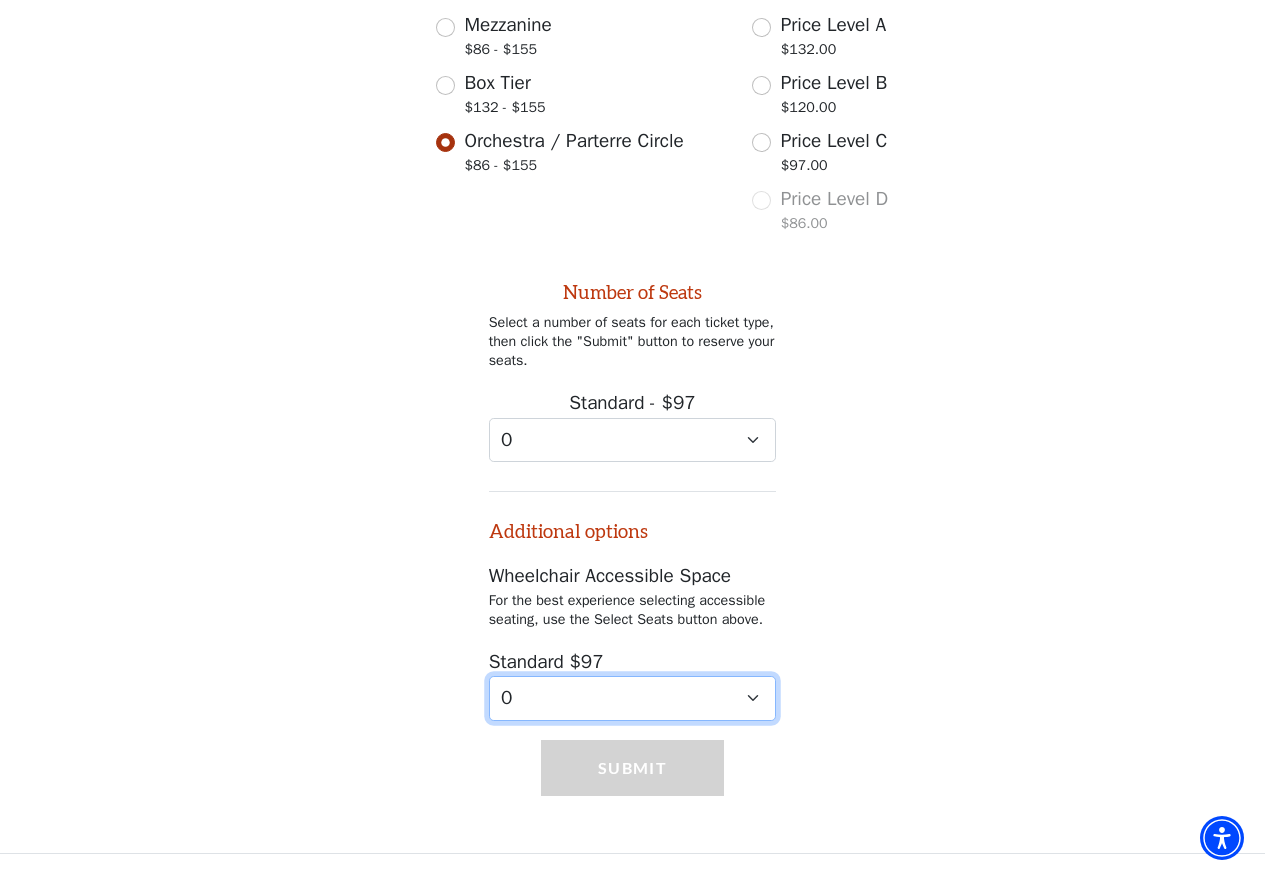 click on "0   1 2 3 4" at bounding box center (633, 698) 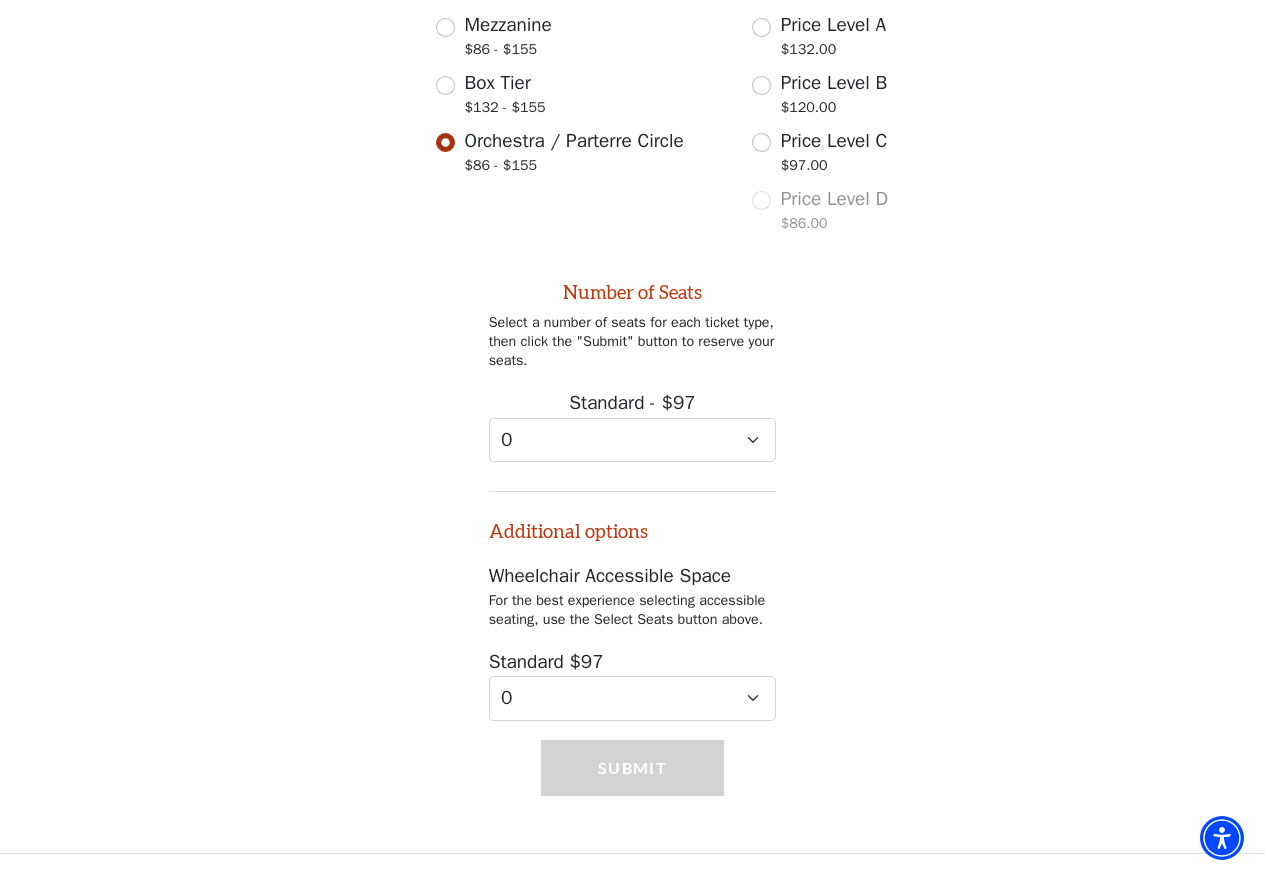 click on "Price Level A $132.00" at bounding box center (896, 39) 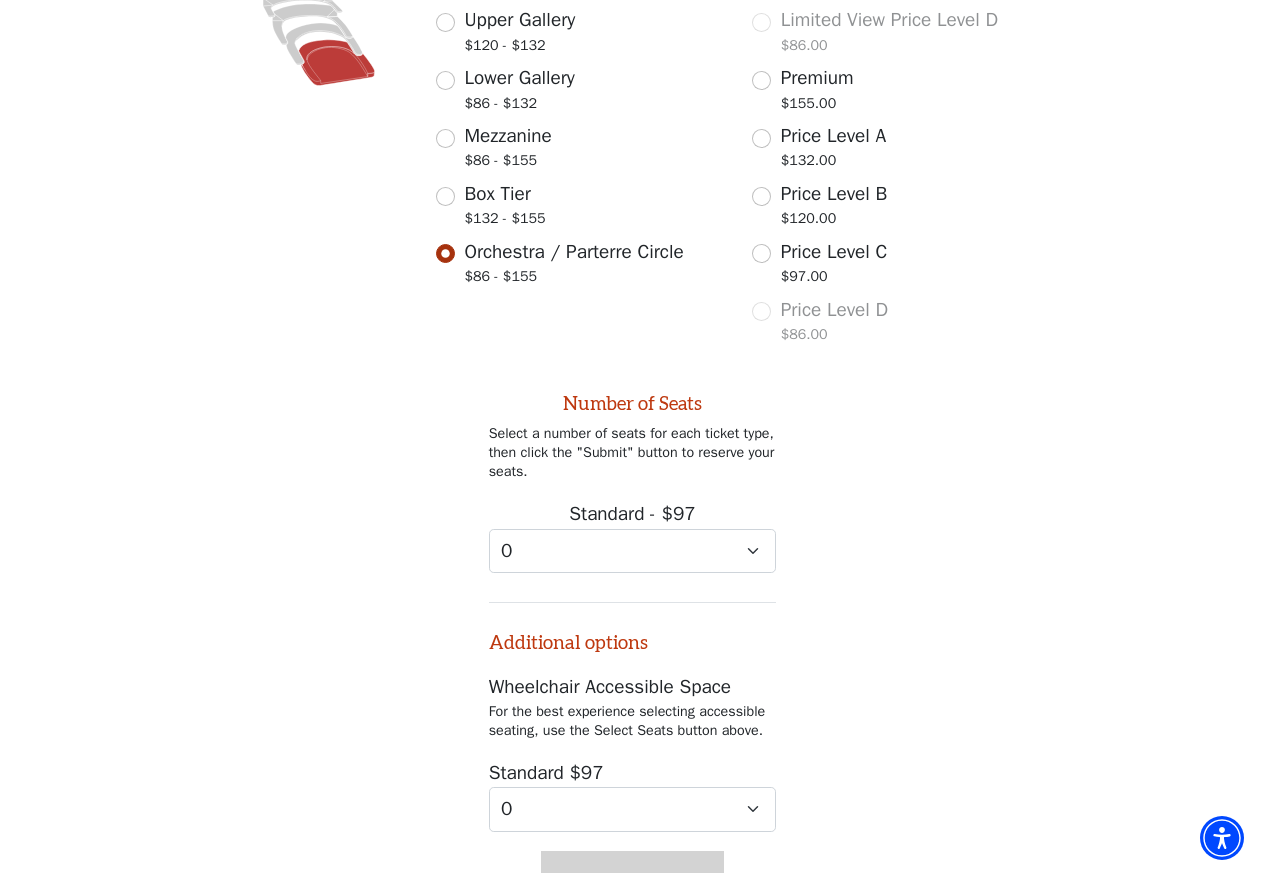 scroll, scrollTop: 255, scrollLeft: 0, axis: vertical 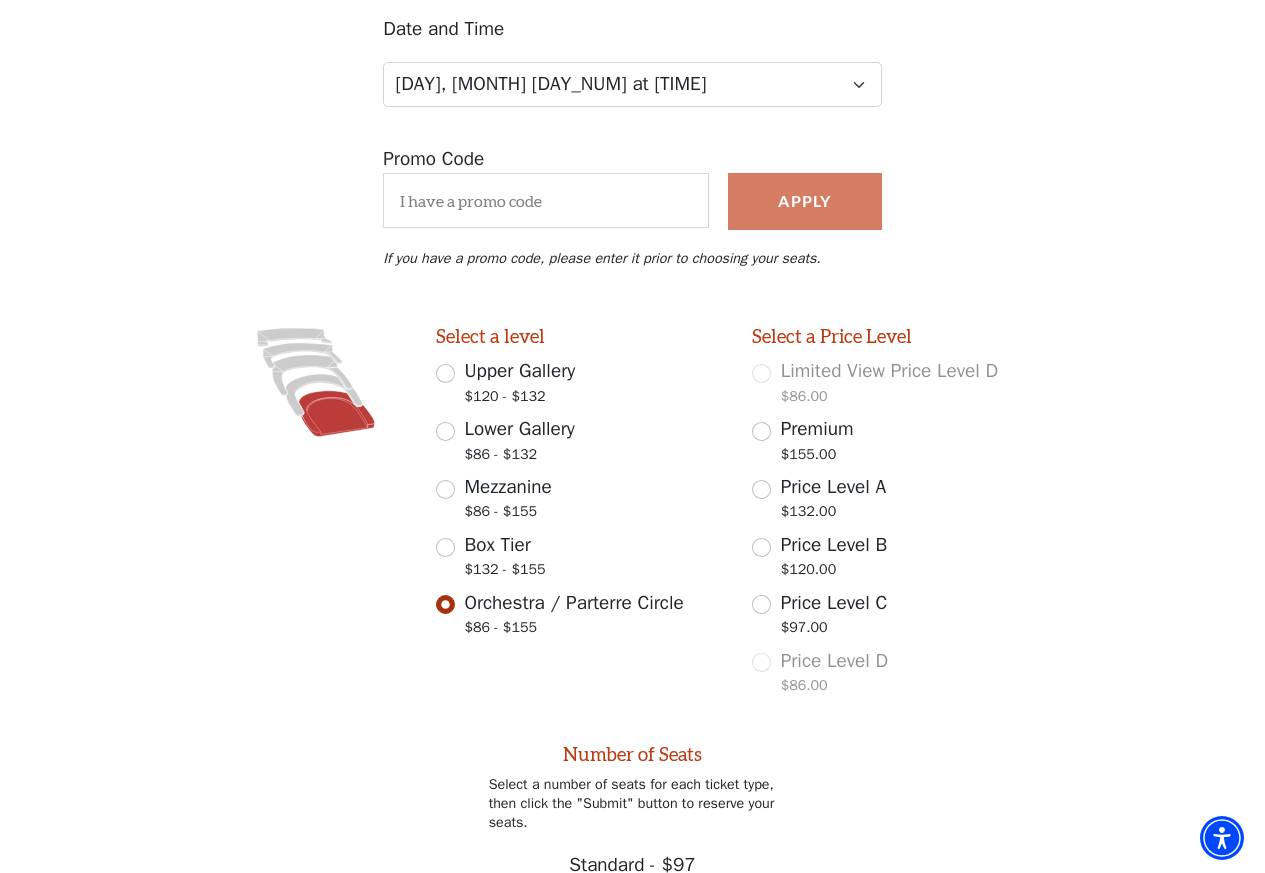 click on "Price Level A $132.00" at bounding box center (896, 501) 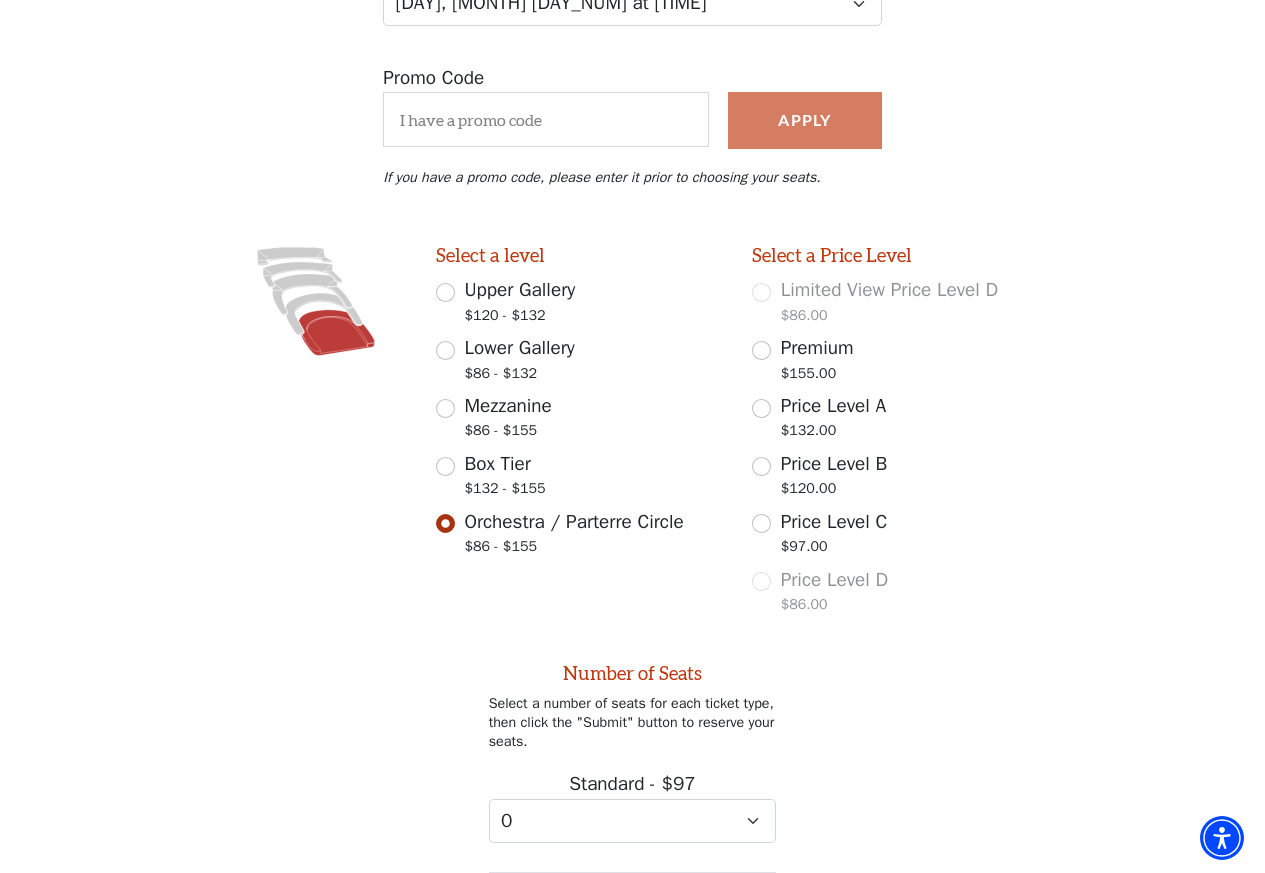 scroll, scrollTop: 615, scrollLeft: 0, axis: vertical 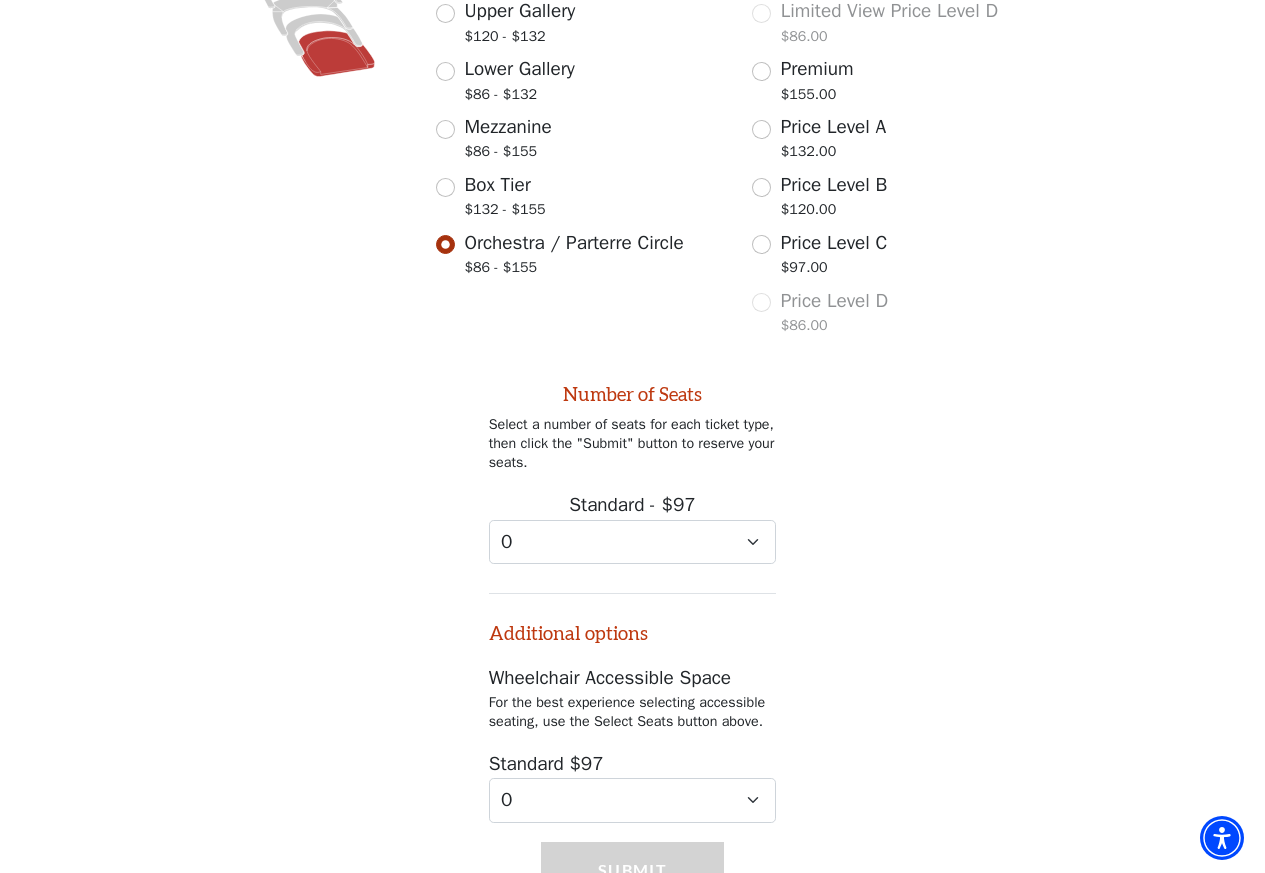 click on "Price Level A $132.00" at bounding box center [896, 141] 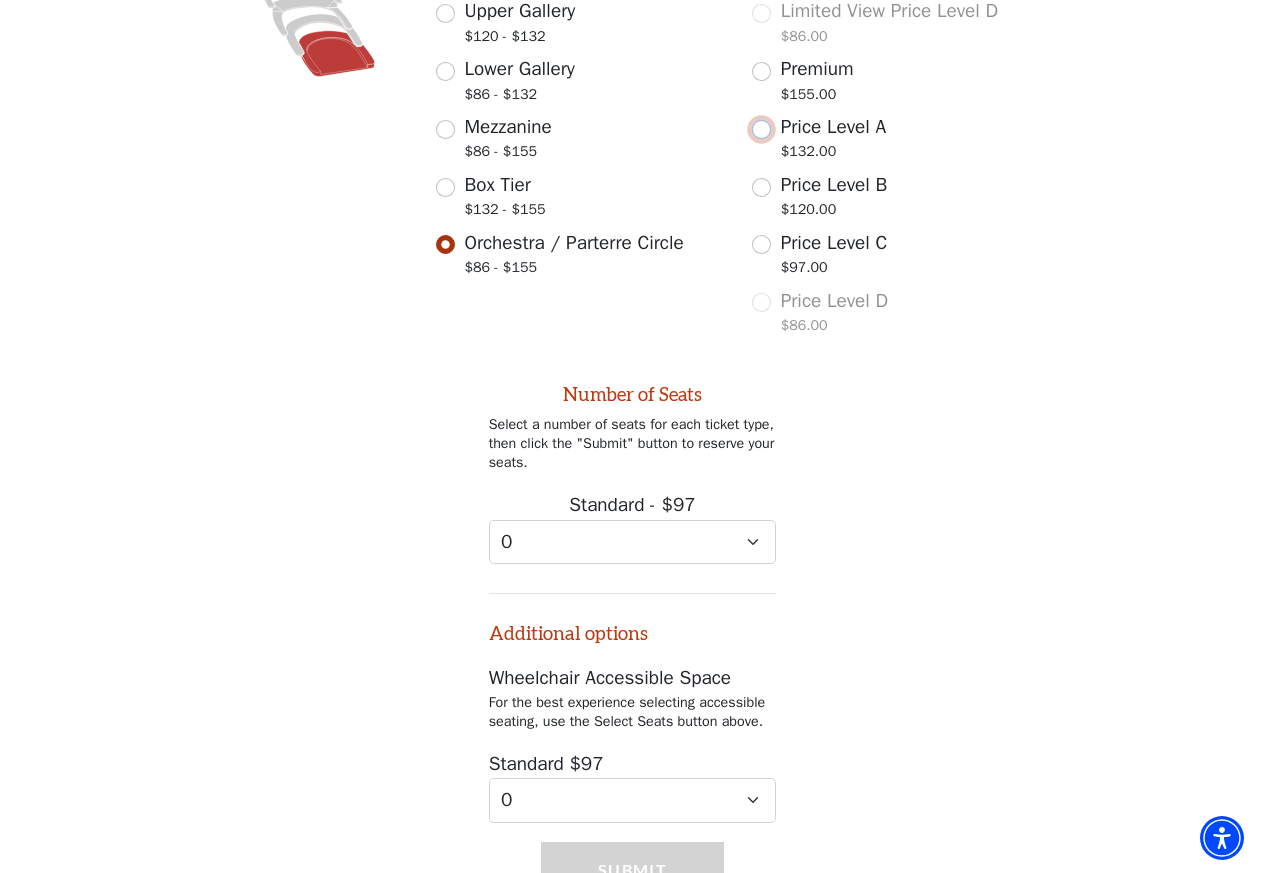 click on "Price Level A $132.00" at bounding box center [761, 129] 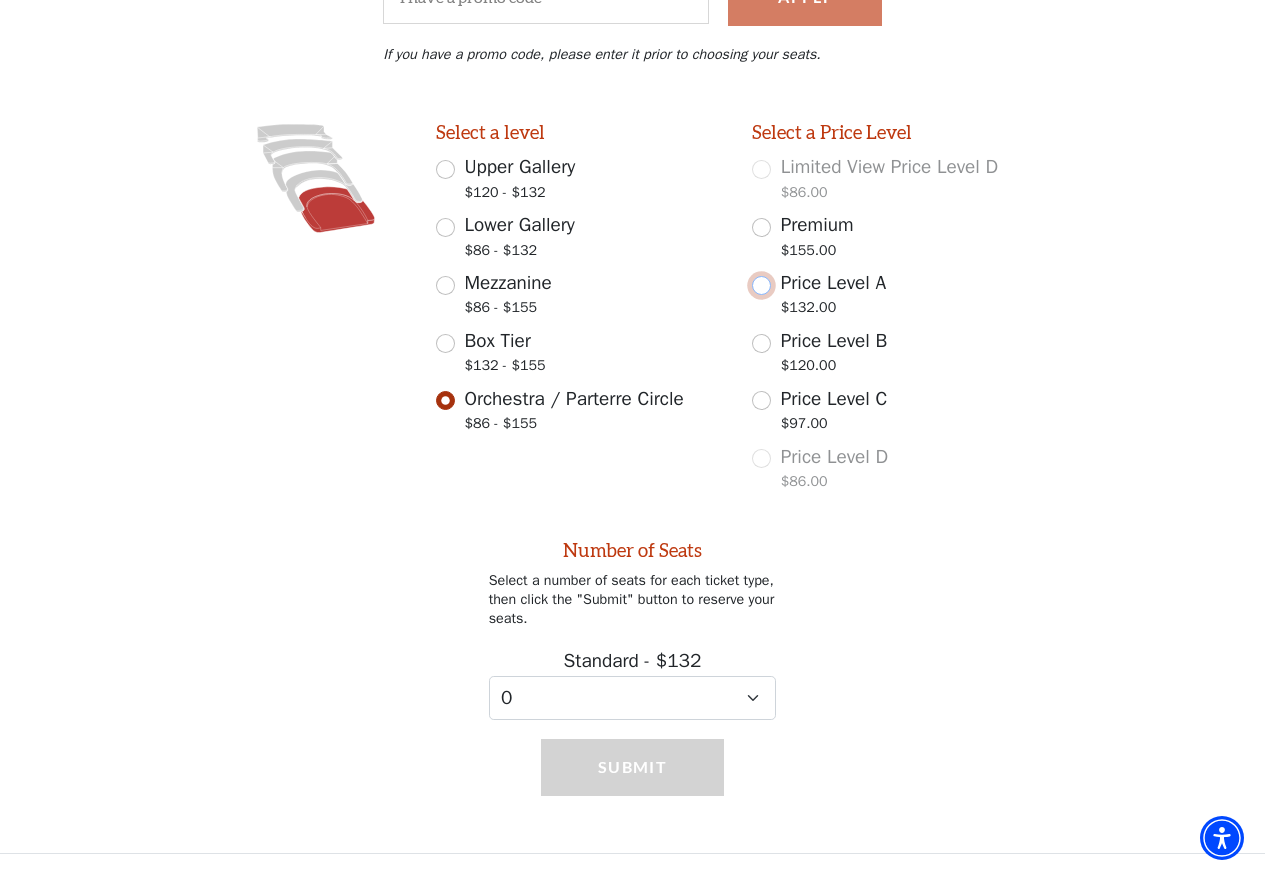 scroll, scrollTop: 457, scrollLeft: 0, axis: vertical 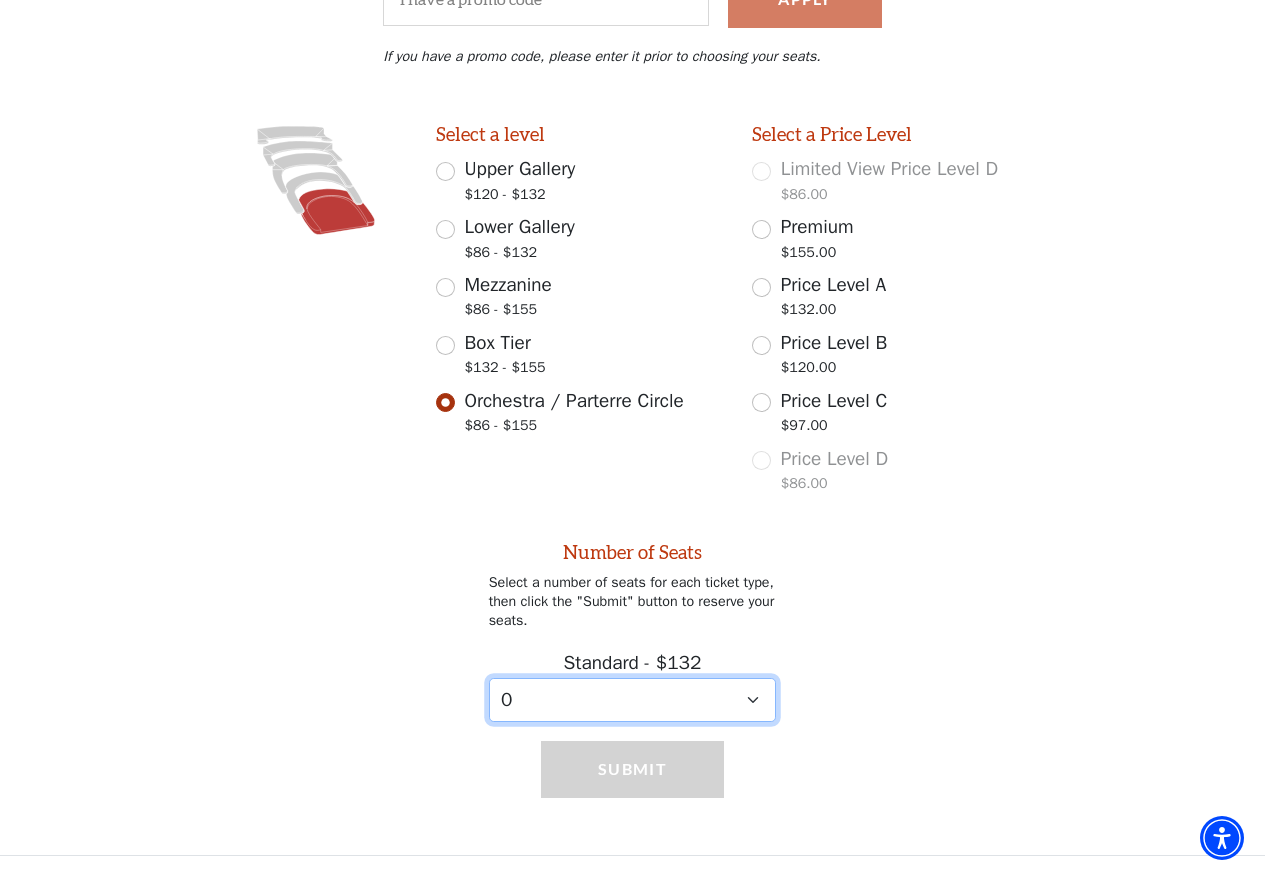 click on "0 1 2 3 4 5 6 7 8 9" at bounding box center (633, 700) 